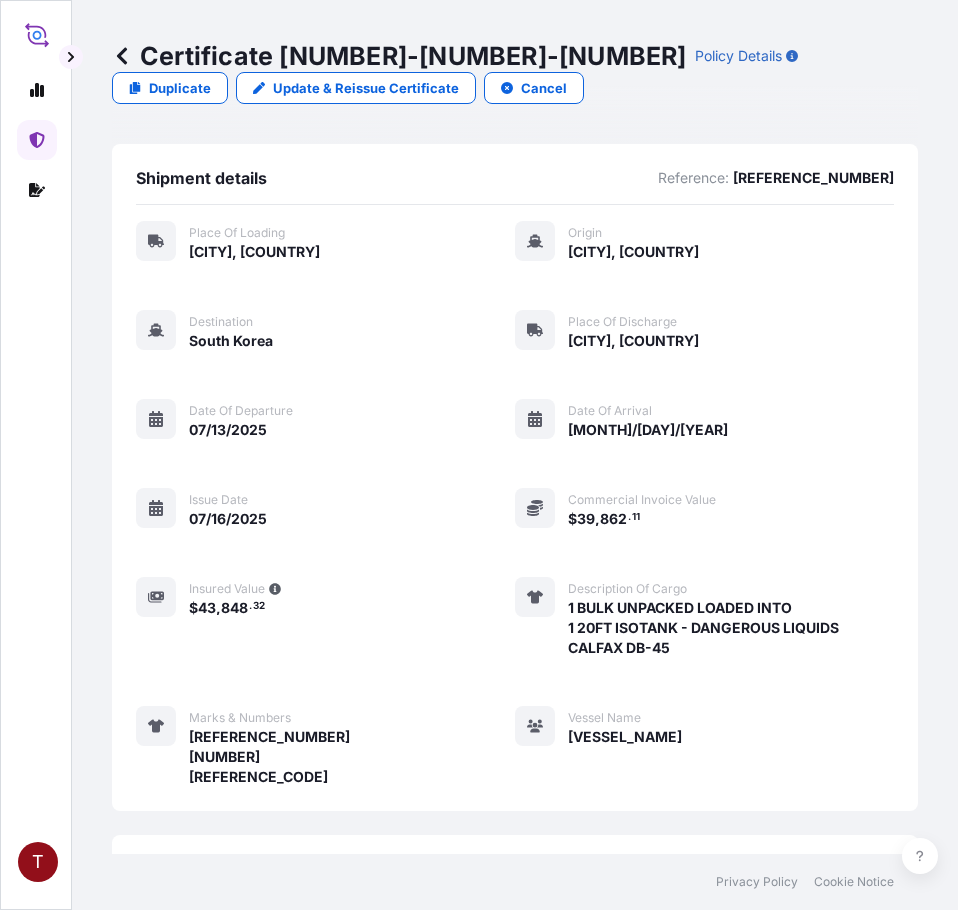 scroll, scrollTop: 0, scrollLeft: 0, axis: both 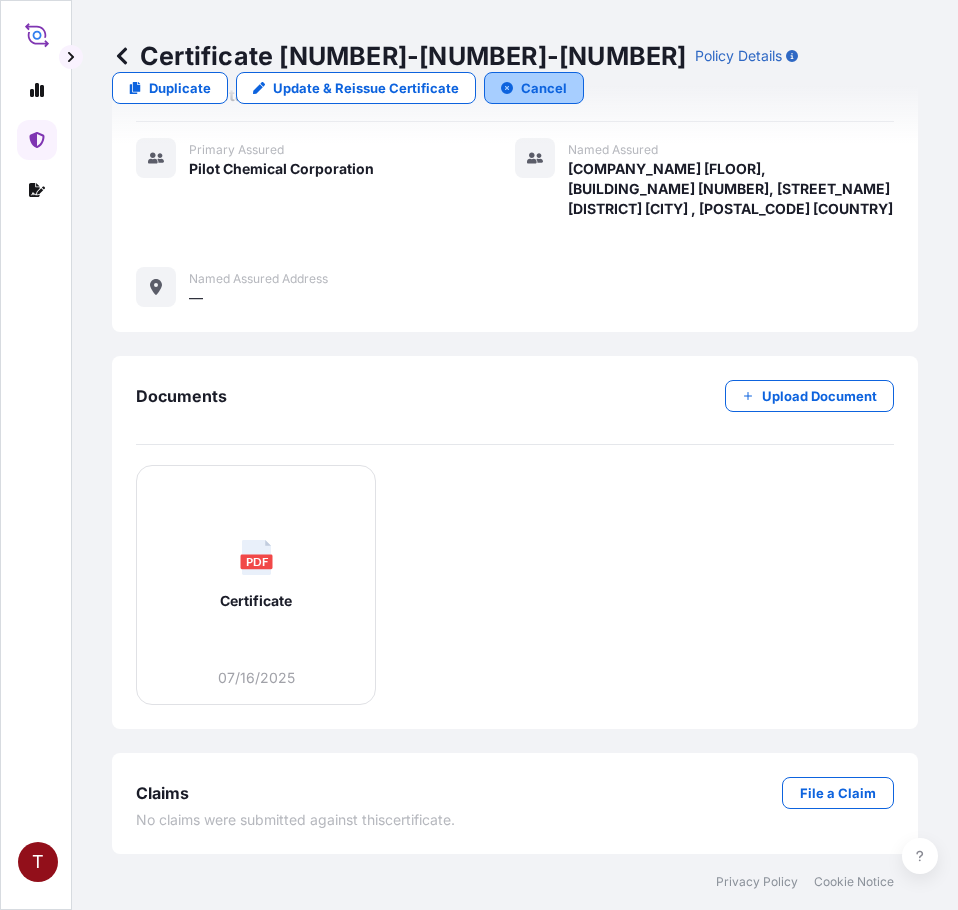 click on "Cancel" at bounding box center [544, 88] 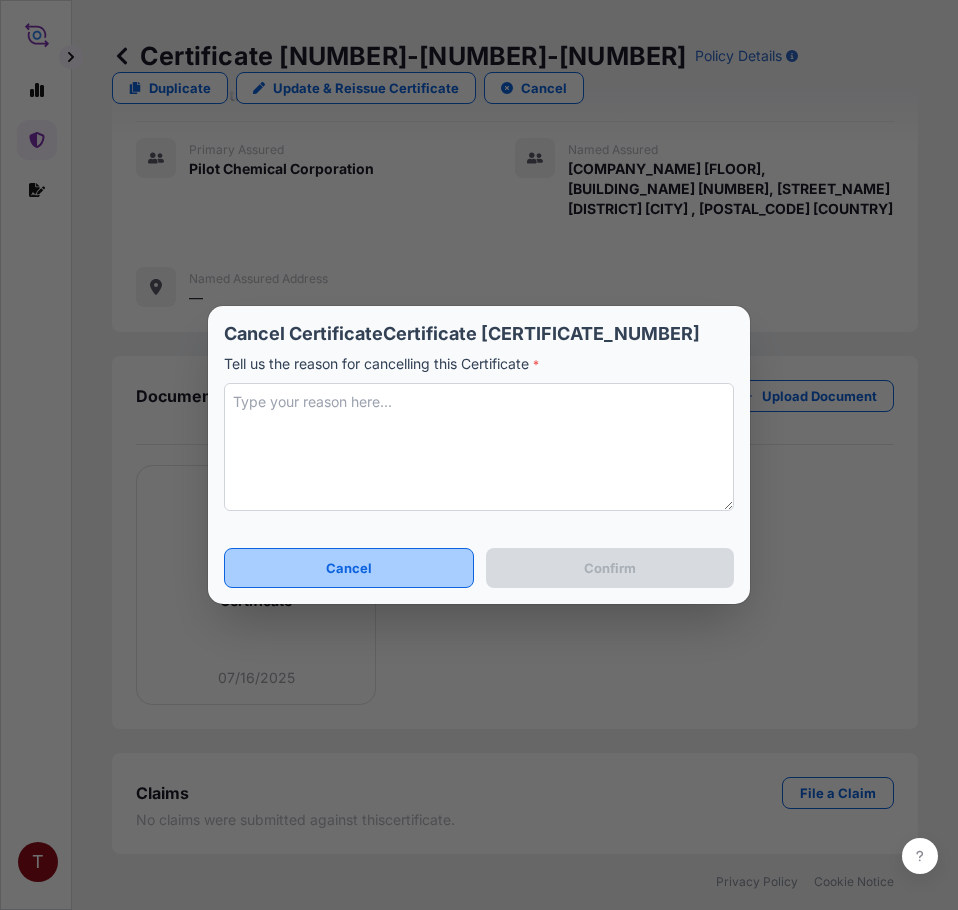click on "Cancel" at bounding box center [349, 568] 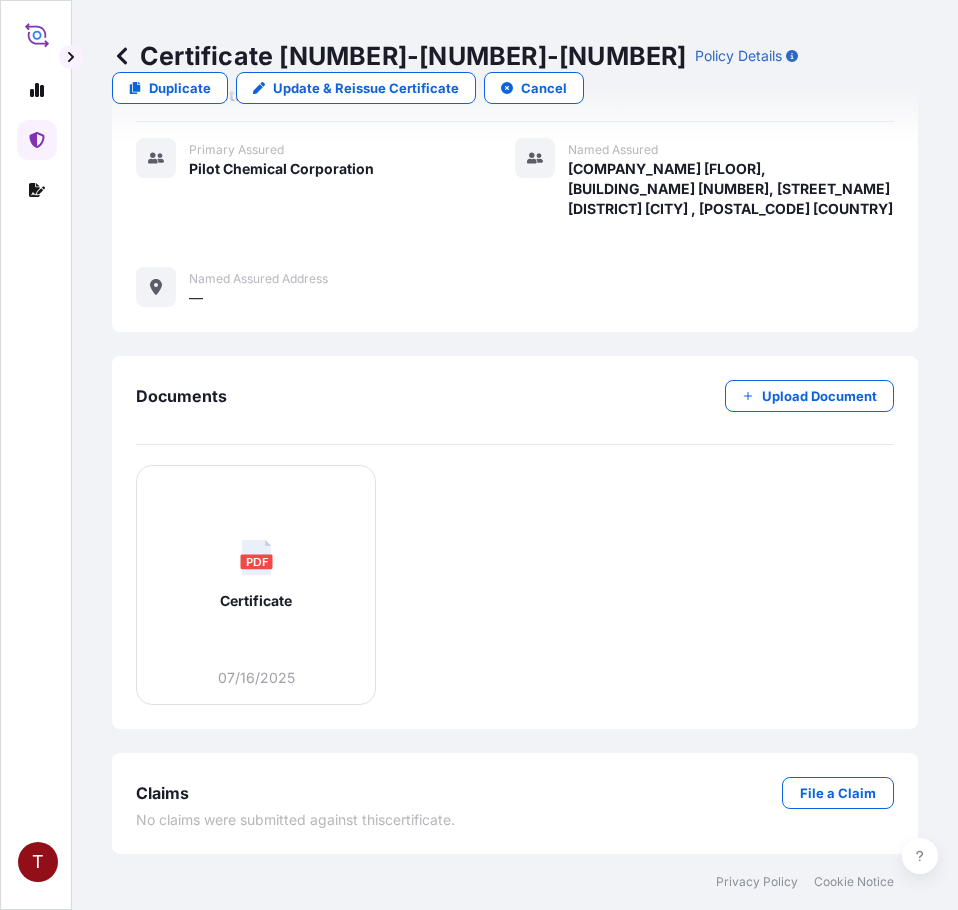click 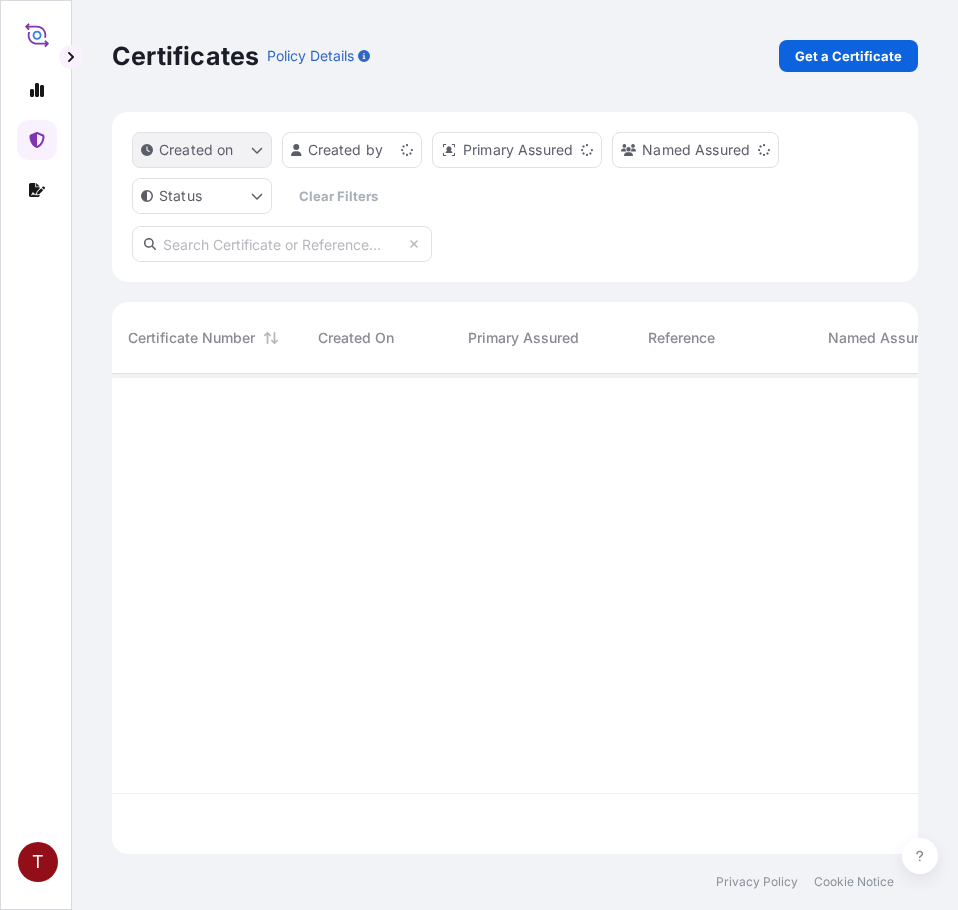 scroll, scrollTop: 16, scrollLeft: 16, axis: both 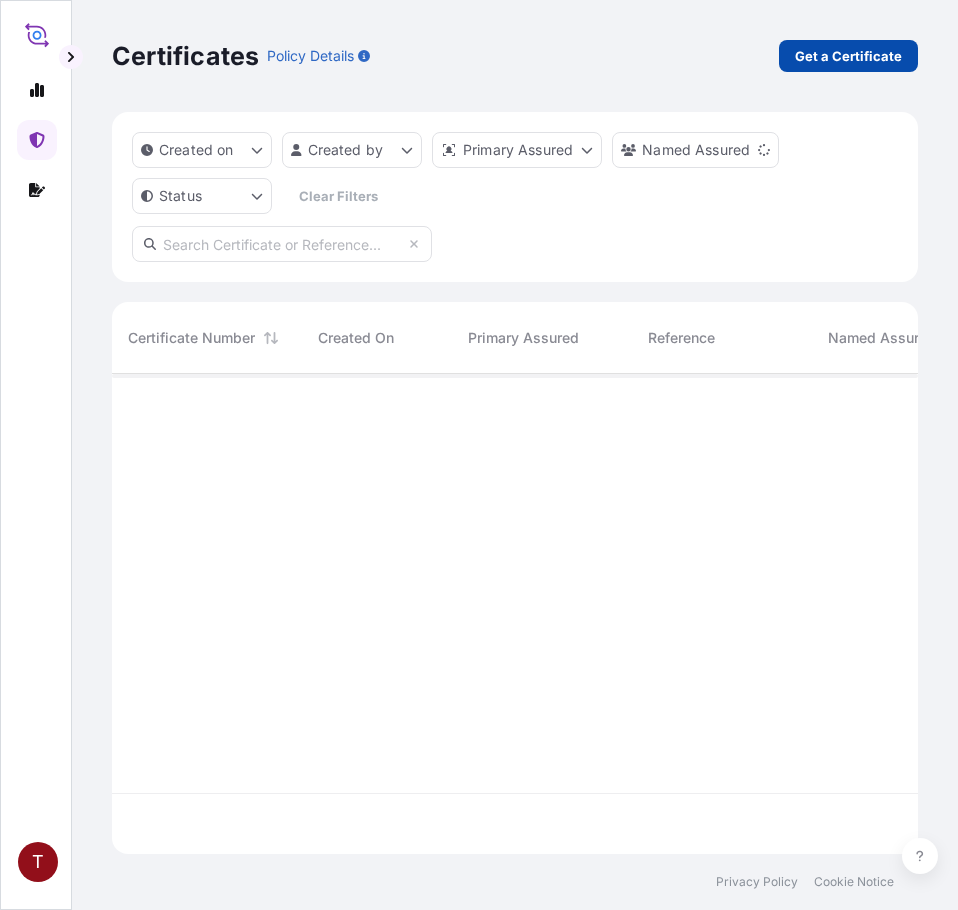 click on "Get a Certificate" at bounding box center (848, 56) 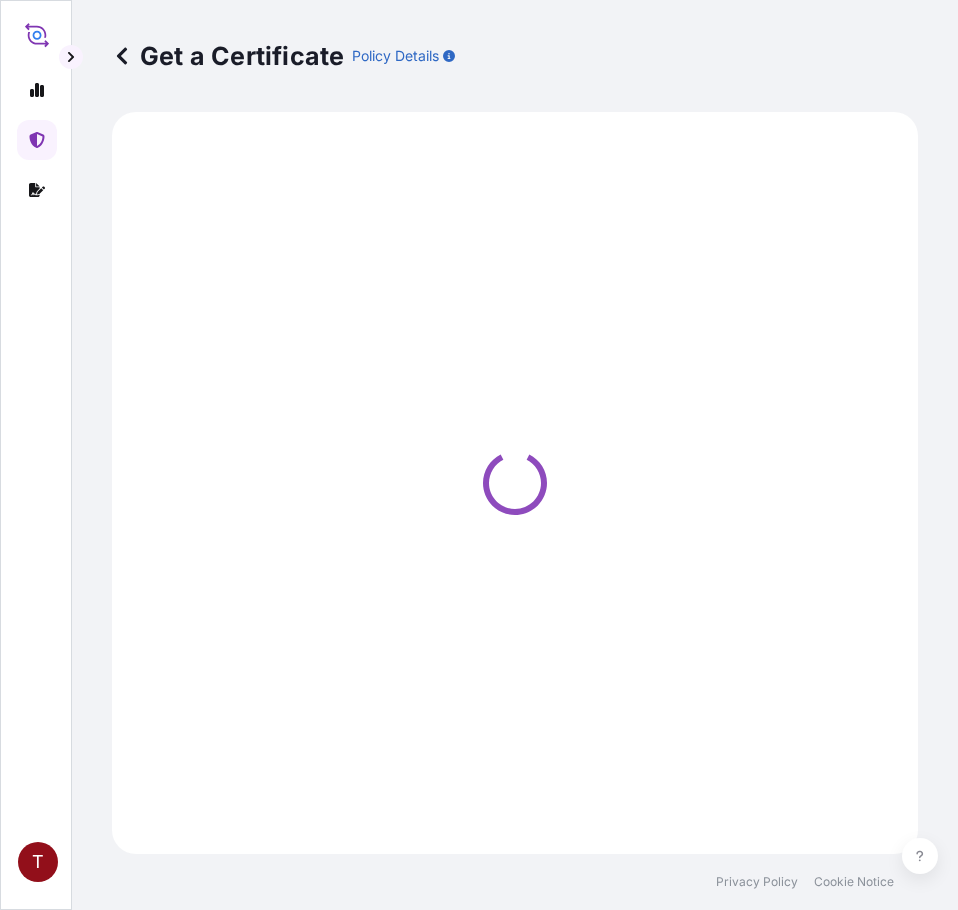 select on "Ocean Vessel" 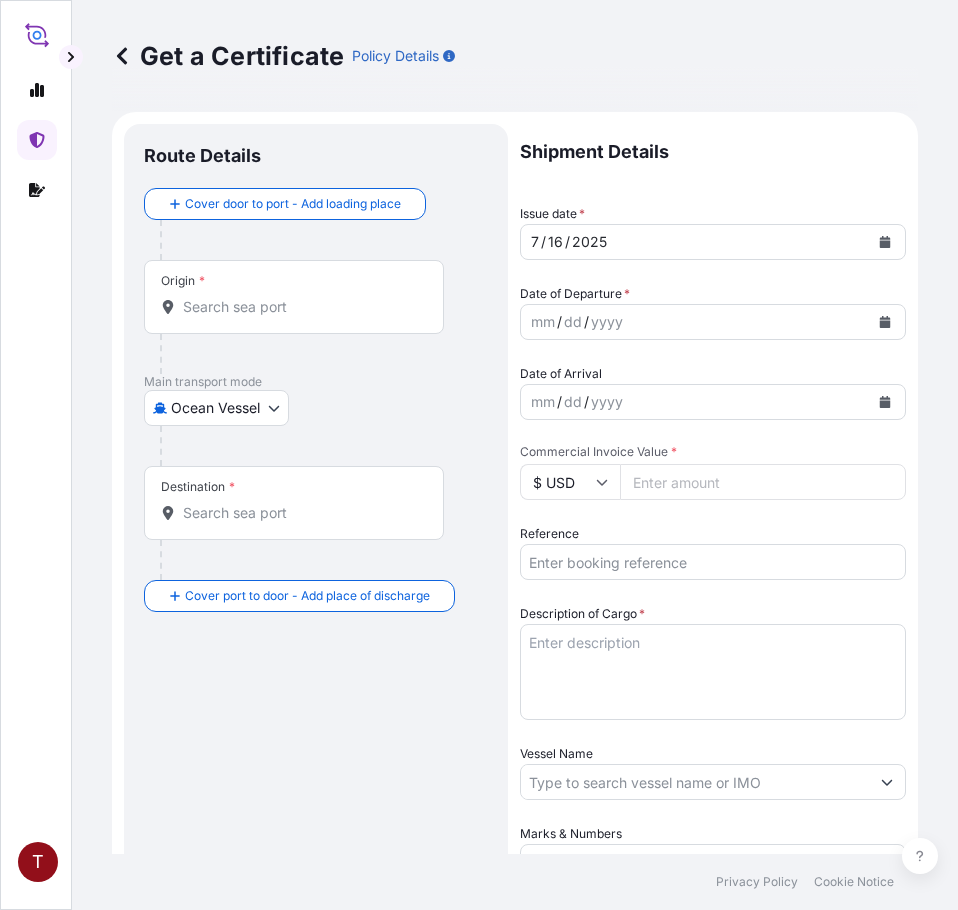 click on "Origin *" at bounding box center [301, 307] 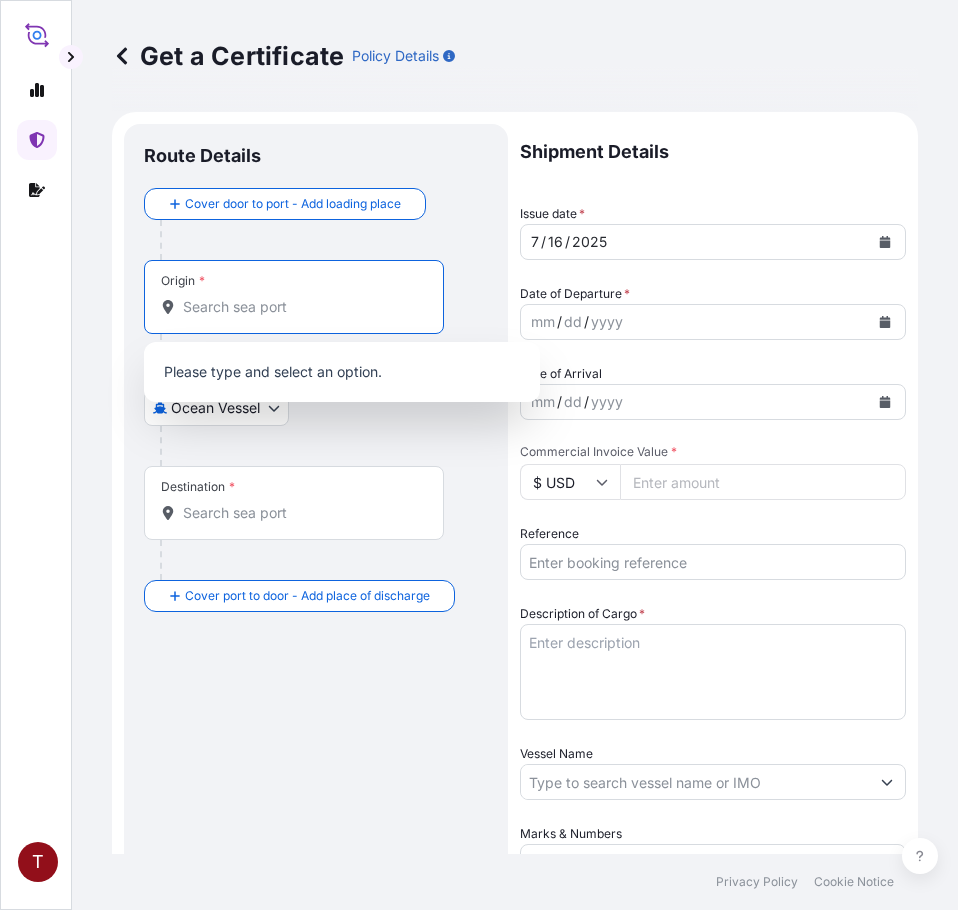 paste on "[CITY], [STATE]" 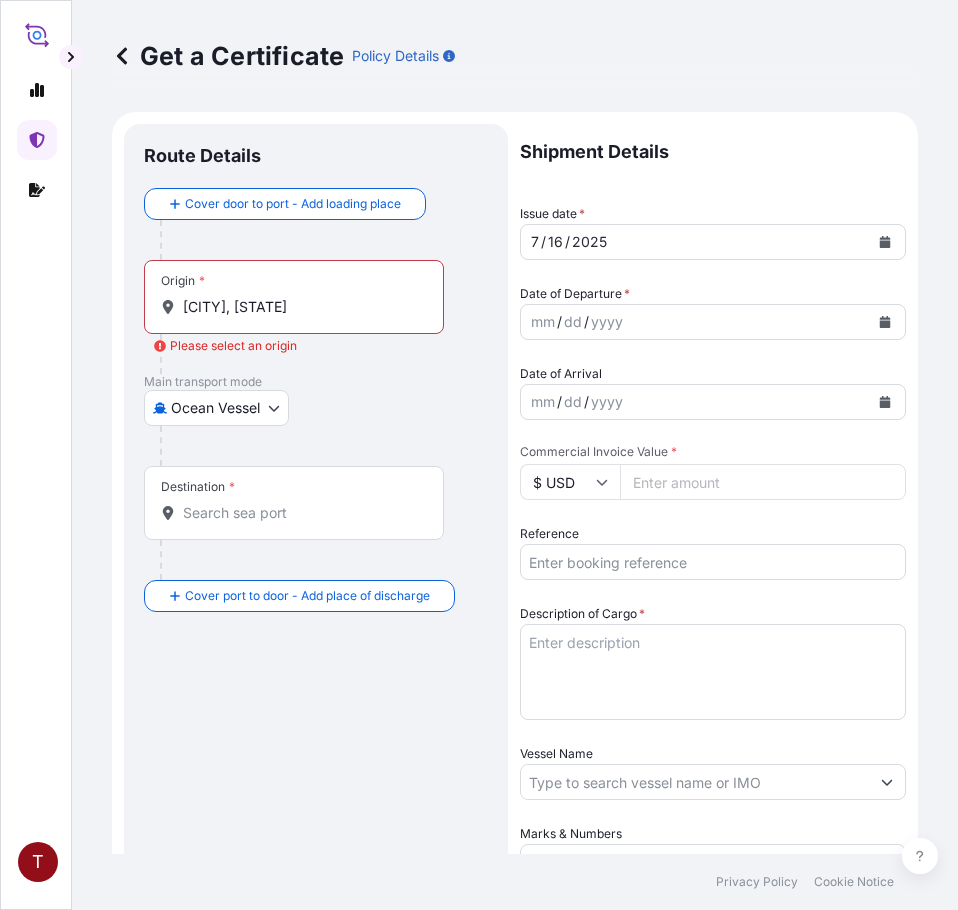 click on "[CITY], [STATE]" at bounding box center [301, 307] 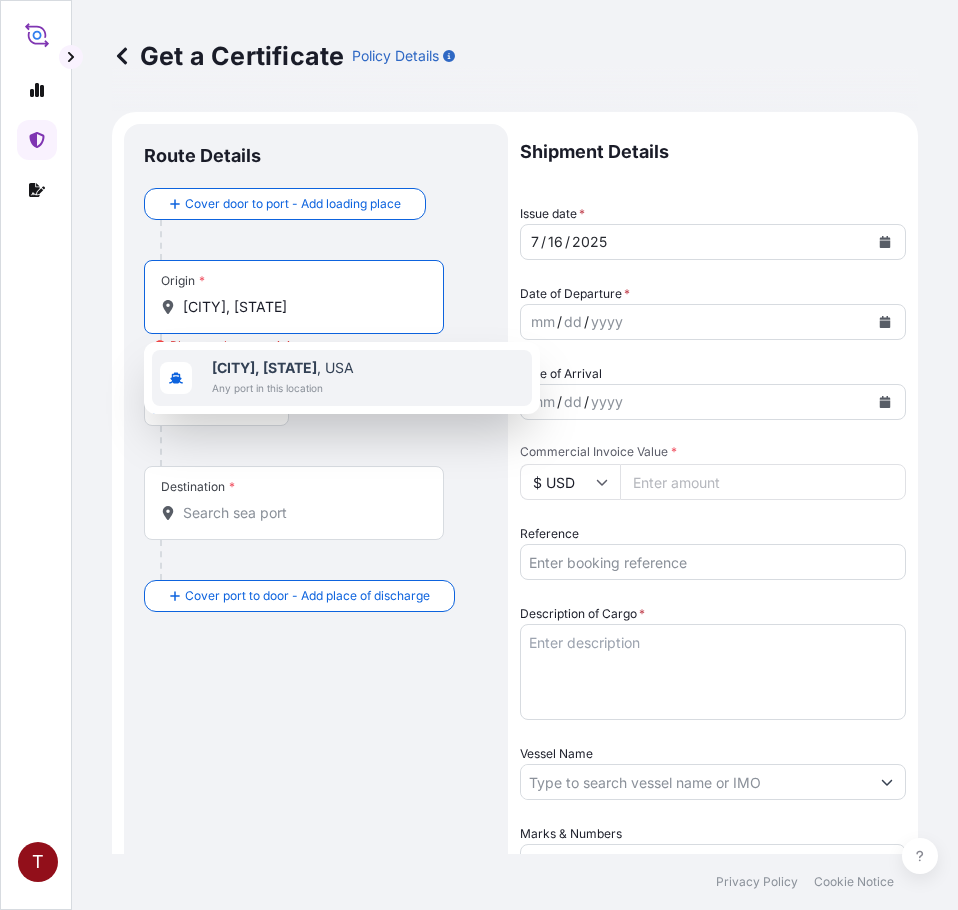 click on "[CITY], [STATE]" at bounding box center (264, 367) 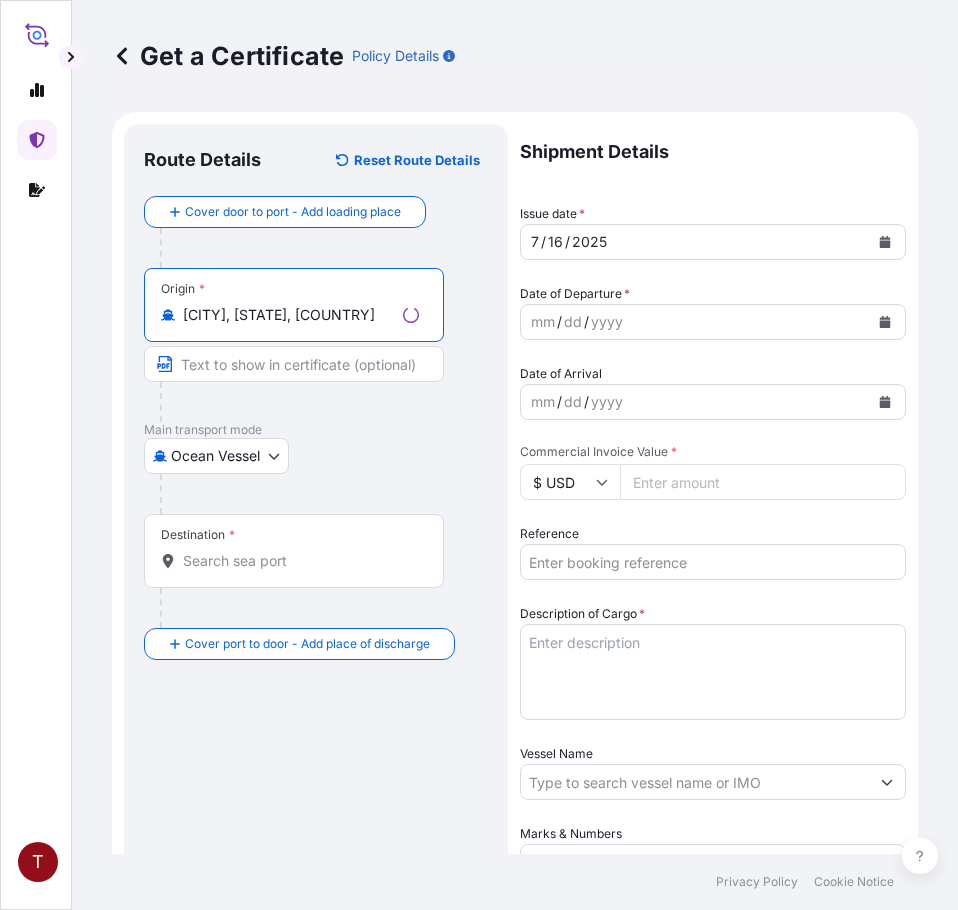 click on "Destination *" at bounding box center [294, 551] 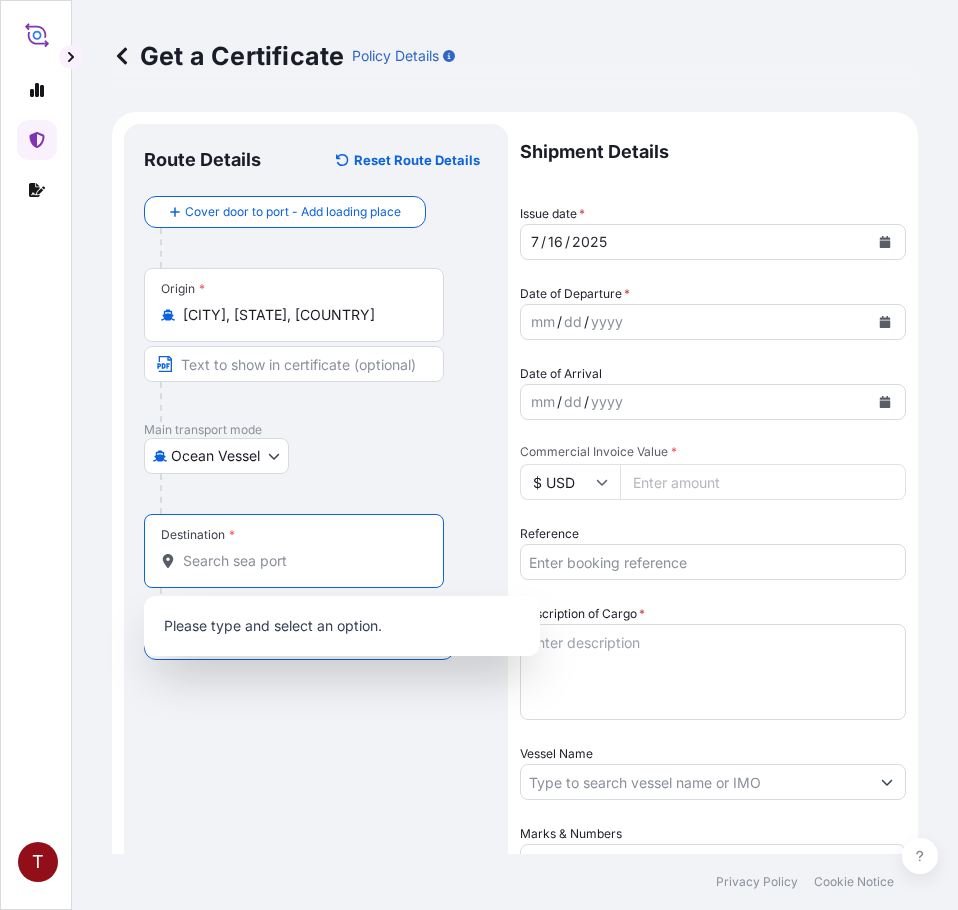 click on "Destination *" at bounding box center (301, 561) 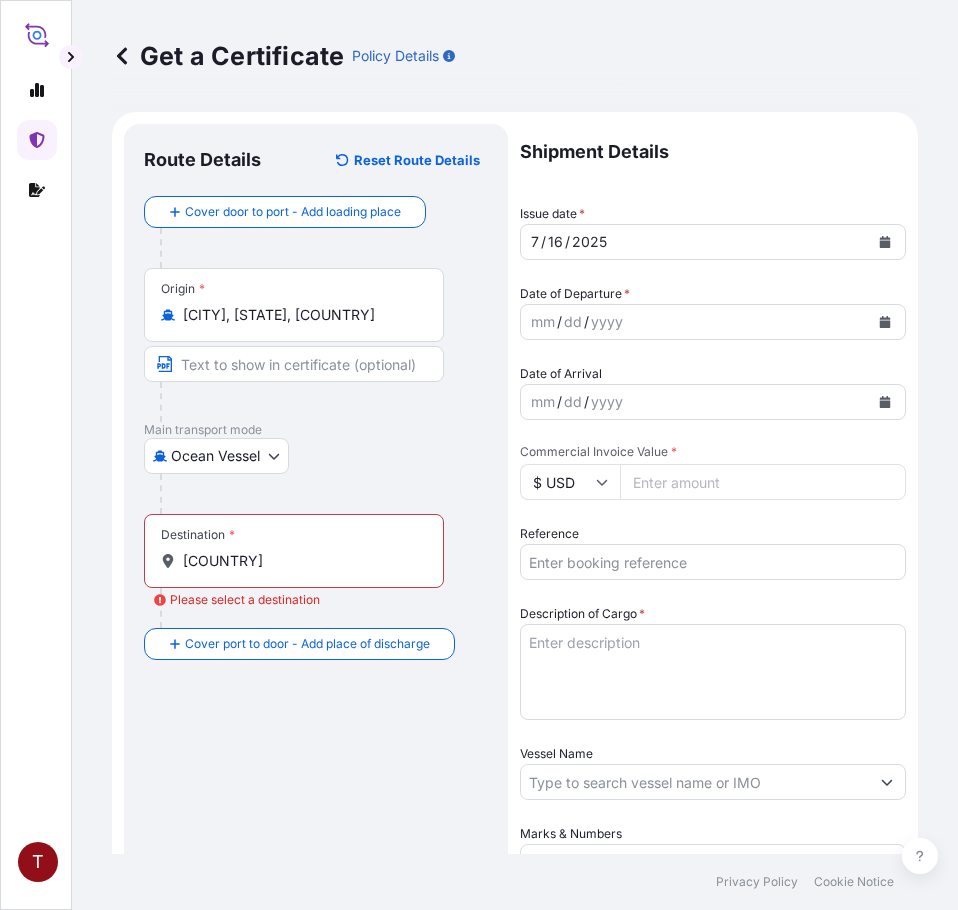 click on "[COUNTRY]" at bounding box center [301, 561] 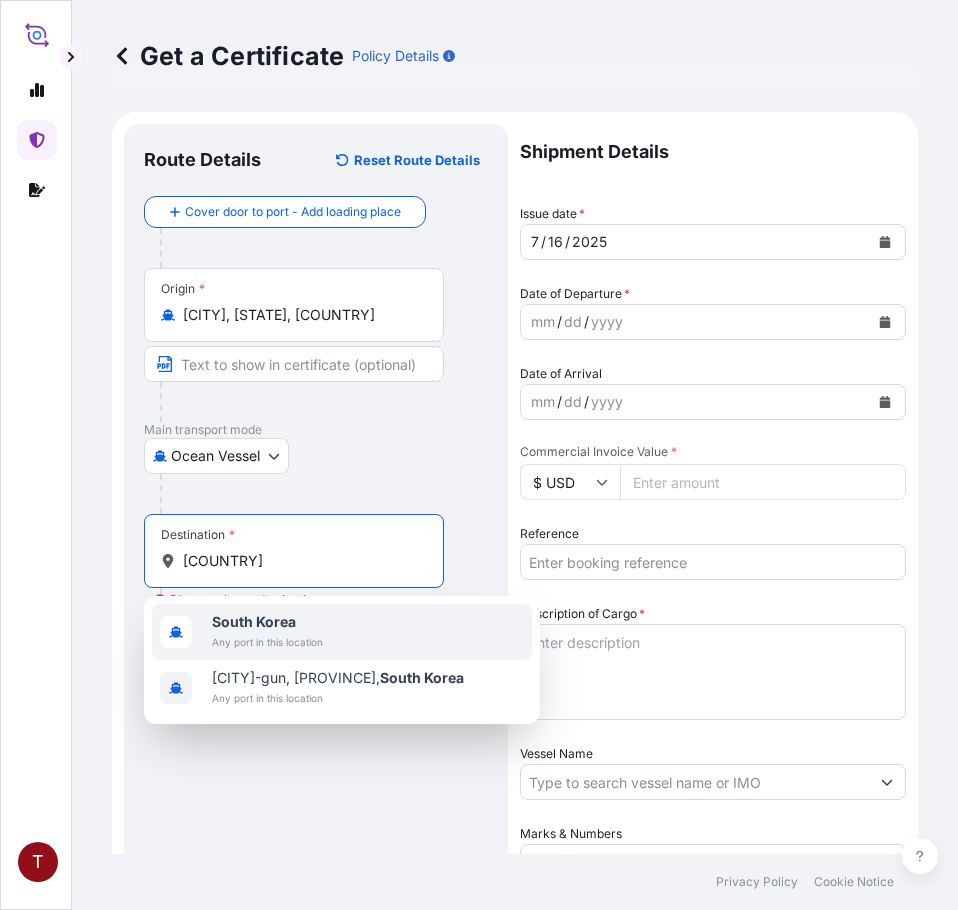 click on "South Korea" at bounding box center [254, 621] 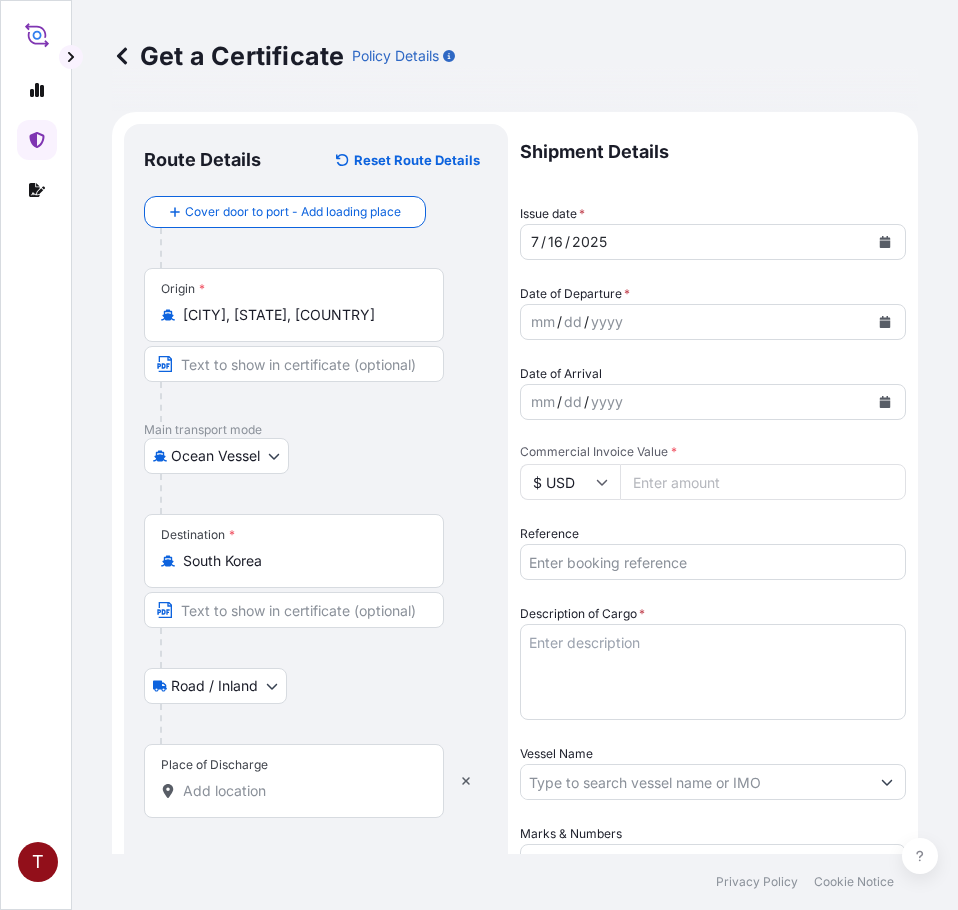 click on "Place of Discharge" at bounding box center (301, 791) 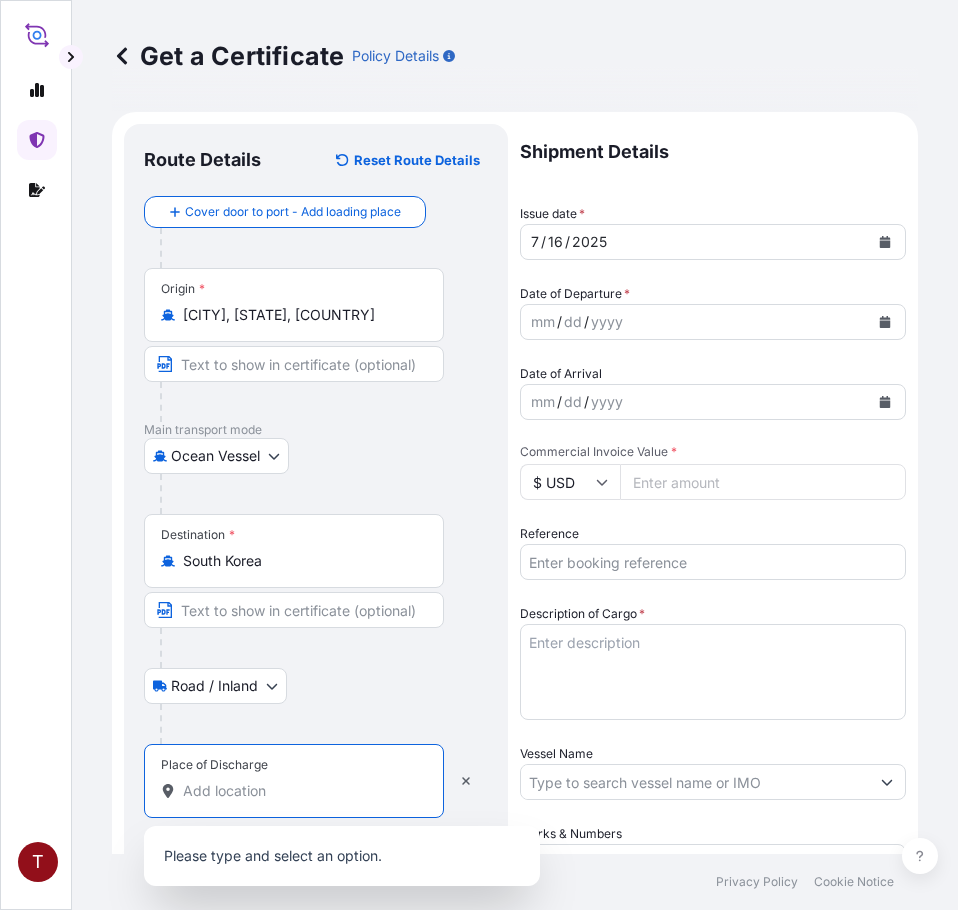 paste on "[CITY], [COUNTRY]" 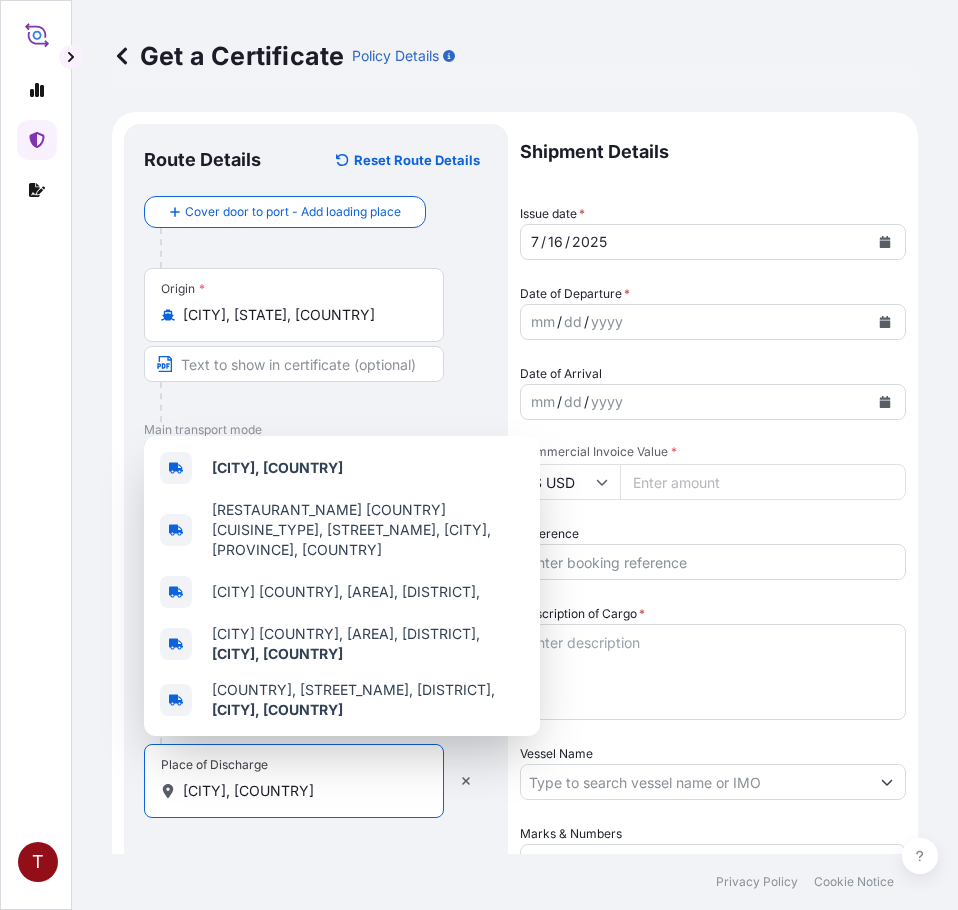 type on "[CITY], [COUNTRY]" 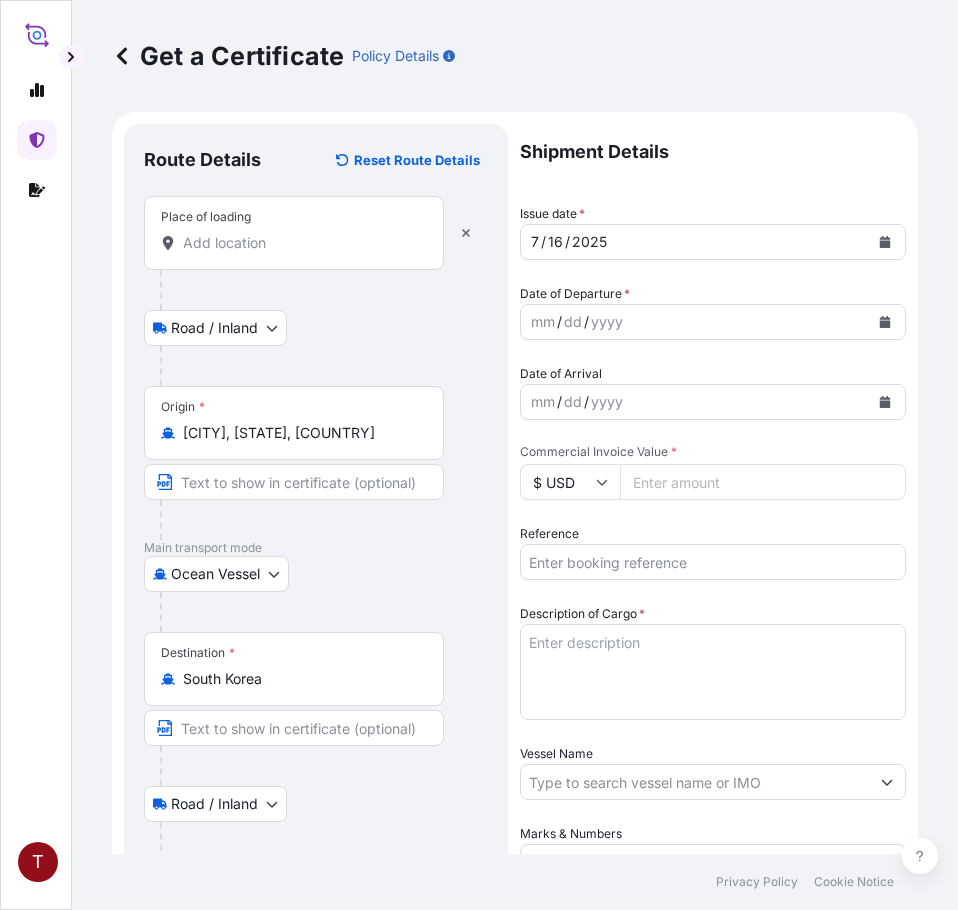 click on "Place of loading" at bounding box center (301, 243) 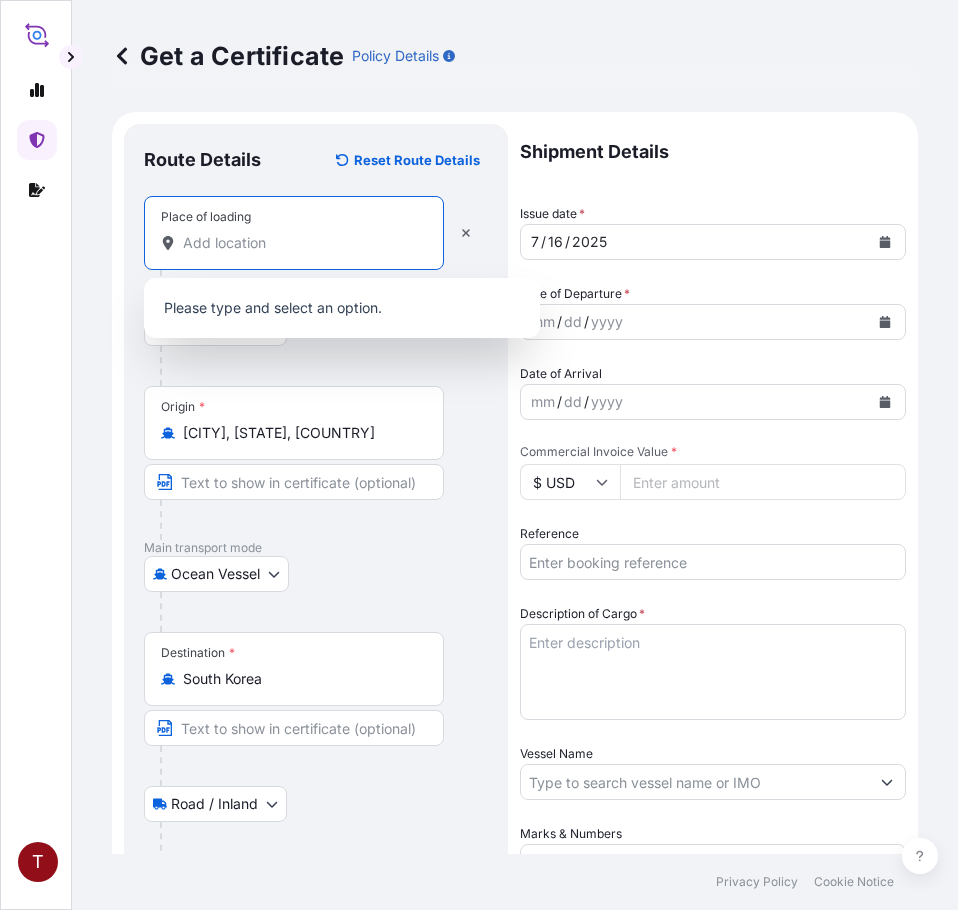 paste on "[CITY], [STATE]" 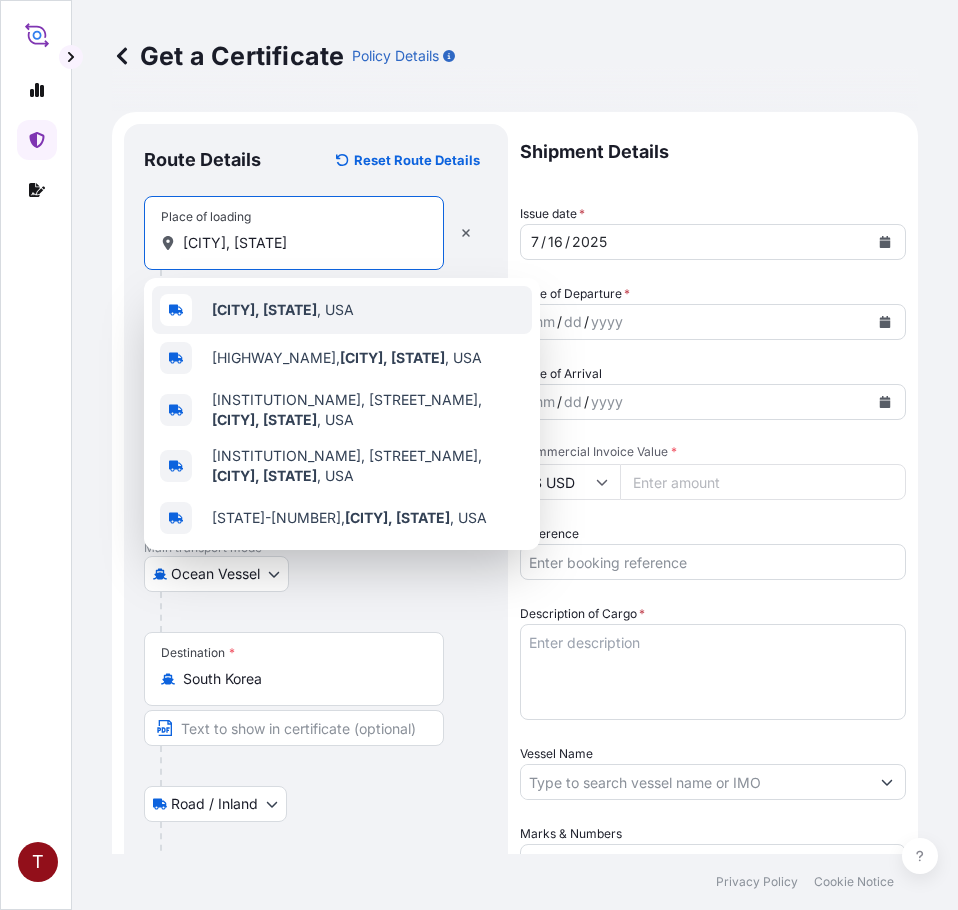 click on "[CITY], [STATE], [COUNTRY]" at bounding box center (342, 310) 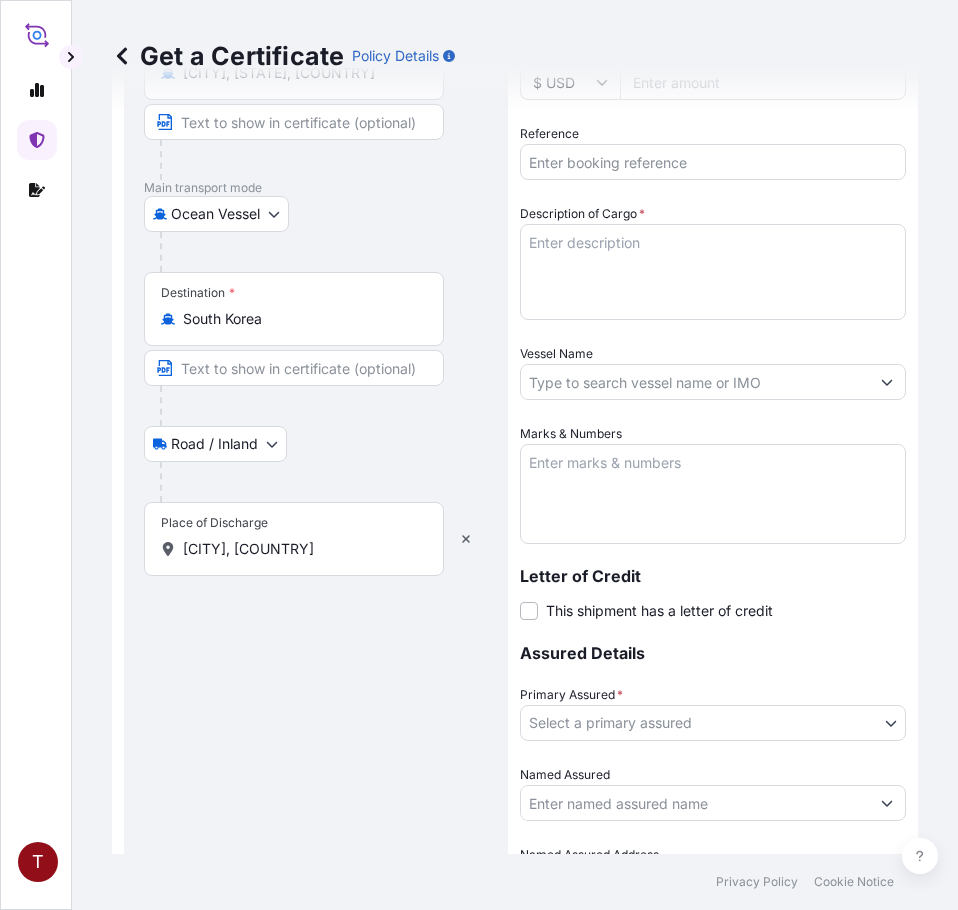 scroll, scrollTop: 0, scrollLeft: 0, axis: both 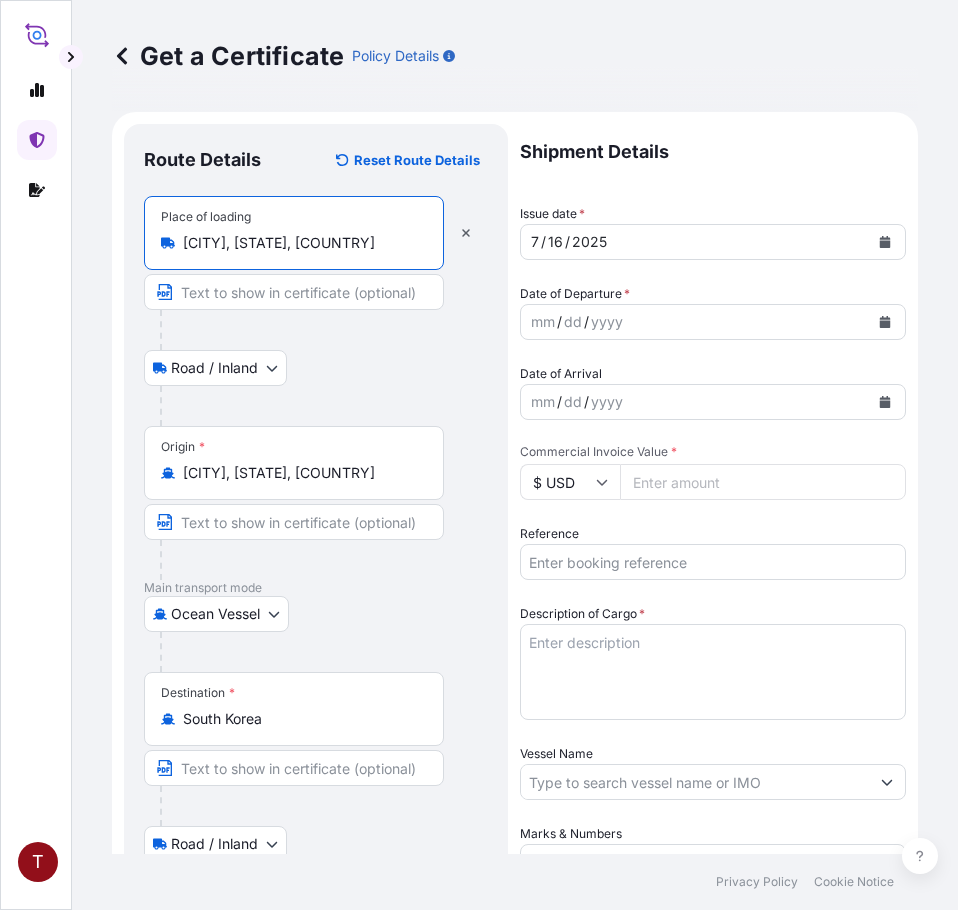 type on "[CITY], [STATE], [COUNTRY]" 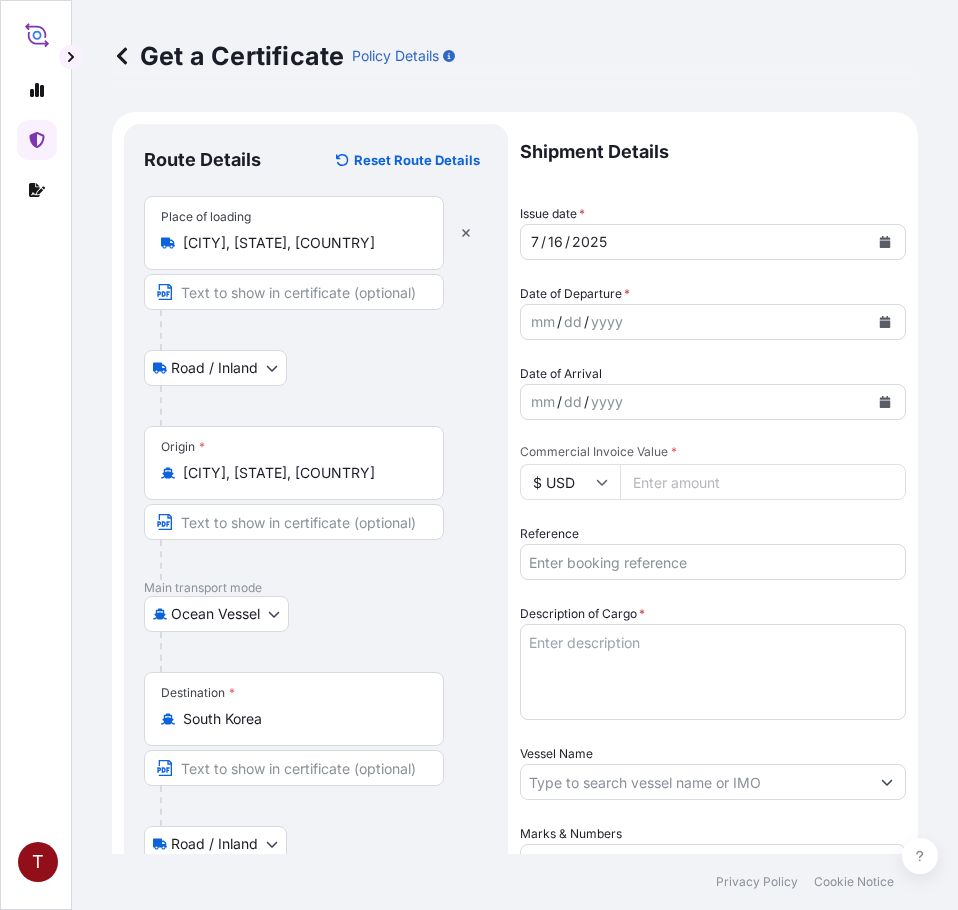 click 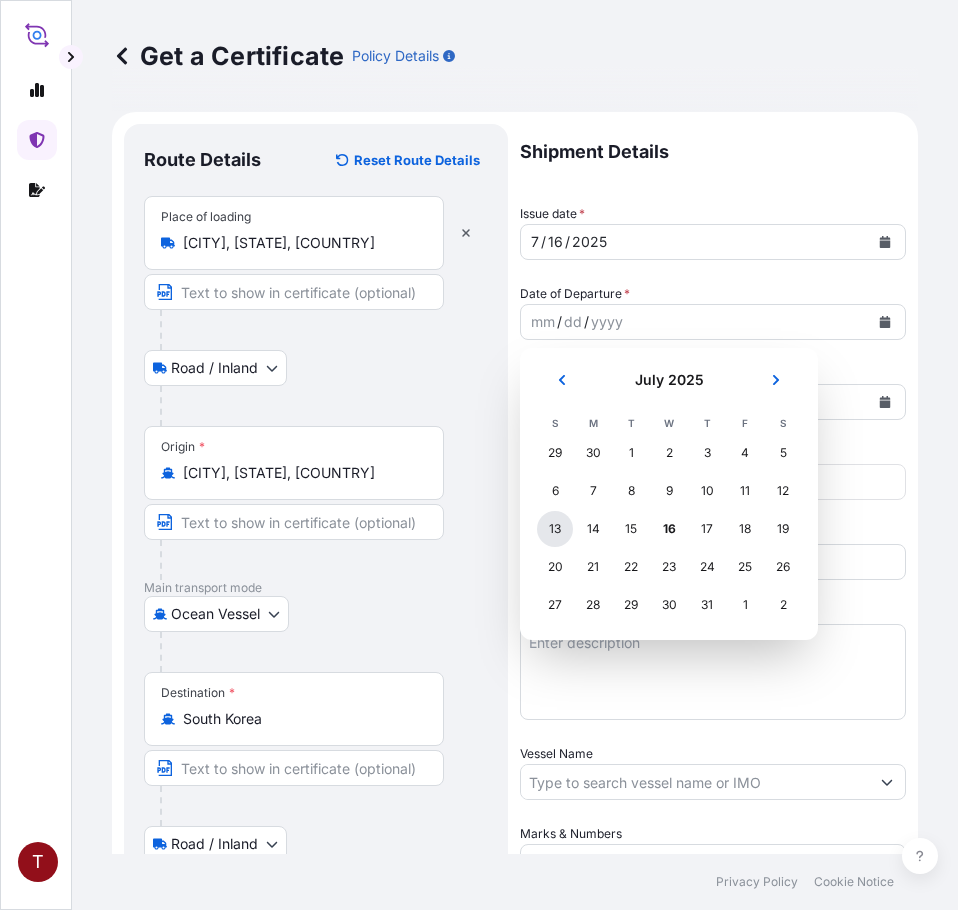 click on "13" at bounding box center [555, 529] 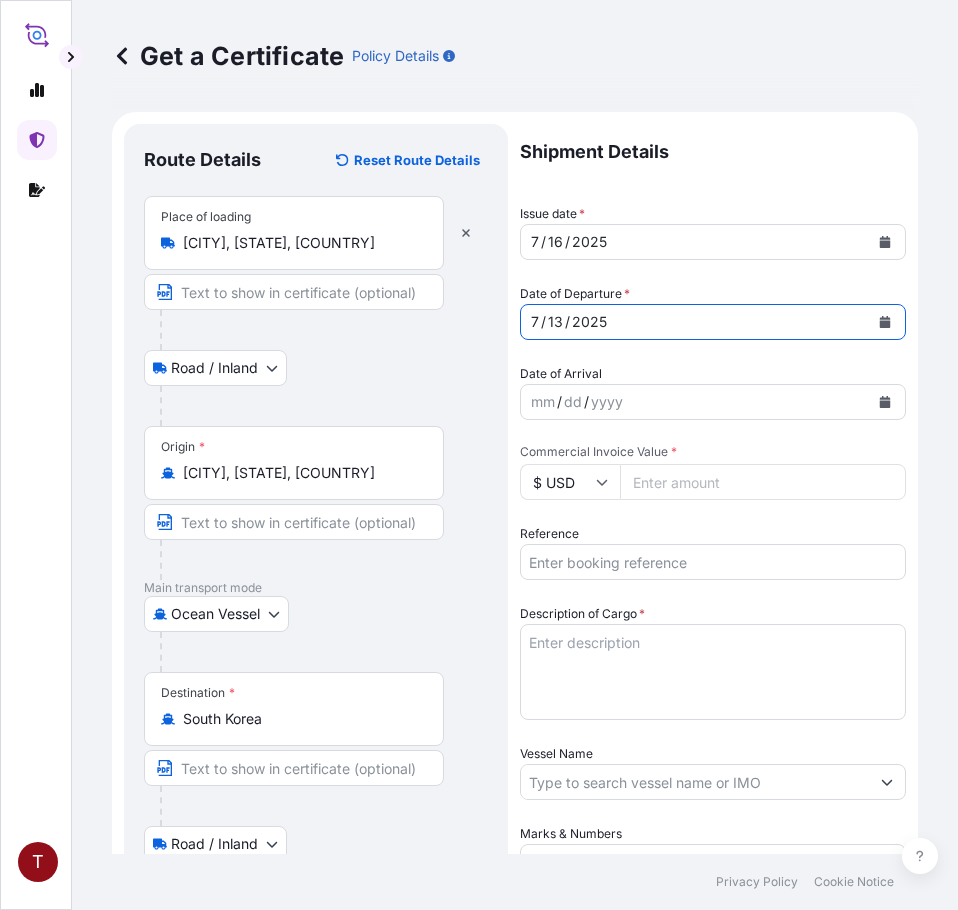click 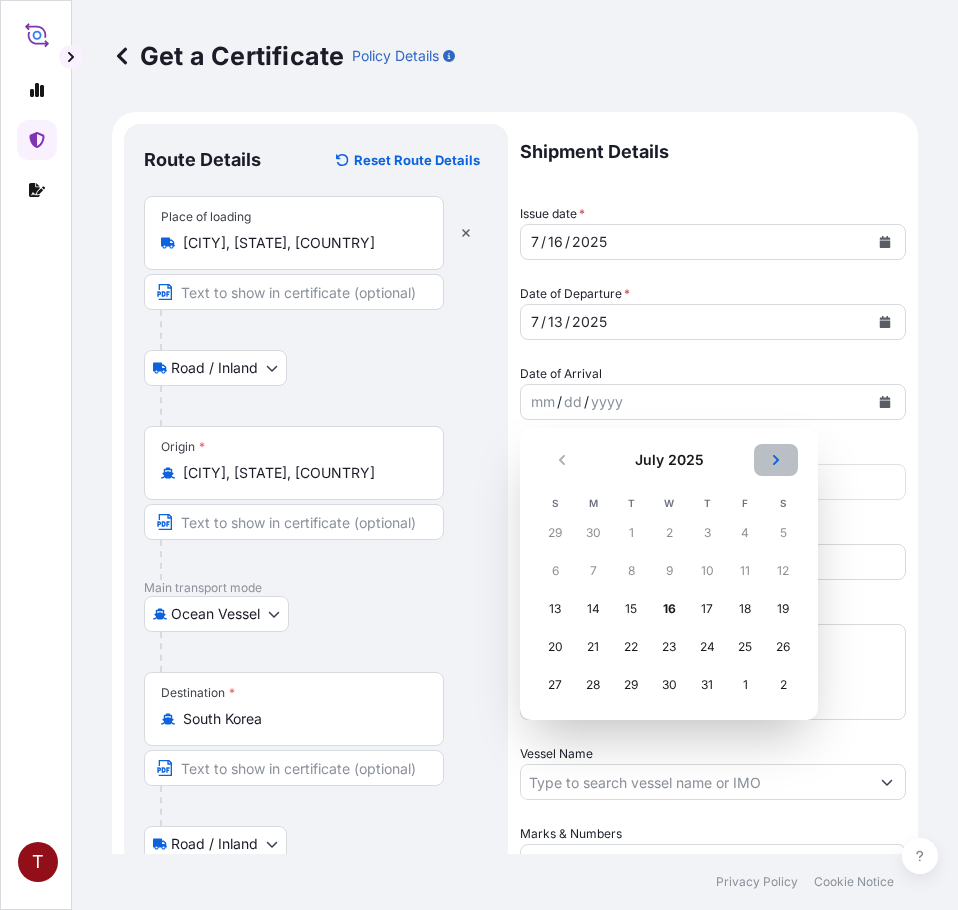 click at bounding box center (776, 460) 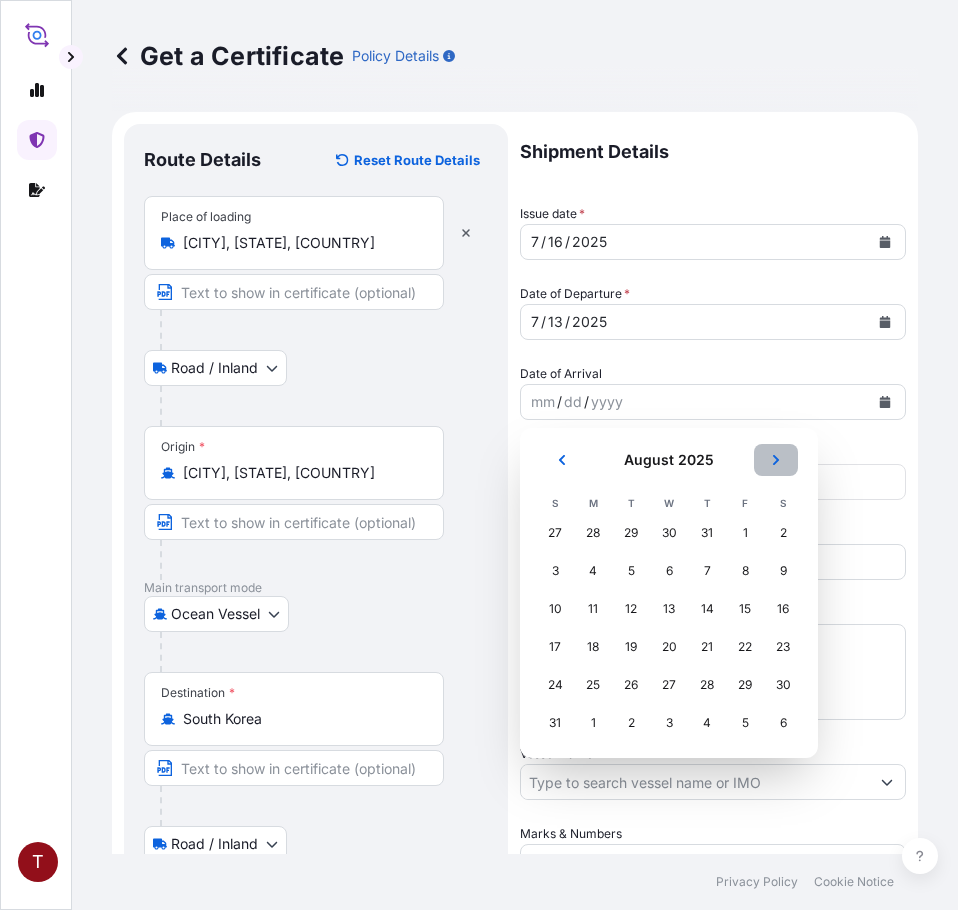 click at bounding box center [776, 460] 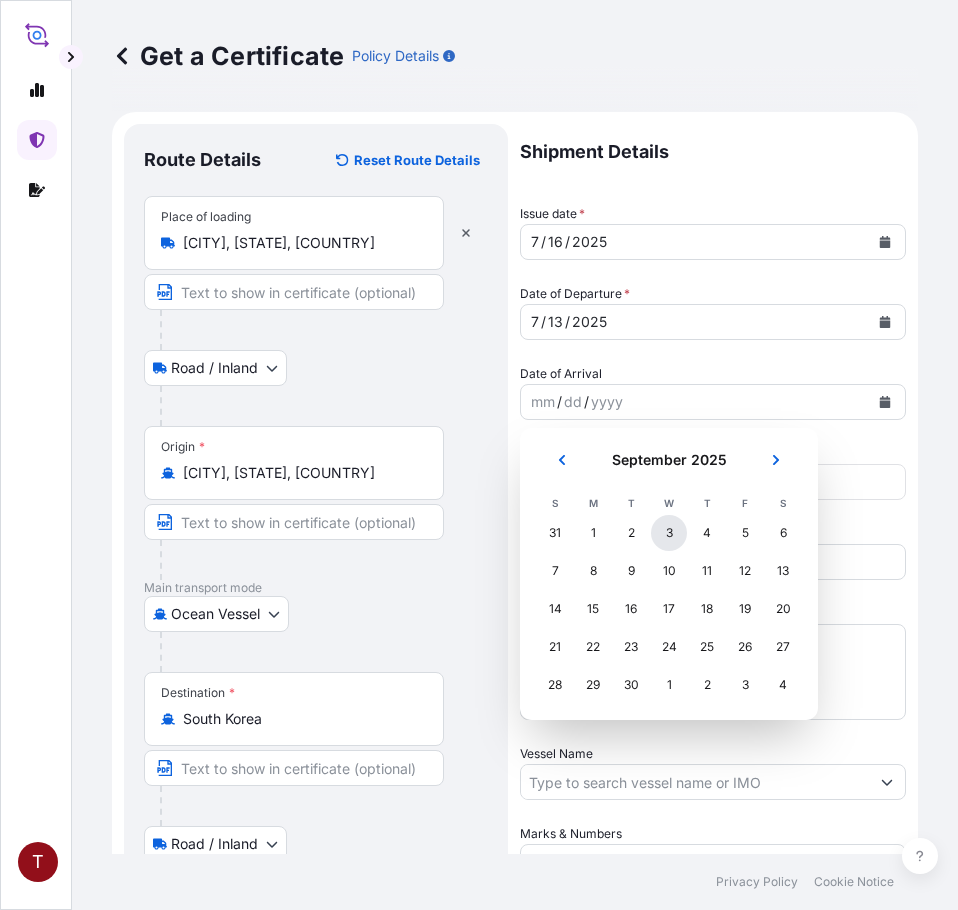 click on "3" at bounding box center (669, 533) 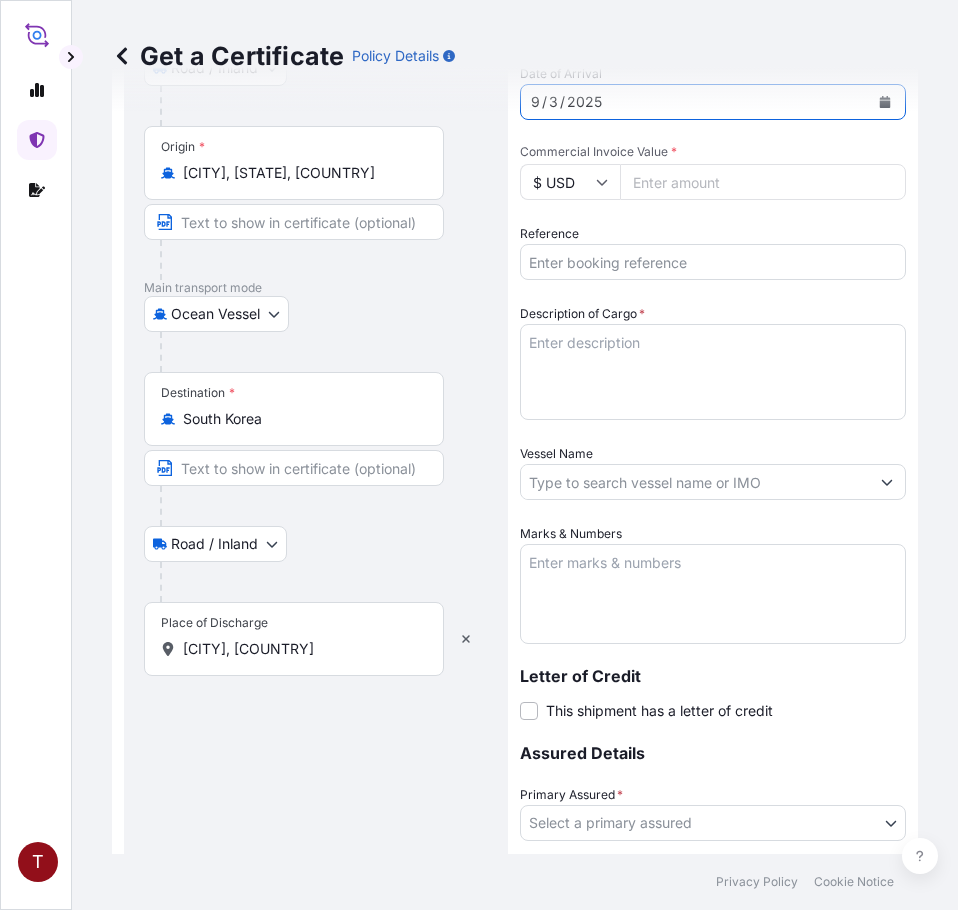 scroll, scrollTop: 500, scrollLeft: 0, axis: vertical 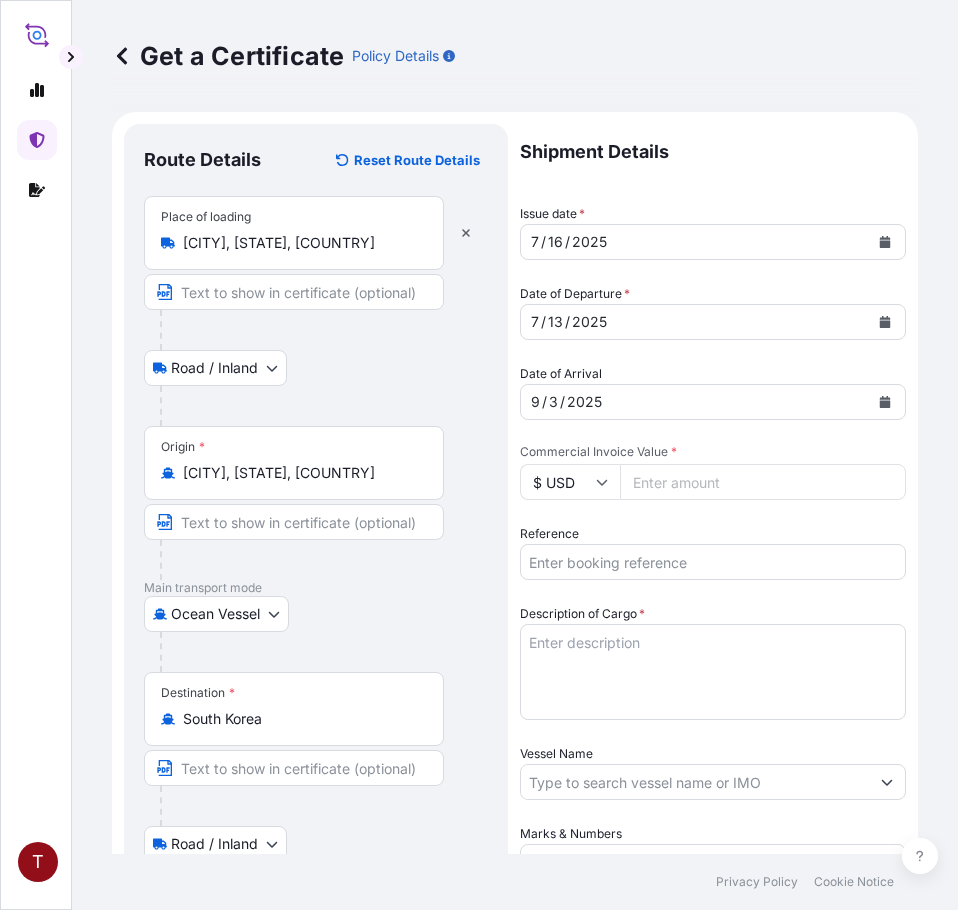 click on "Commercial Invoice Value    *" at bounding box center [763, 482] 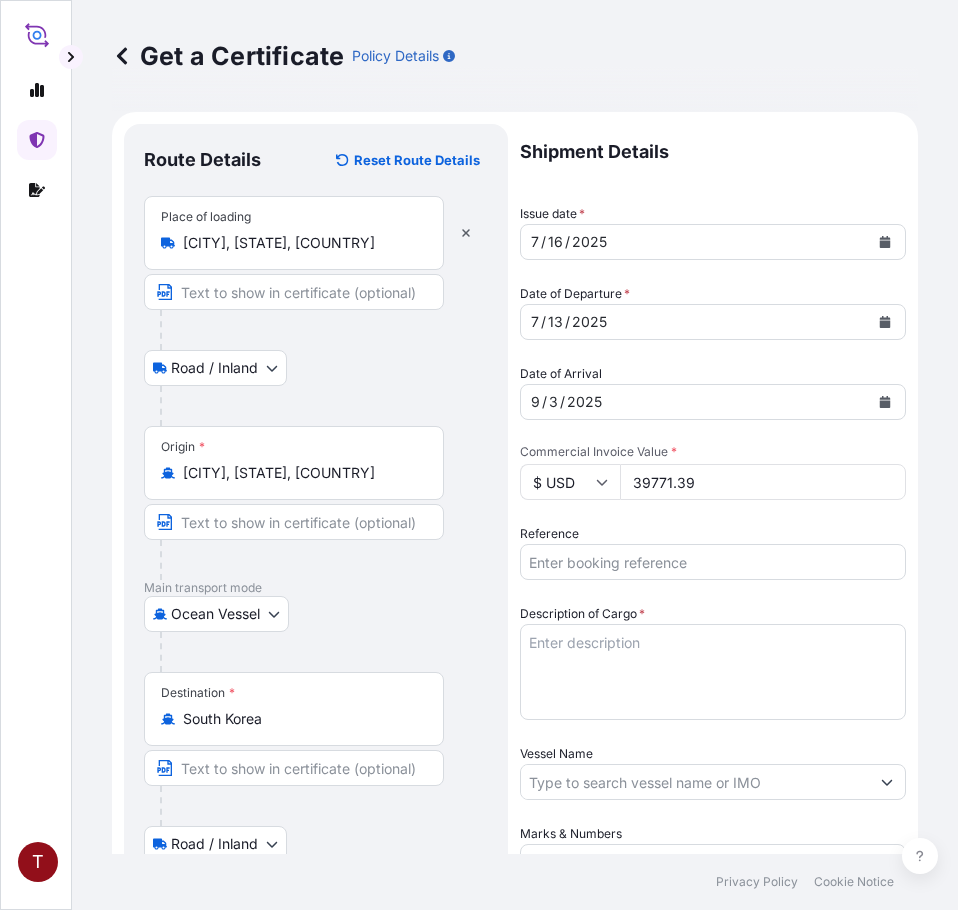 type on "39771.39" 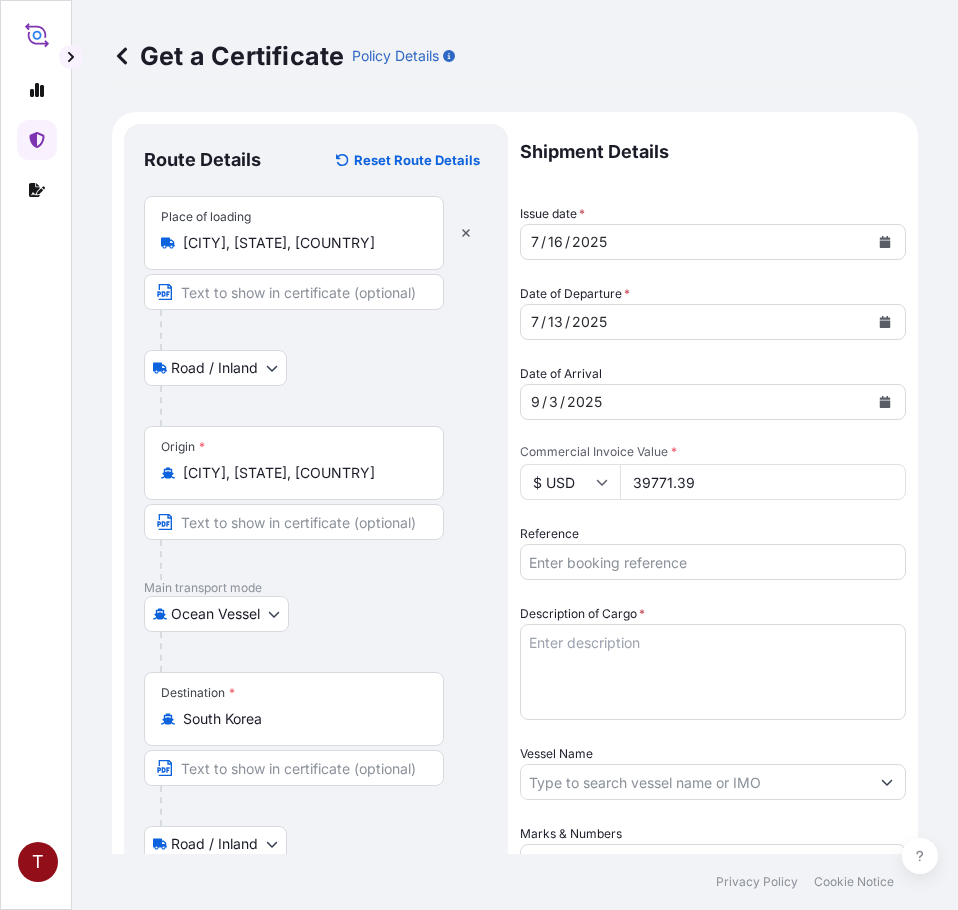 scroll, scrollTop: 200, scrollLeft: 0, axis: vertical 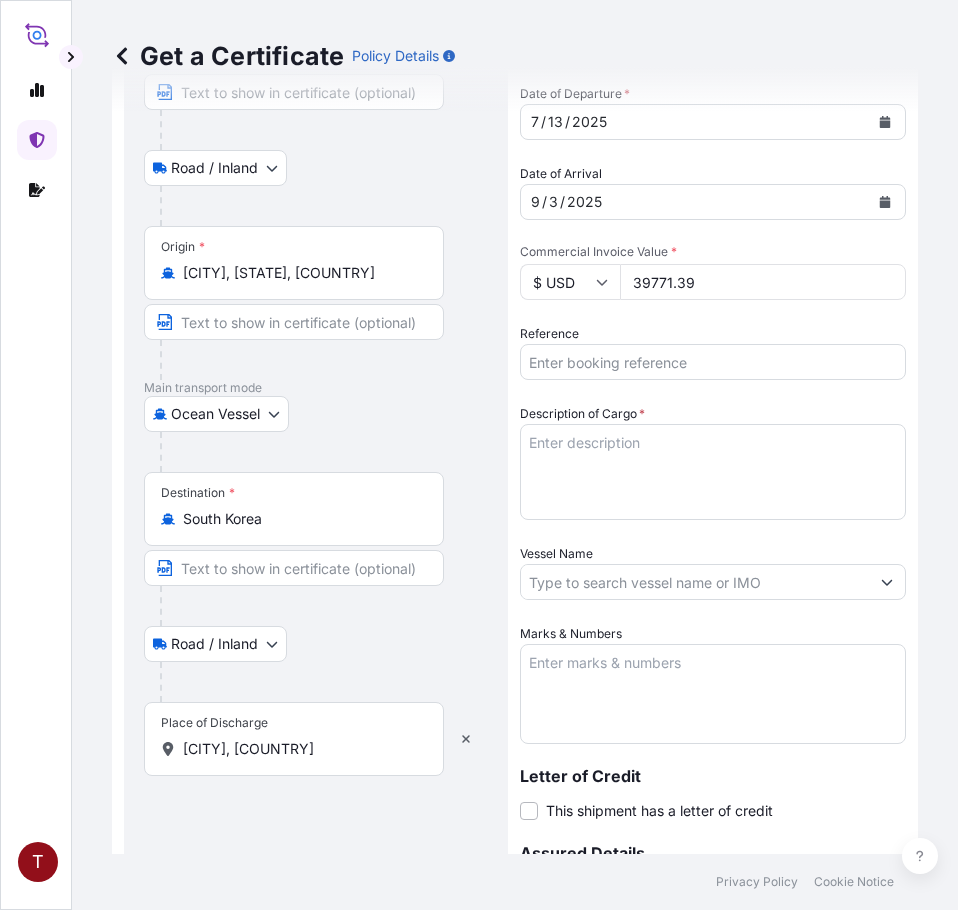 click on "Reference" at bounding box center (713, 362) 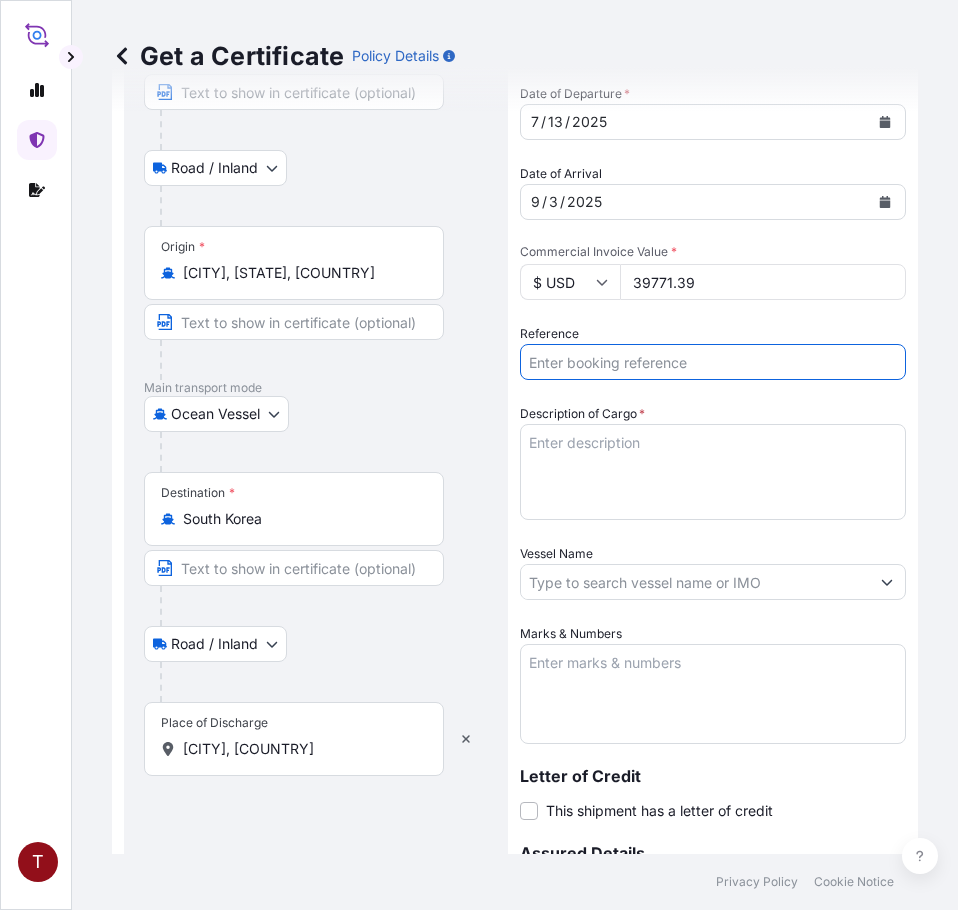 paste on "[REFERENCE_NUMBER]" 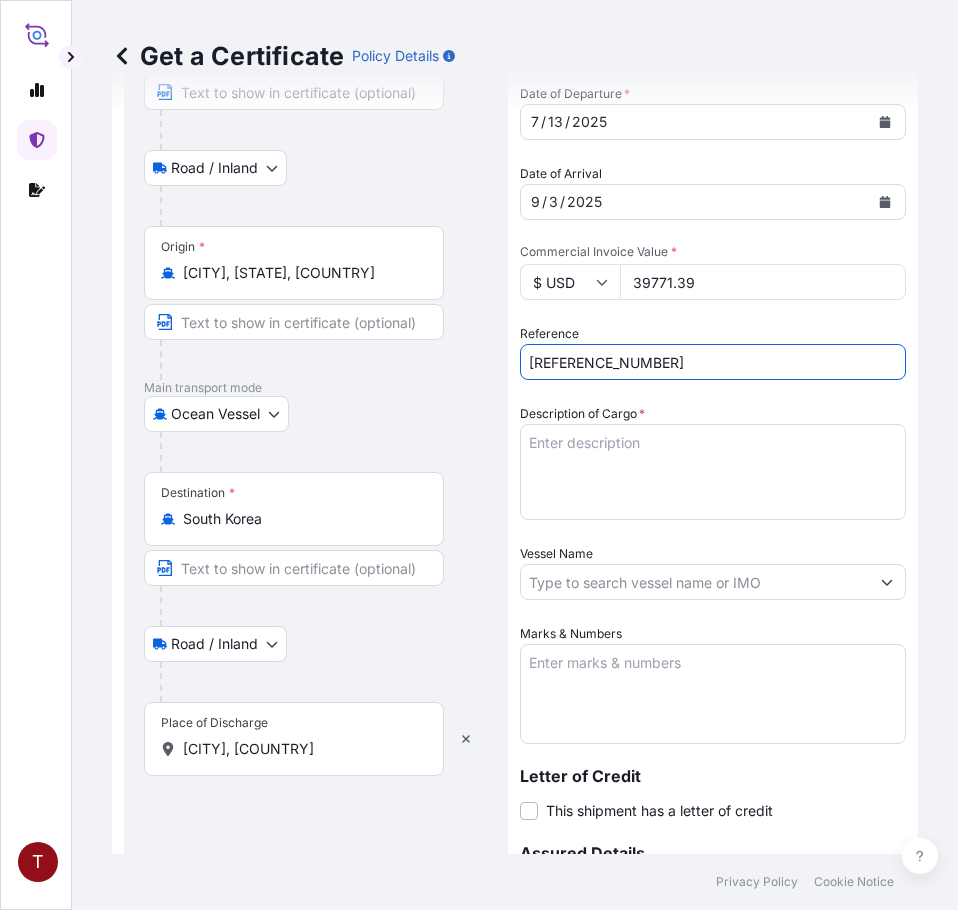 type on "[REFERENCE_NUMBER]" 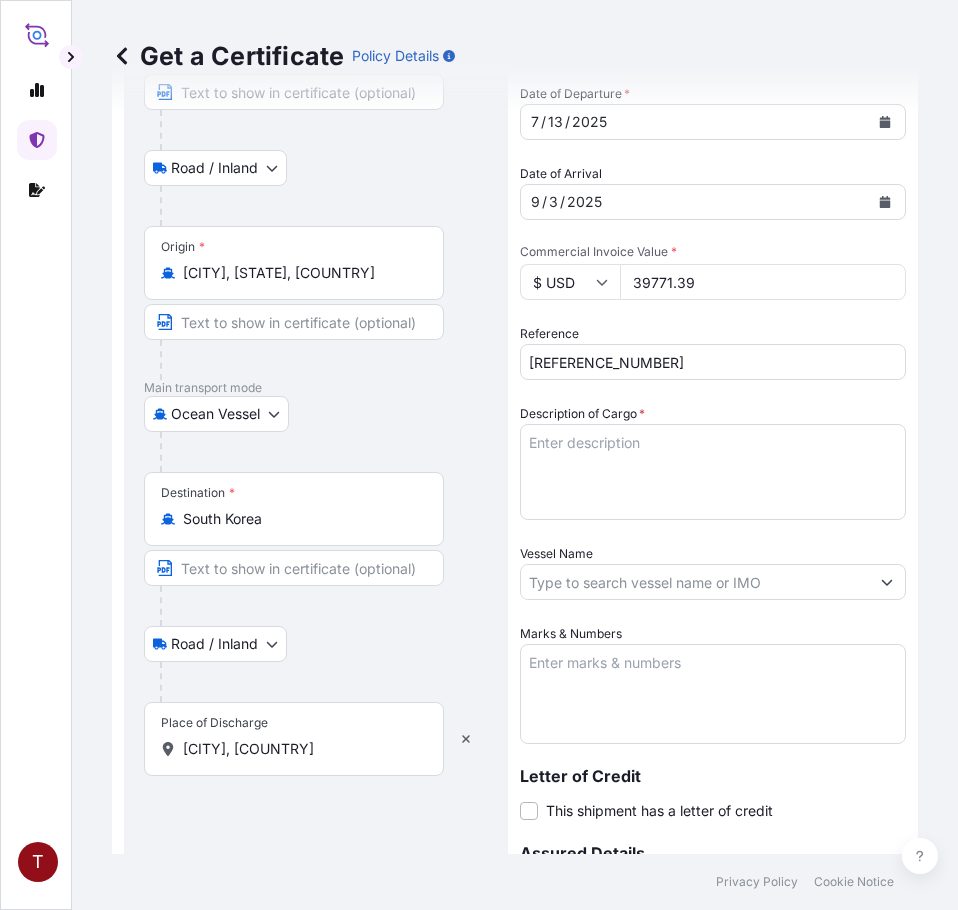 click on "Description of Cargo *" at bounding box center (713, 472) 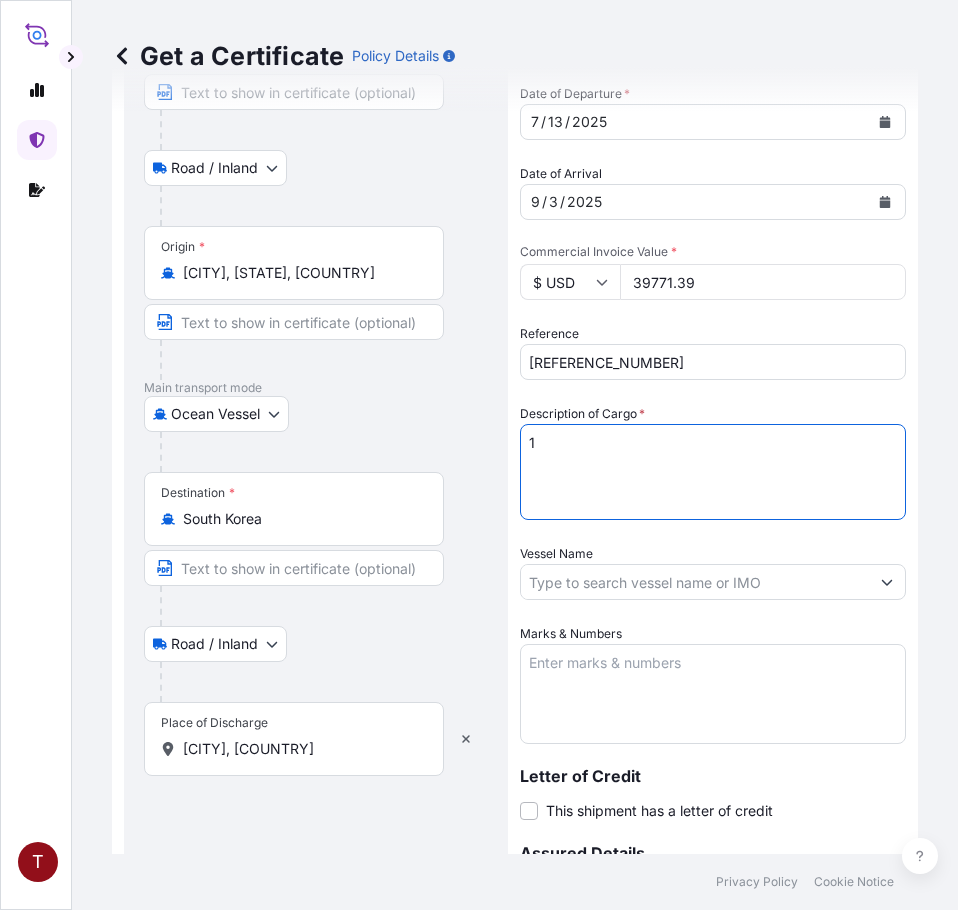 paste on "BULK UNPACKED LOADED INTO
1 20FT ISOTANK - DANGEROUS LIQUIDS
CALFAX DB-45" 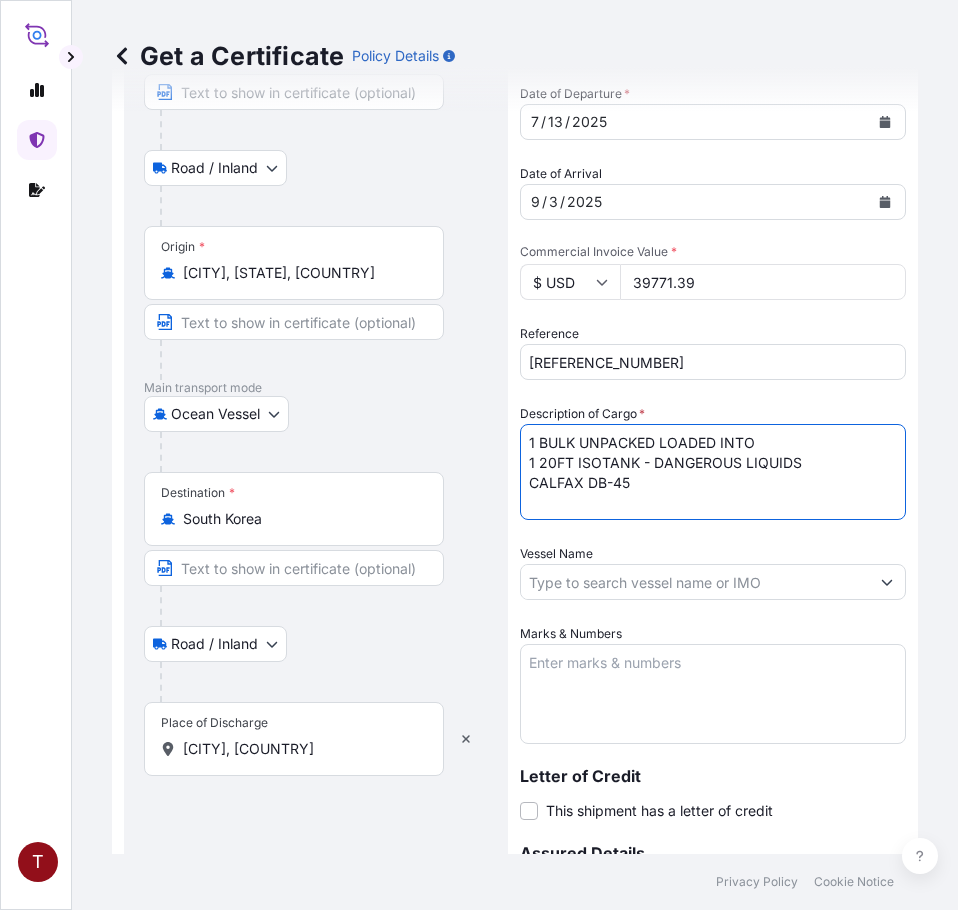 type on "1 BULK UNPACKED LOADED INTO
1 20FT ISOTANK - DANGEROUS LIQUIDS
CALFAX DB-45" 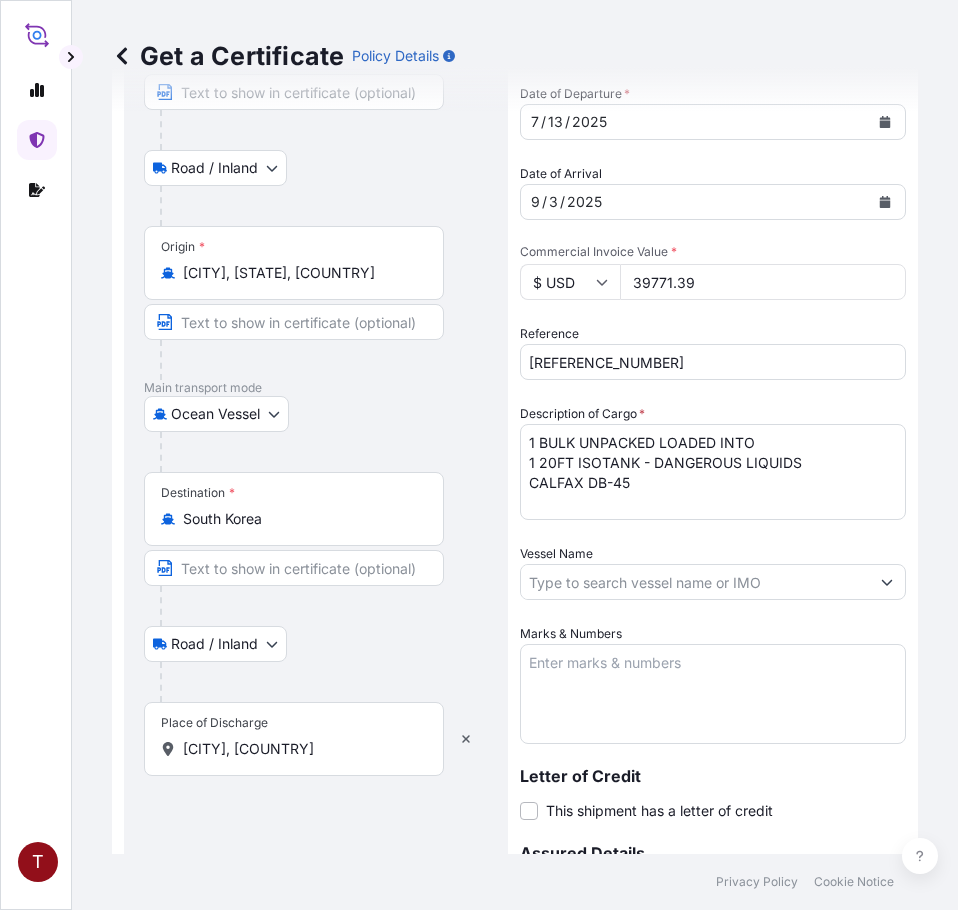 click on "Vessel Name" at bounding box center [695, 582] 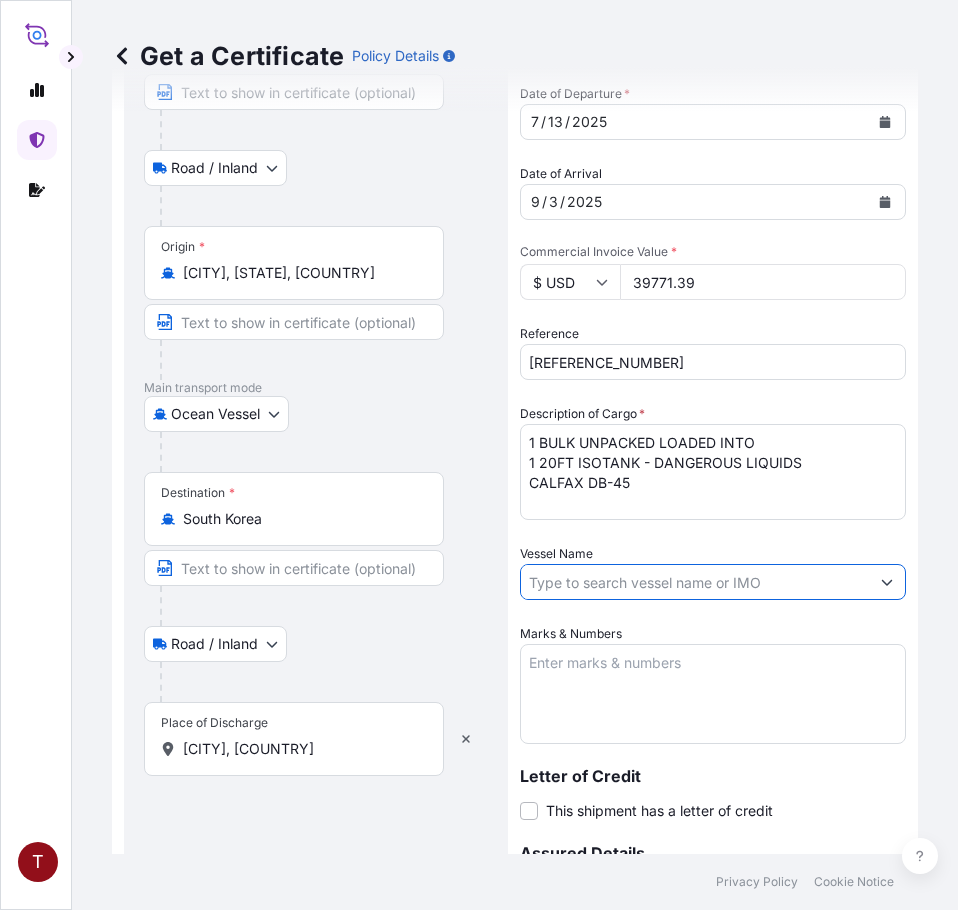 paste on "[VESSEL_NAME]" 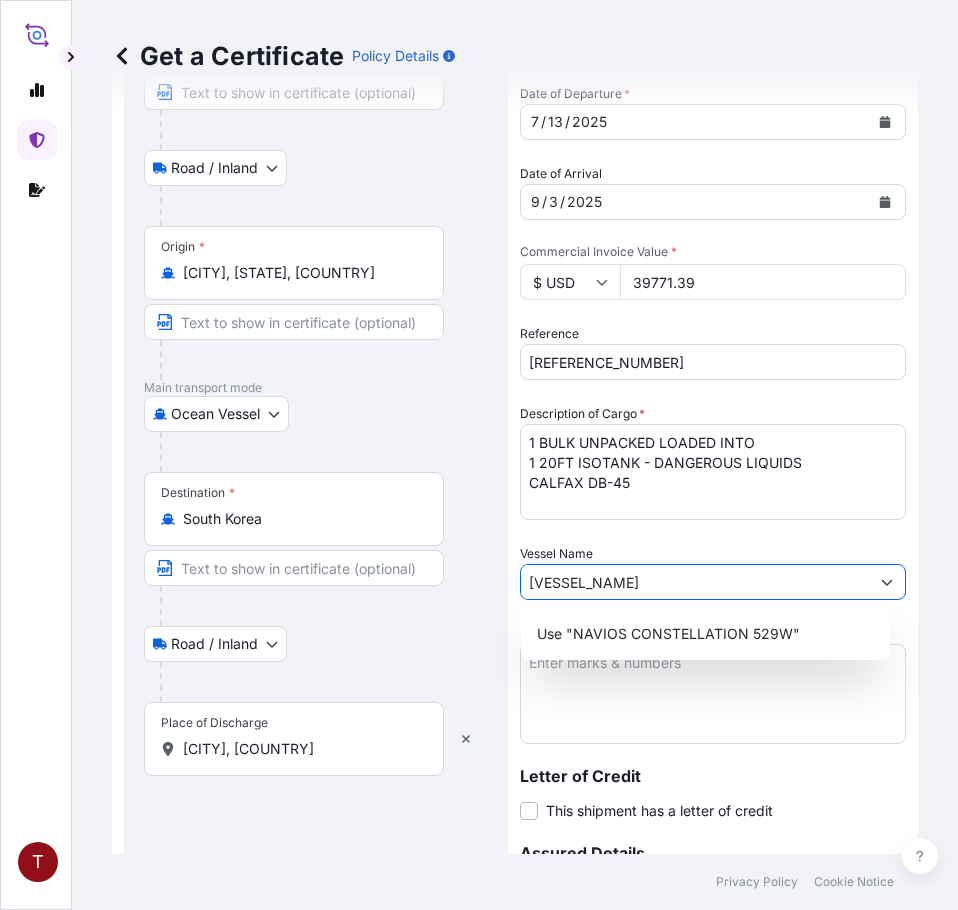 type on "[VESSEL_NAME]" 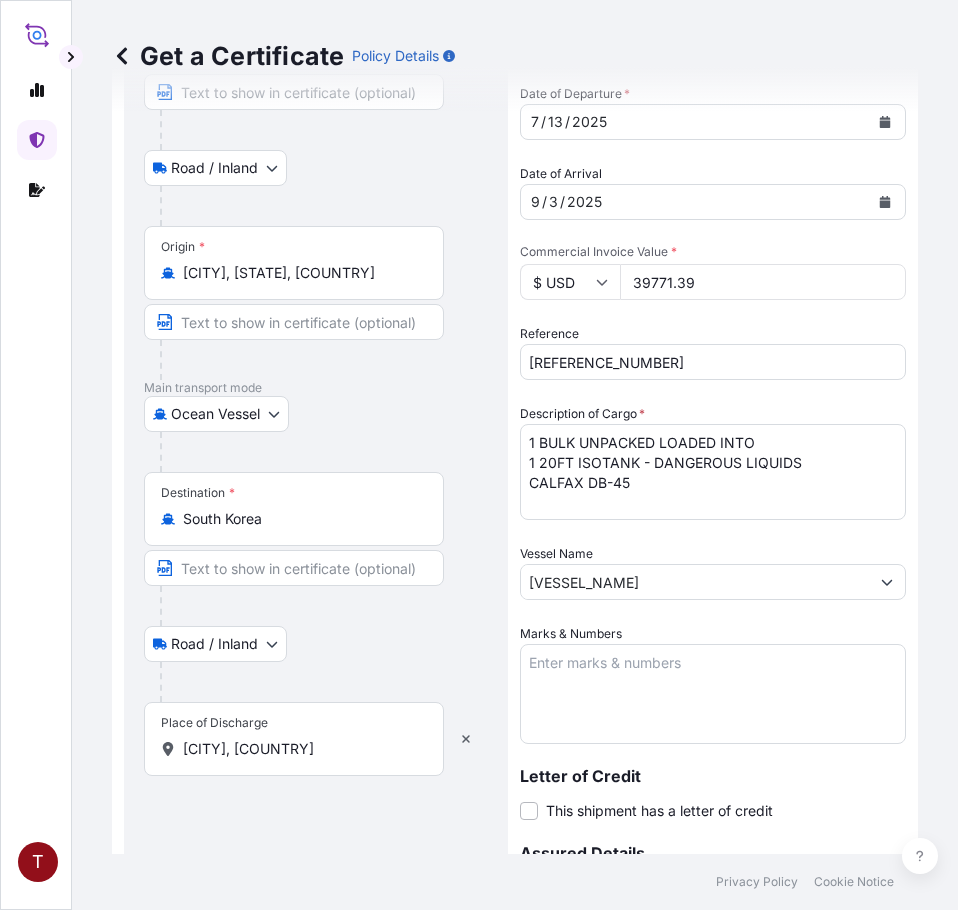 click on "Marks & Numbers" at bounding box center (713, 694) 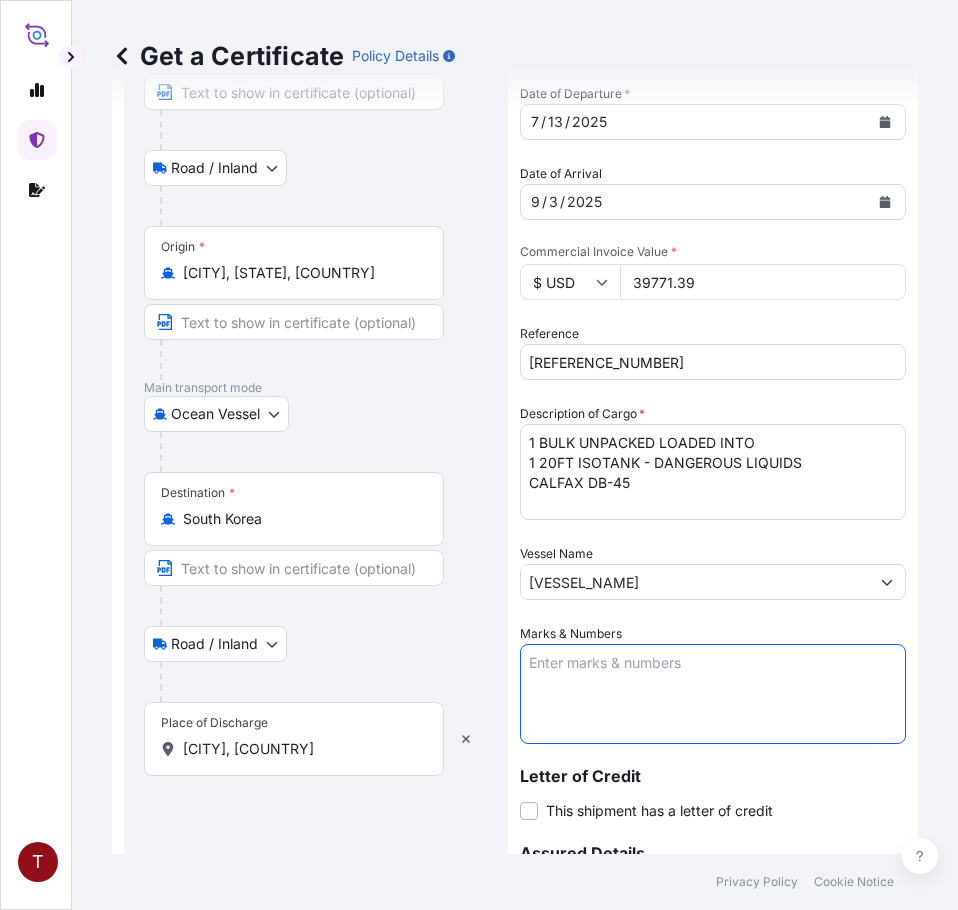 paste on "[REFERENCE_NUMBER]
[NUMBER]
[NUMBER]
[REFERENCE_CODE]" 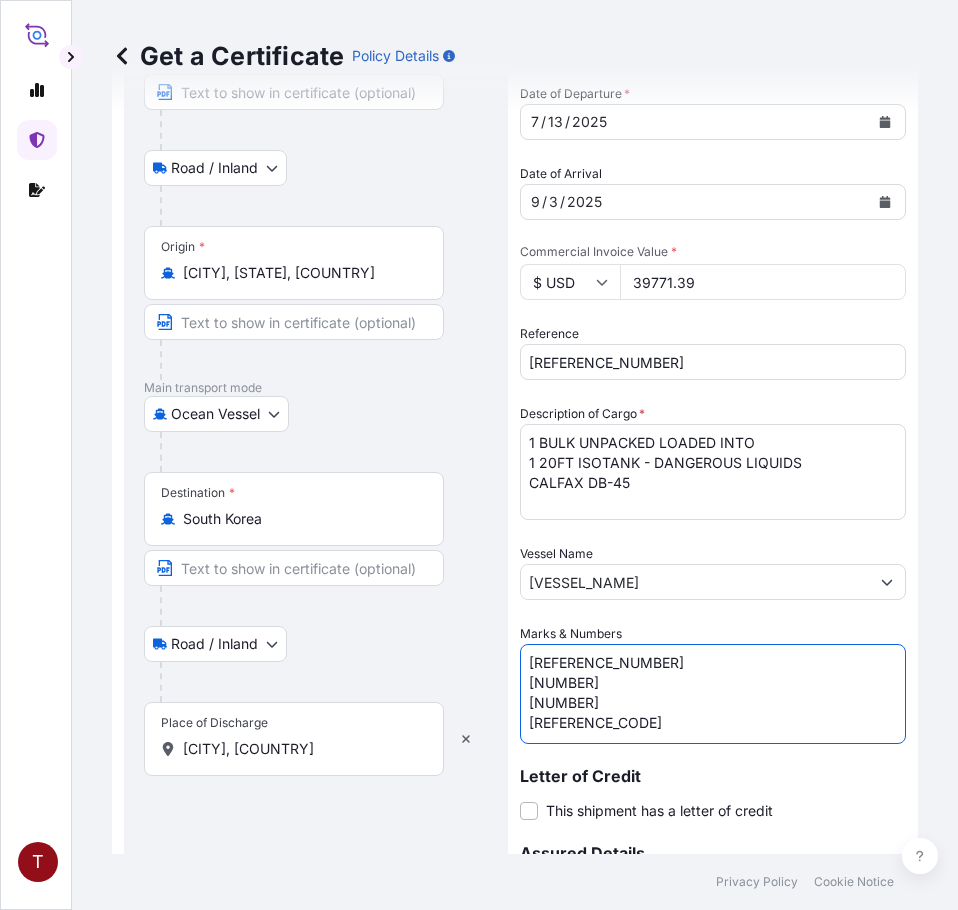 scroll, scrollTop: 8, scrollLeft: 0, axis: vertical 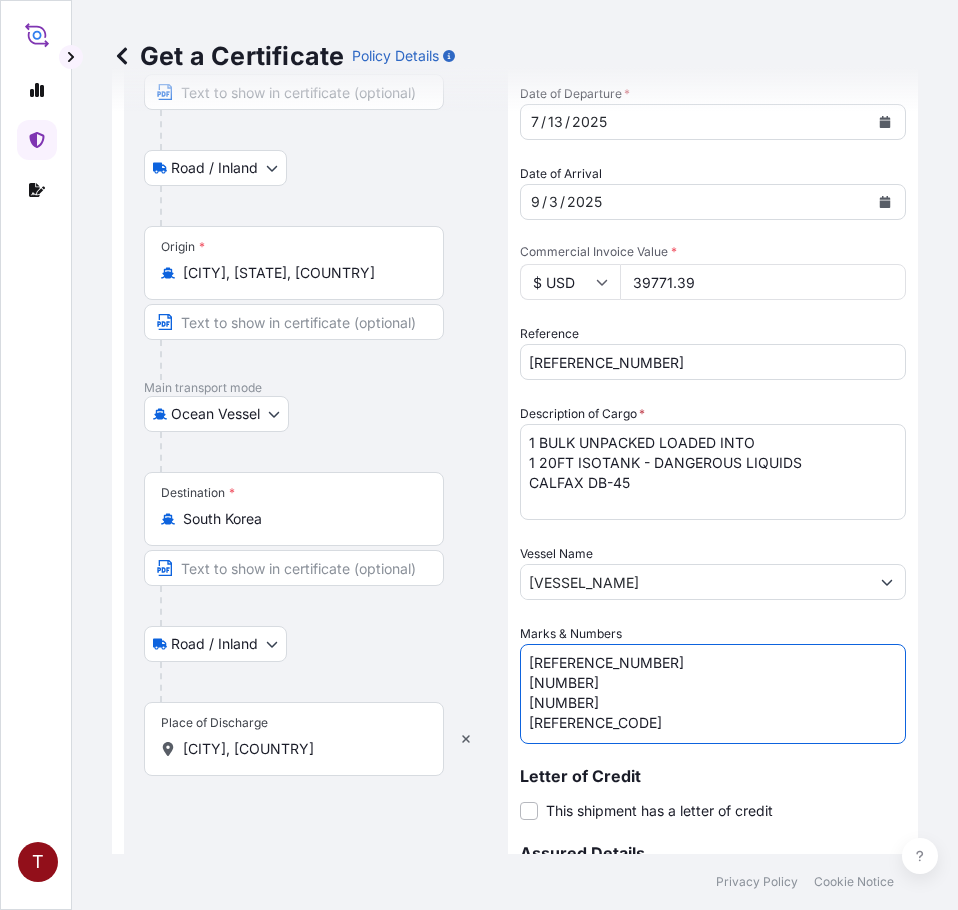 click on "Route Details Reset Route Details Place of loading [CITY], [STATE], [COUNTRY] Road / Inland Road / Inland Origin * [CITY], [STATE], [COUNTRY] Main transport mode Ocean Vessel Air Road Ocean Vessel Destination * [COUNTRY] Road / Inland Road / Inland Place of Discharge [CITY], [COUNTRY] Shipment Details Issue date * [MONTH] / [DAY] / [YEAR] Date of Departure * [MONTH] / [DAY] / [YEAR] Date of Arrival [MONTH] / [DAY] / [YEAR] Commodity Surfactants or related materials Packing Category Commercial Invoice Value    * $ USD [PRICE] Reference [REFERENCE_NUMBER] Description of Cargo * [NUMBER] [CARGO_TYPE] [CONTAINER_TYPE] - [LIQUID_TYPE]
[PRODUCT_NAME] Vessel Name [VESSEL_NAME] Marks & Numbers [REFERENCE_NUMBER]
[NUMBER]
[NUMBER]
[REFERENCE_CODE] Letter of Credit This shipment has a letter of credit Letter of credit * Letter of credit may not exceed 12000 characters Assured Details Primary Assured * Select a primary assured [COMPANY_NAME] Named Assured Named Assured Address Create Certificate" at bounding box center [515, 552] 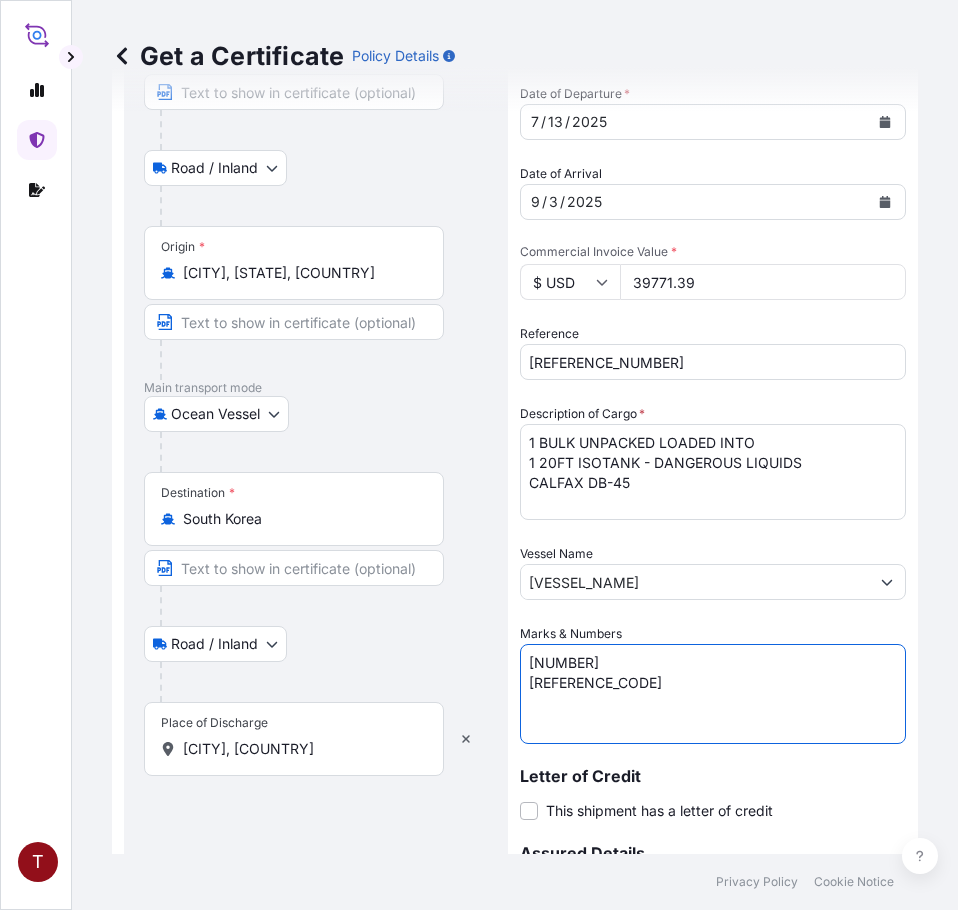 scroll, scrollTop: 0, scrollLeft: 0, axis: both 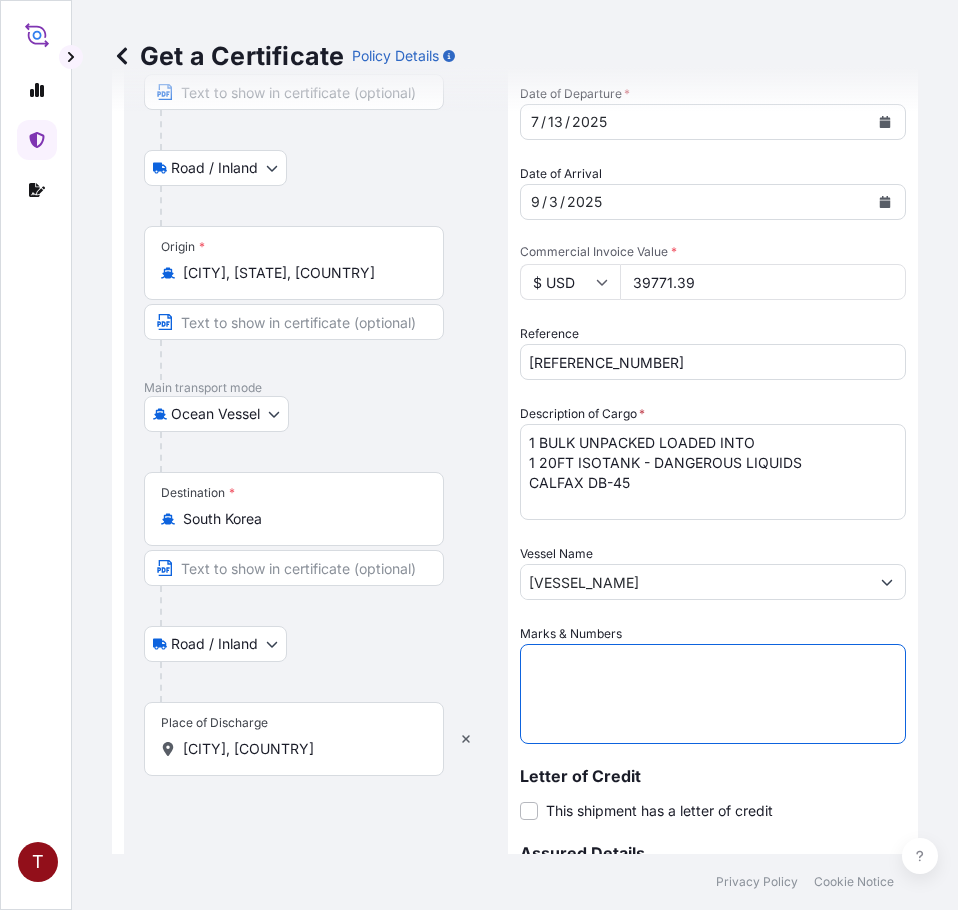 paste on "[REFERENCE_NUMBER]
[NUMBER]
[NUMBER]
[REFERENCE_CODE]" 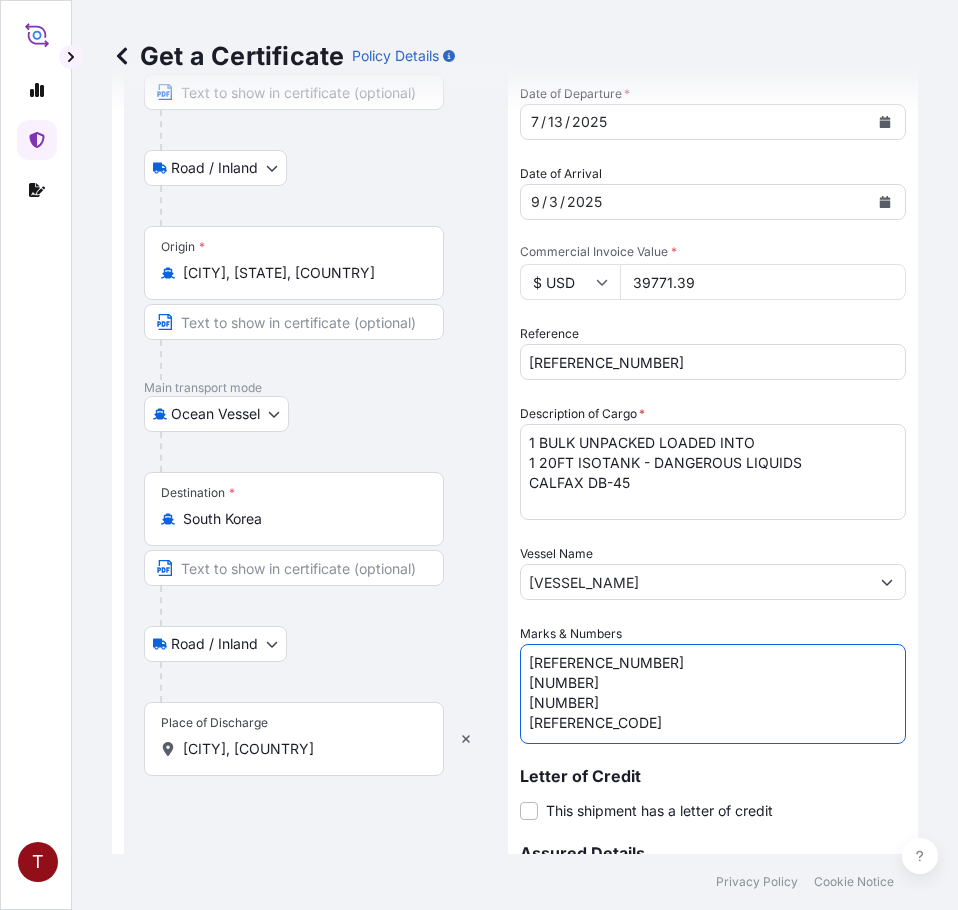 scroll, scrollTop: 8, scrollLeft: 0, axis: vertical 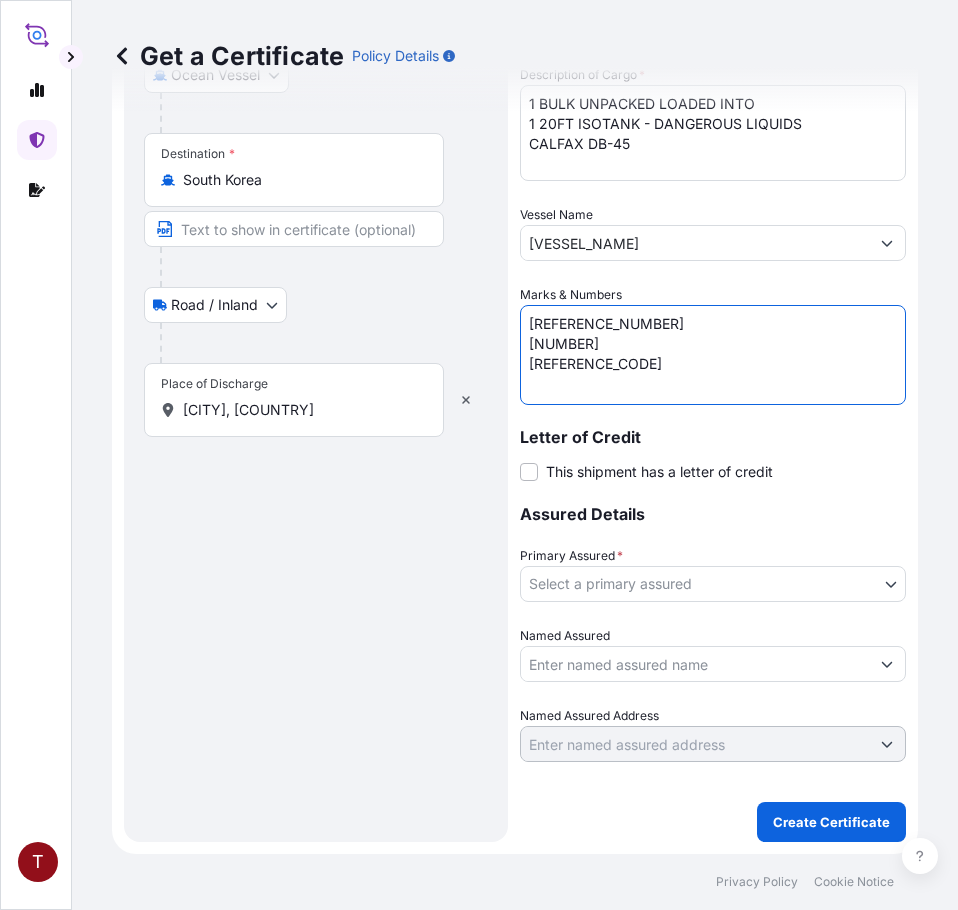 type on "[REFERENCE_NUMBER]
[NUMBER]
[REFERENCE_CODE]" 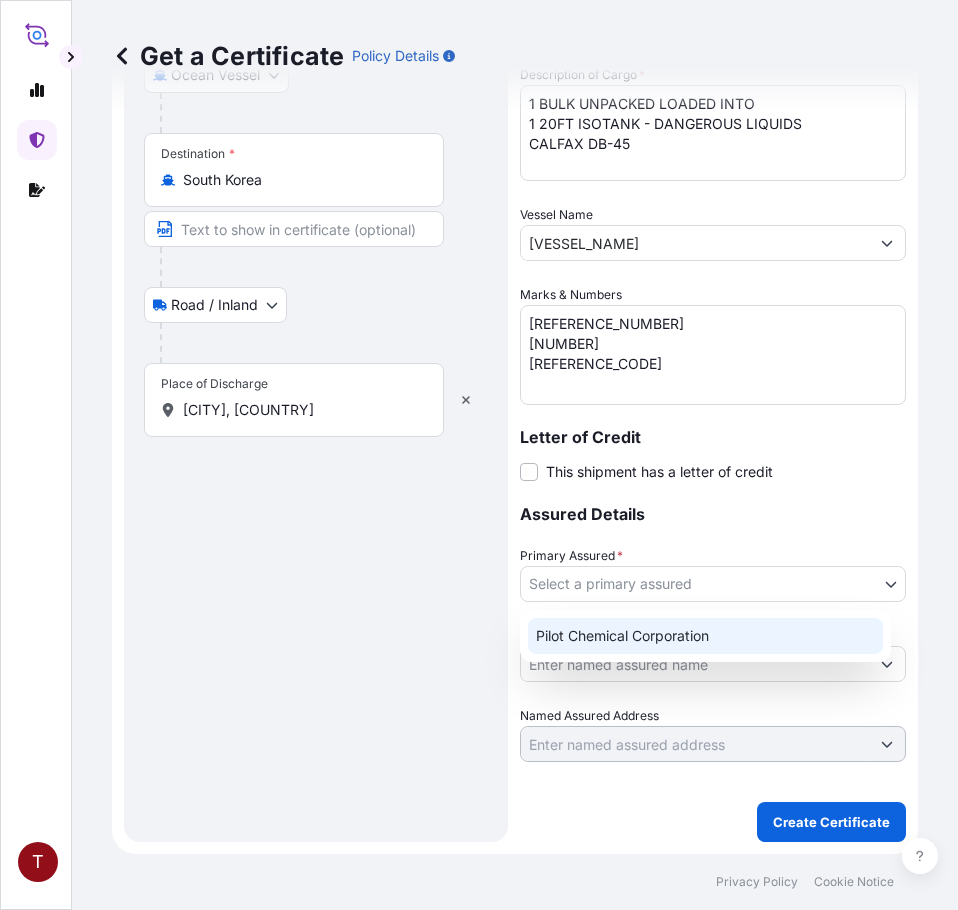 click on "Pilot Chemical Corporation" at bounding box center (705, 636) 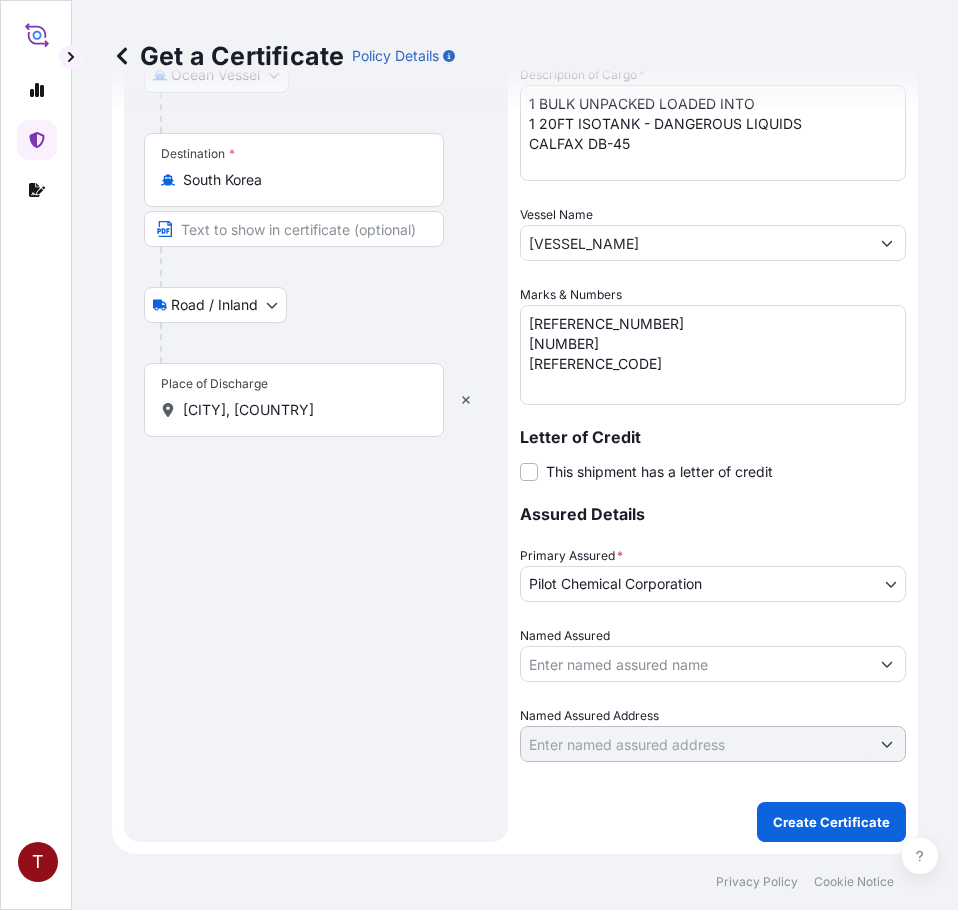 click on "Named Assured" at bounding box center [695, 664] 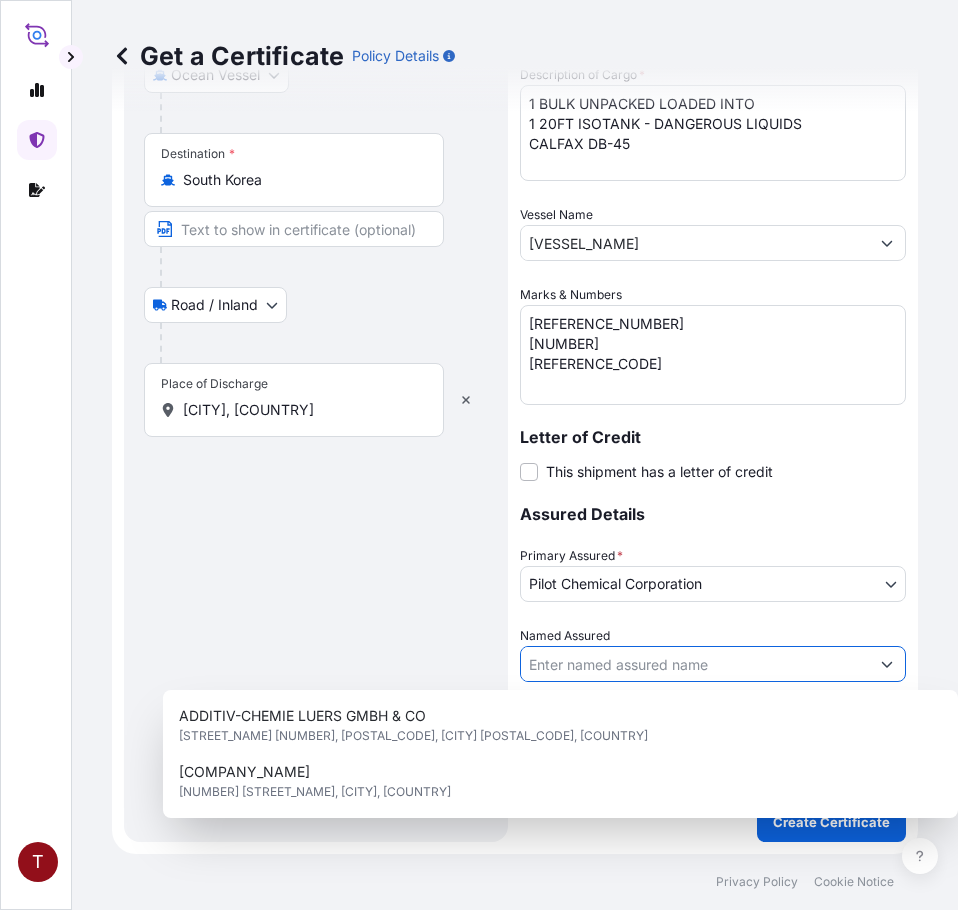 paste on "[COMPANY_NAME] [FLOOR], [BUILDING_NAME] [NUMBER], [STREET_NAME] [DISTRICT] [CITY] , [POSTAL_CODE] [COUNTRY]" 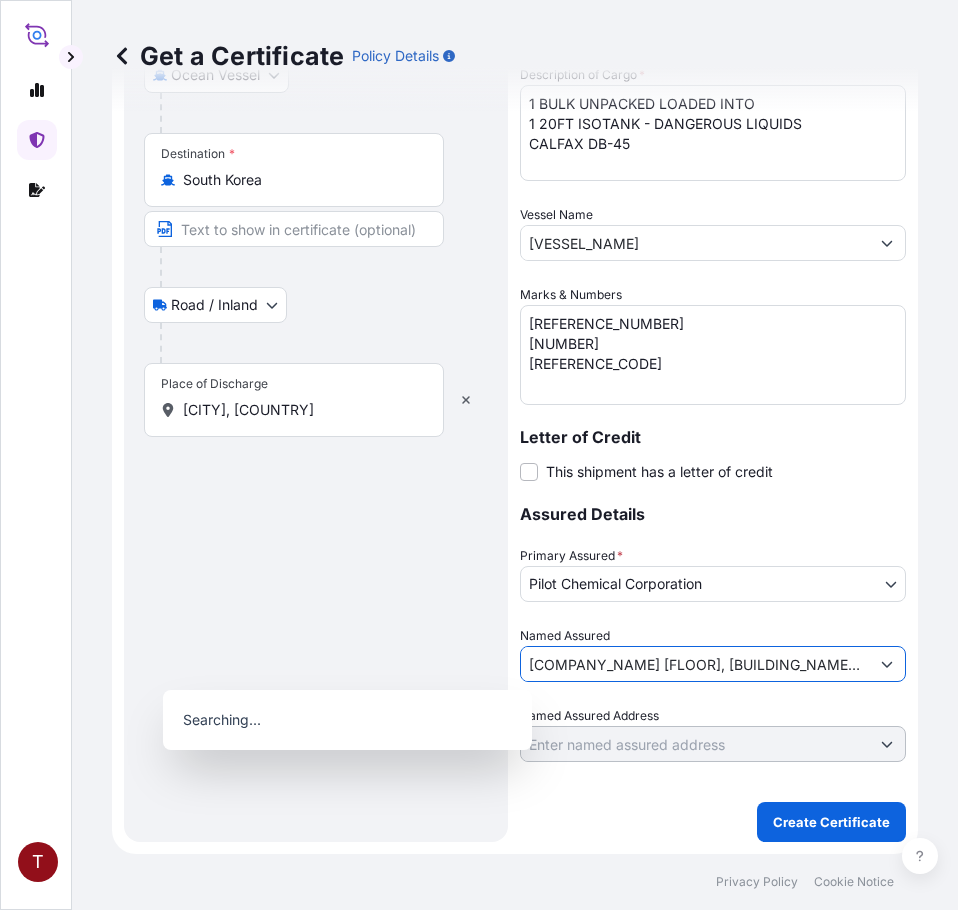 scroll, scrollTop: 0, scrollLeft: 430, axis: horizontal 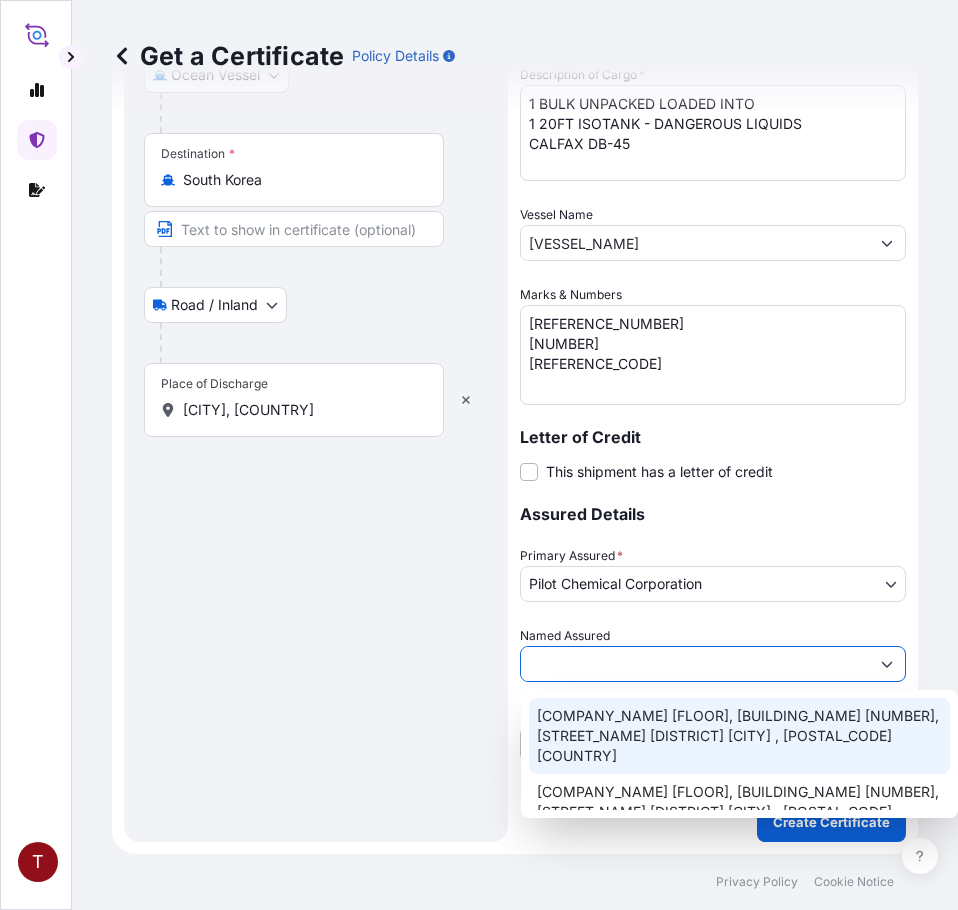 click on "[COMPANY_NAME] [FLOOR], [BUILDING_NAME] [NUMBER], [STREET_NAME] [DISTRICT] [CITY] , [POSTAL_CODE] [COUNTRY]" at bounding box center [739, 736] 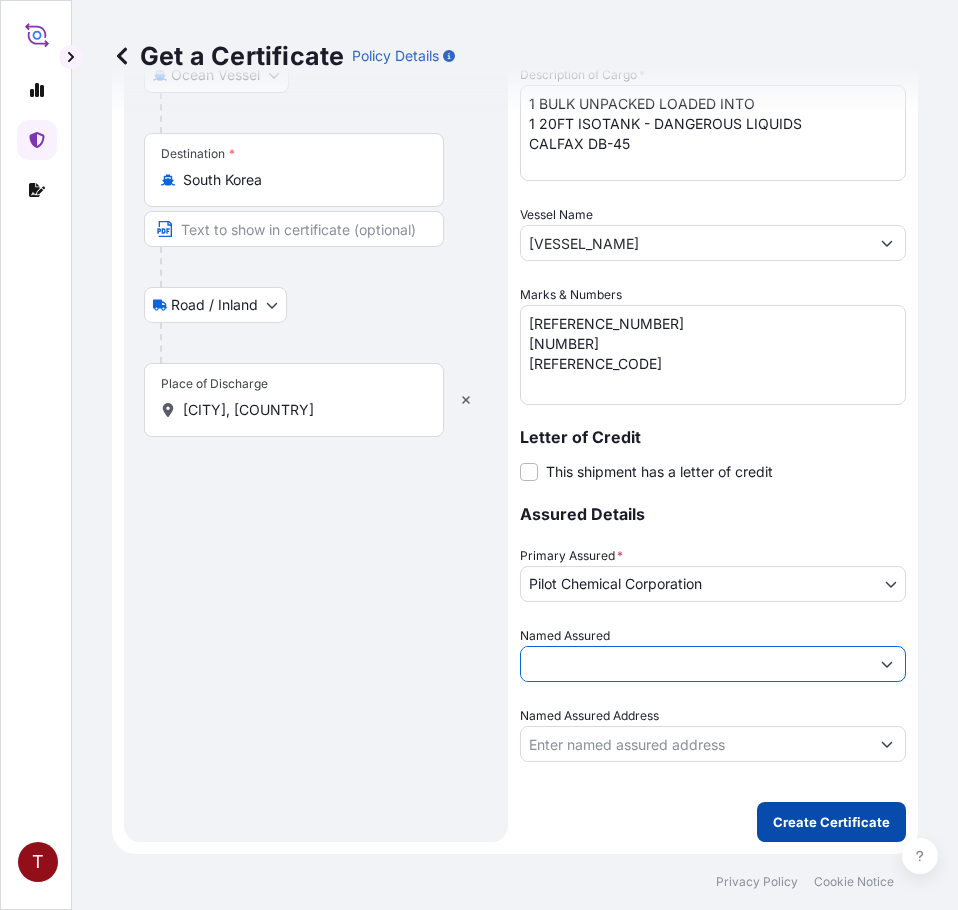 type on "[COMPANY_NAME] [FLOOR], [BUILDING_NAME] [NUMBER], [STREET_NAME] [DISTRICT] [CITY] , [POSTAL_CODE] [COUNTRY]" 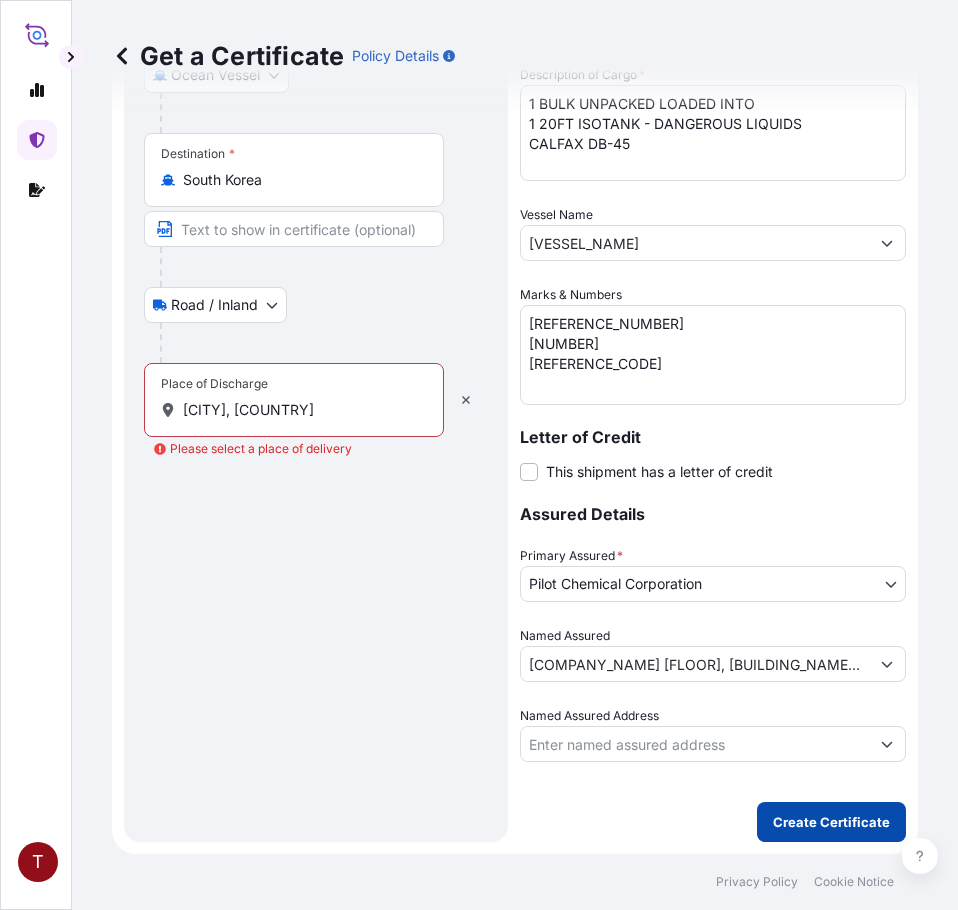 click on "Create Certificate" at bounding box center [831, 822] 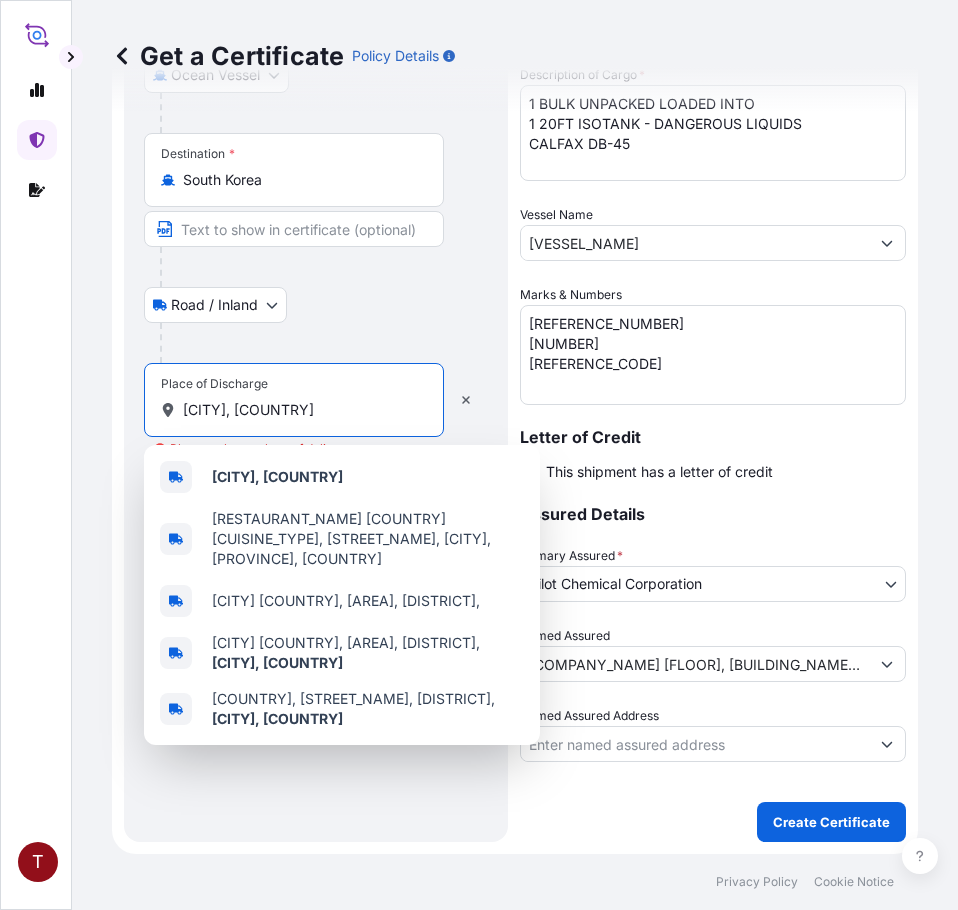 click on "[CITY], [COUNTRY]" at bounding box center (301, 410) 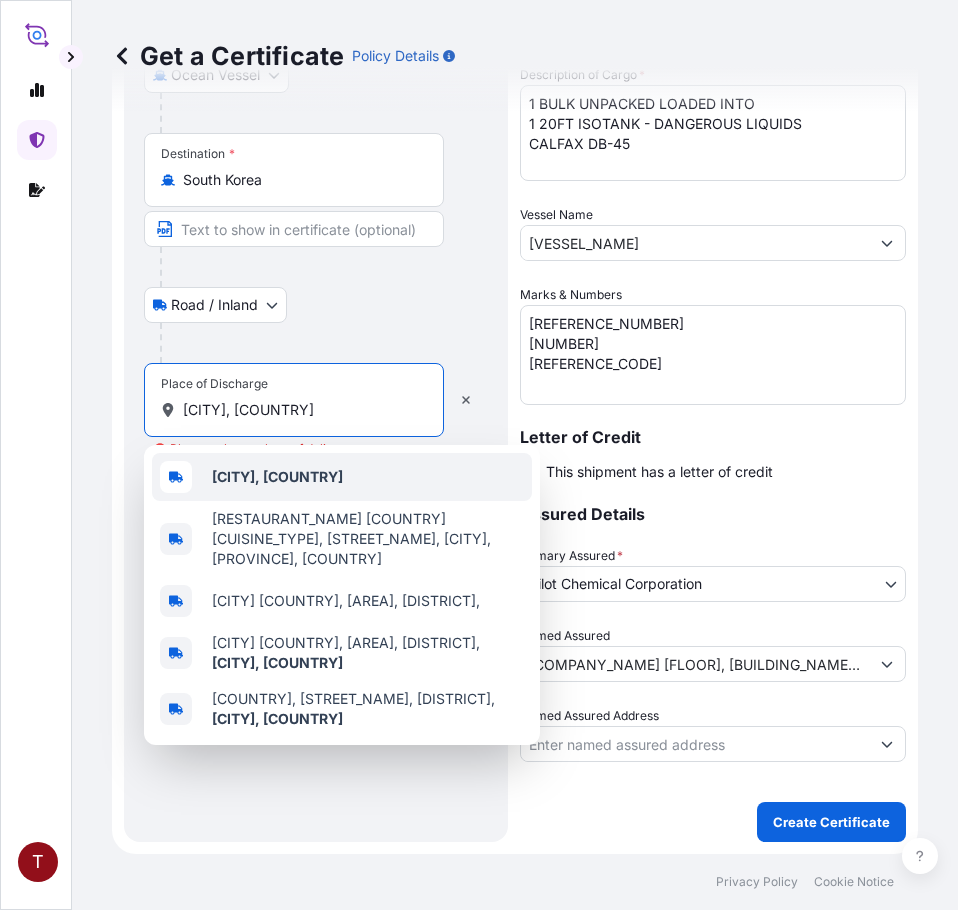 click on "[CITY], [COUNTRY]" at bounding box center [277, 476] 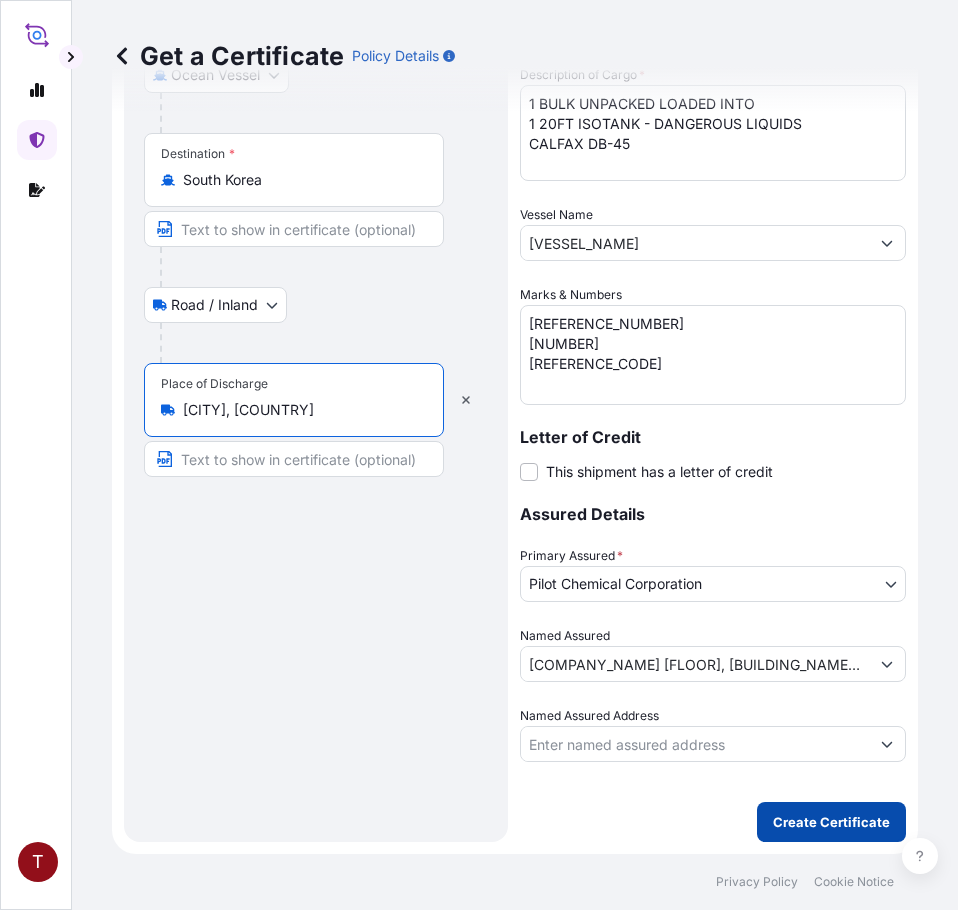 click on "Create Certificate" at bounding box center [831, 822] 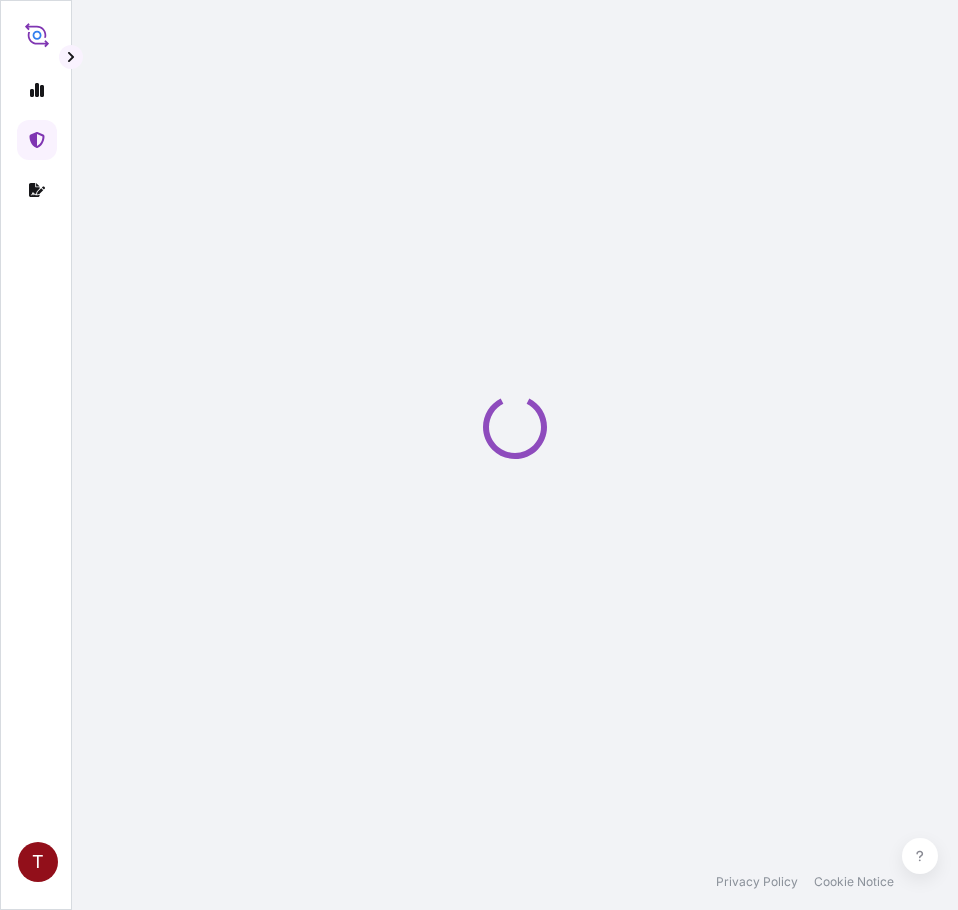 scroll, scrollTop: 0, scrollLeft: 0, axis: both 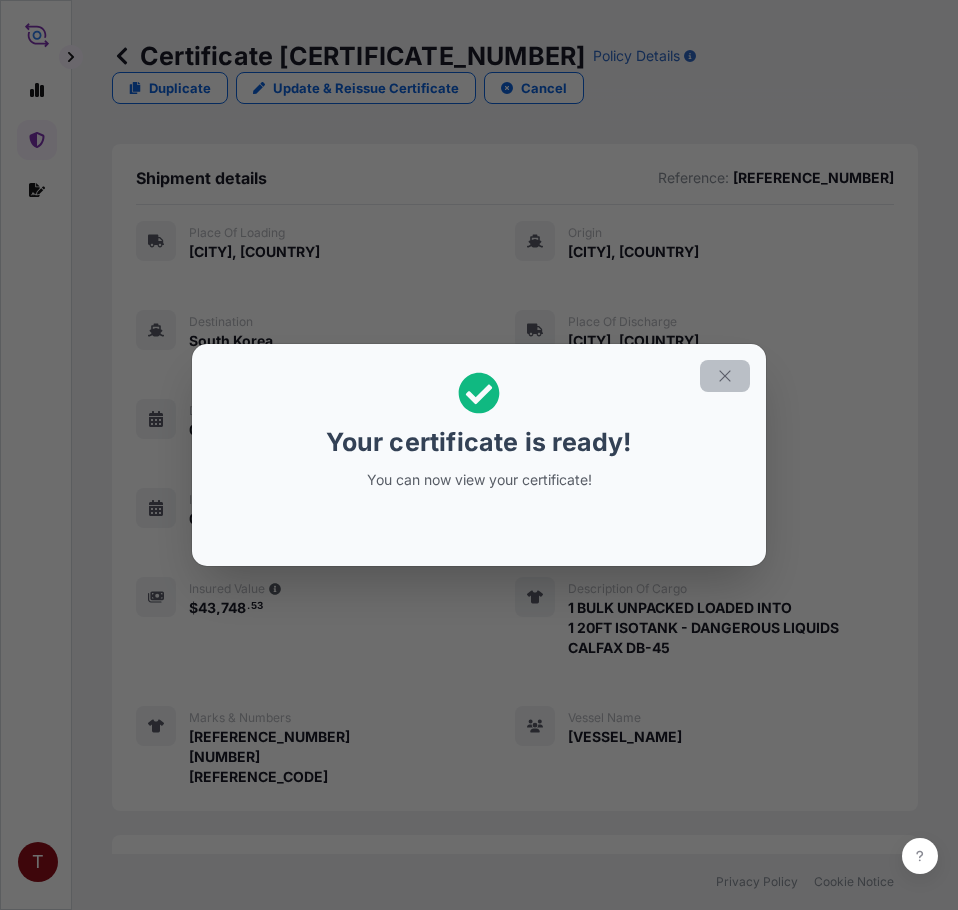 click 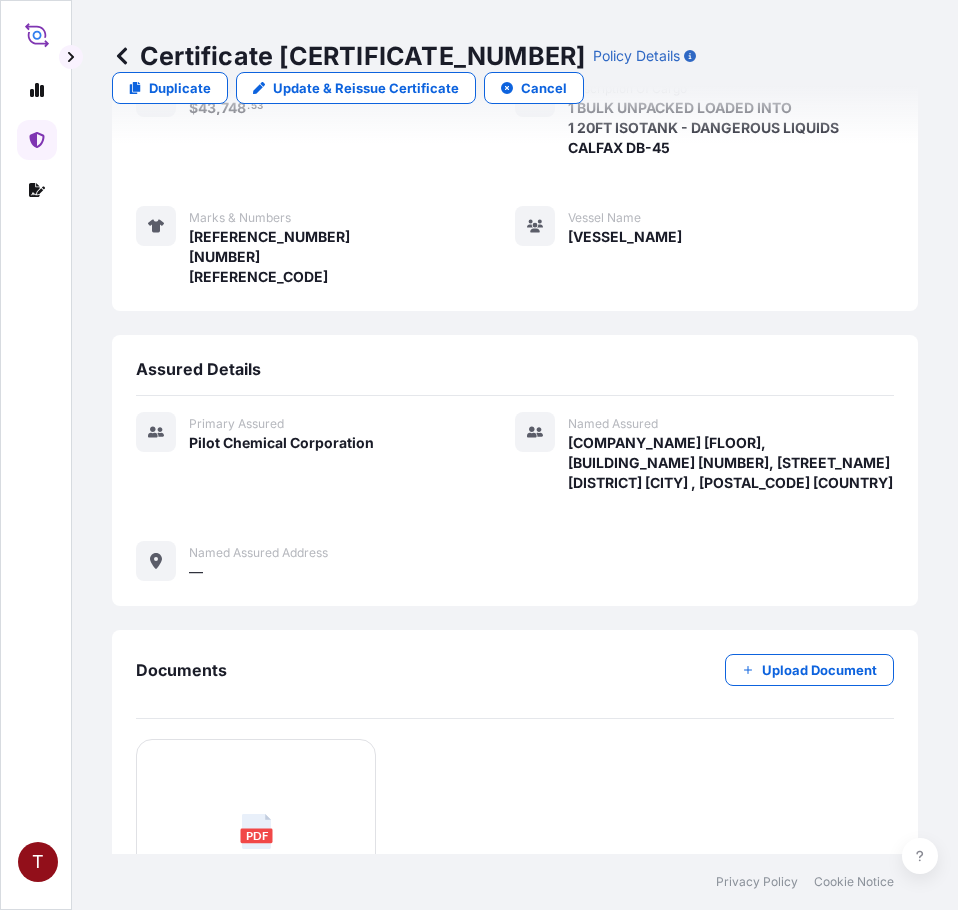 scroll, scrollTop: 774, scrollLeft: 0, axis: vertical 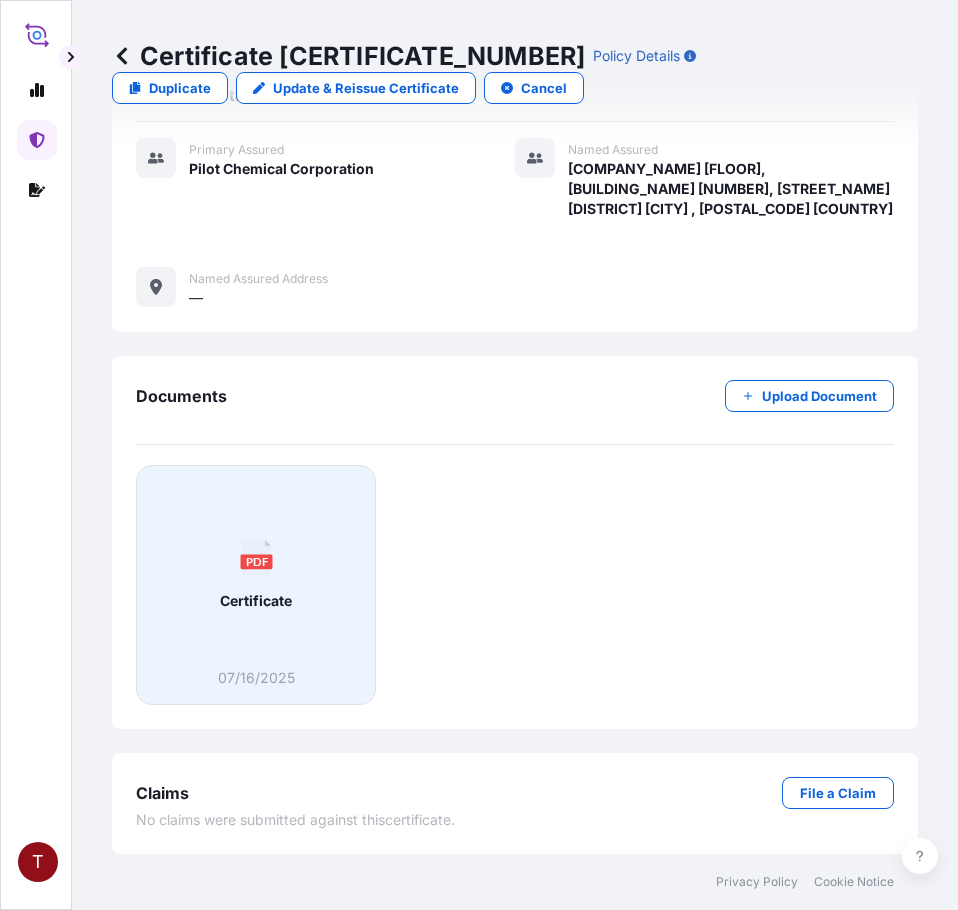 click 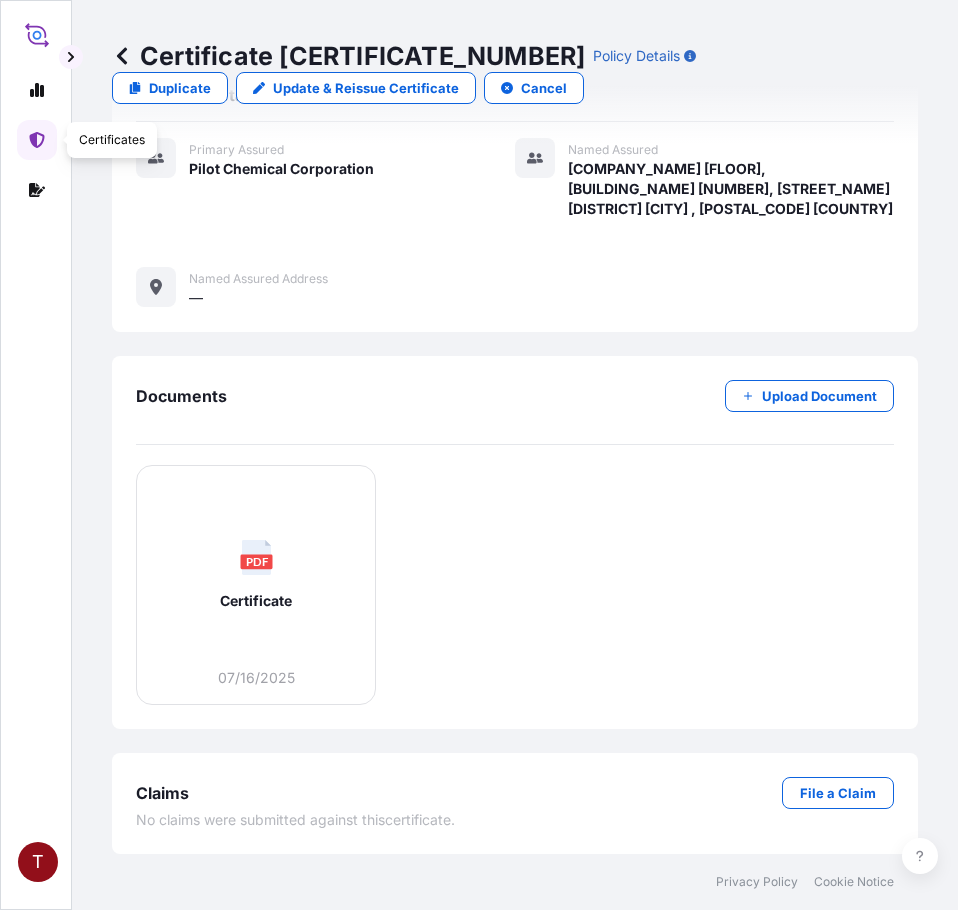 click at bounding box center [37, 140] 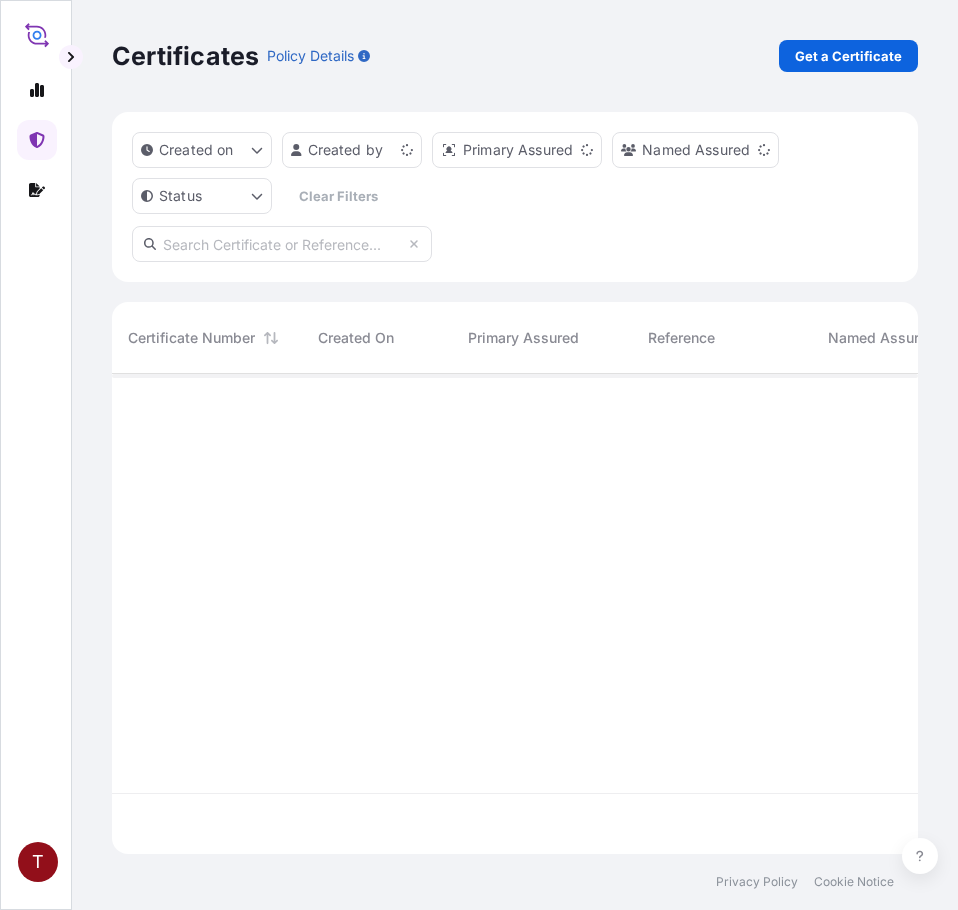 scroll, scrollTop: 0, scrollLeft: 0, axis: both 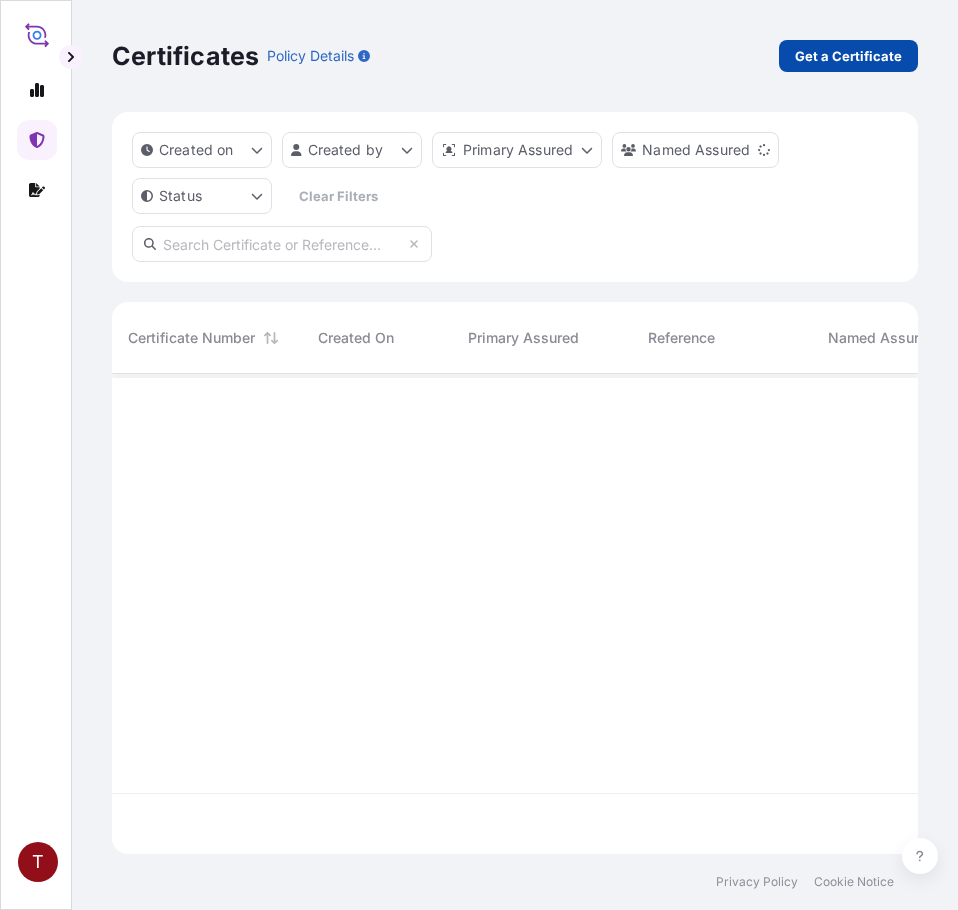 click on "Get a Certificate" at bounding box center [848, 56] 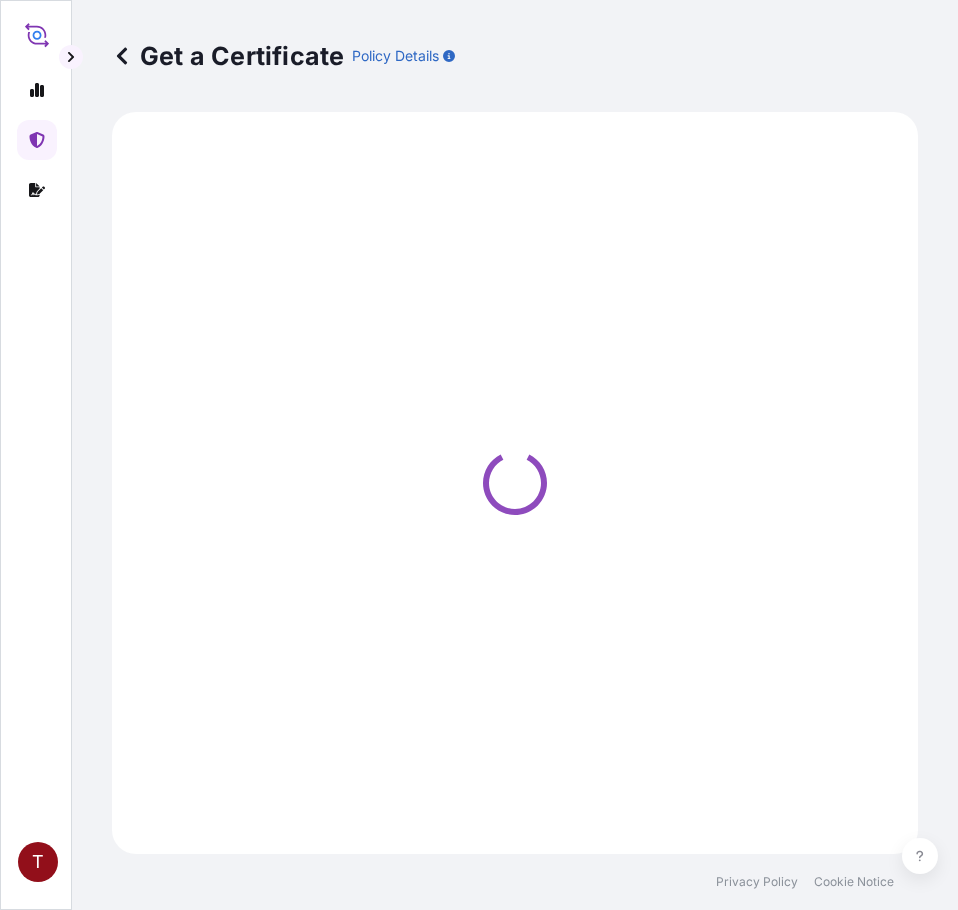 select on "Ocean Vessel" 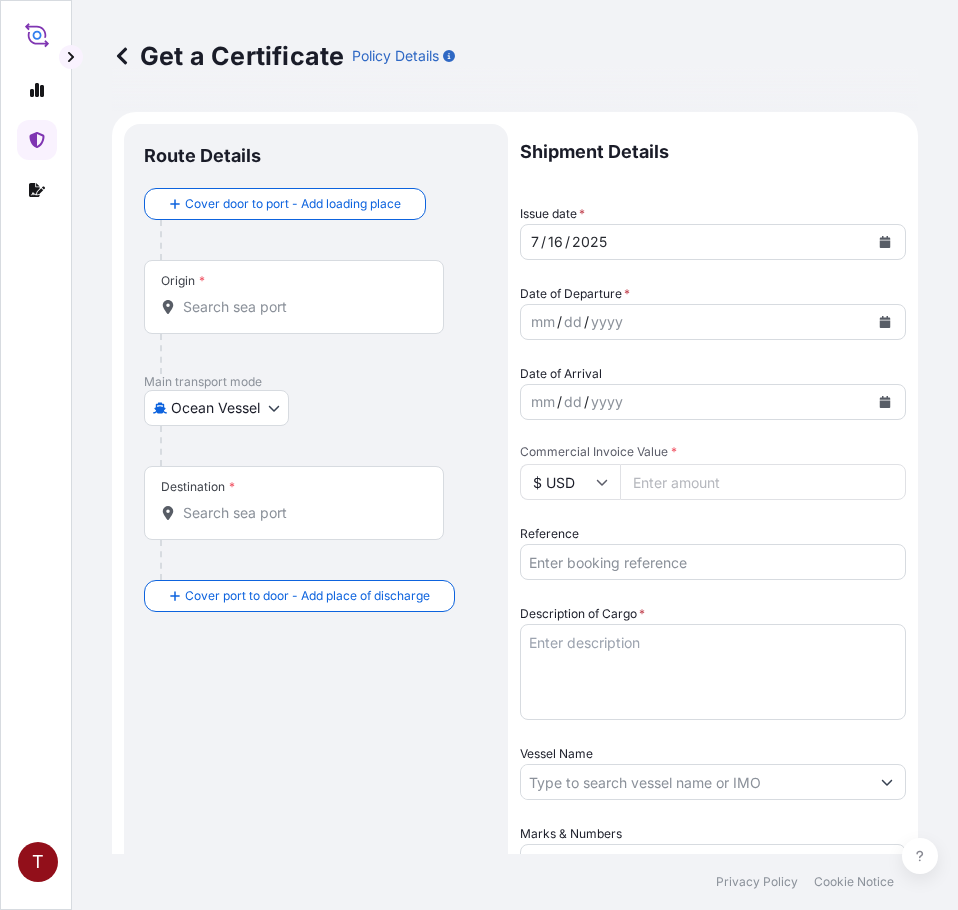 click on "Origin *" at bounding box center [301, 307] 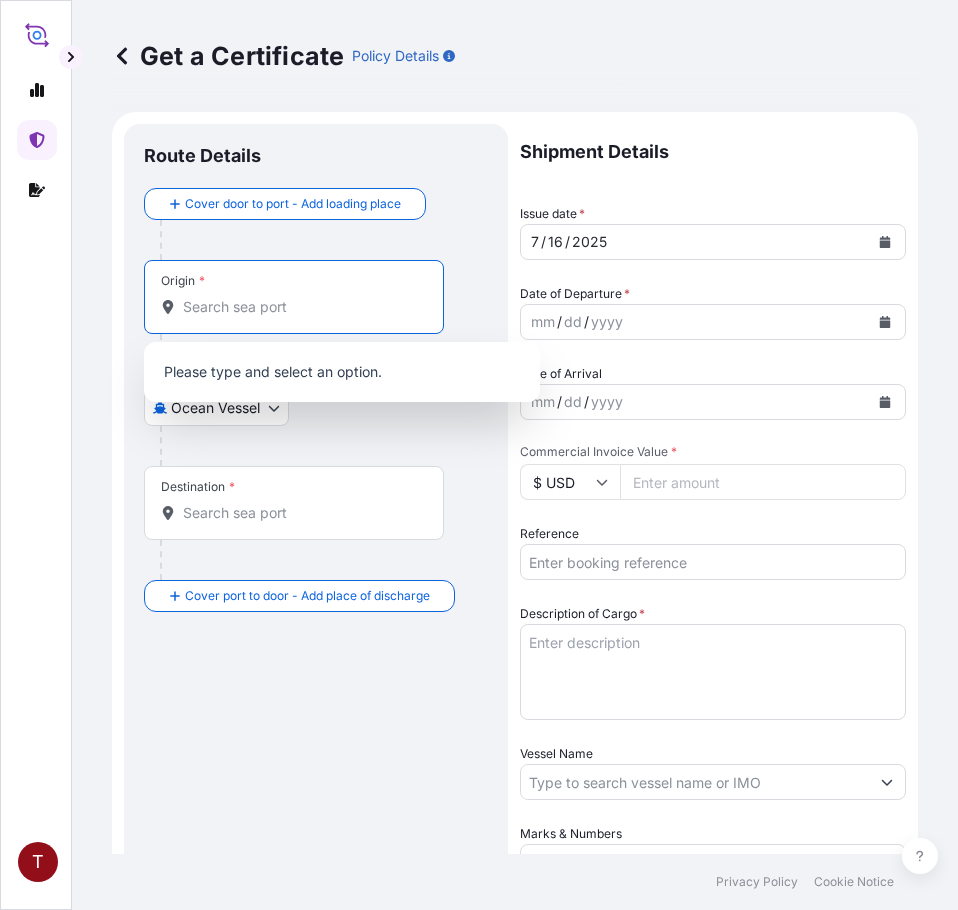 paste on "[CITY], [STATE]" 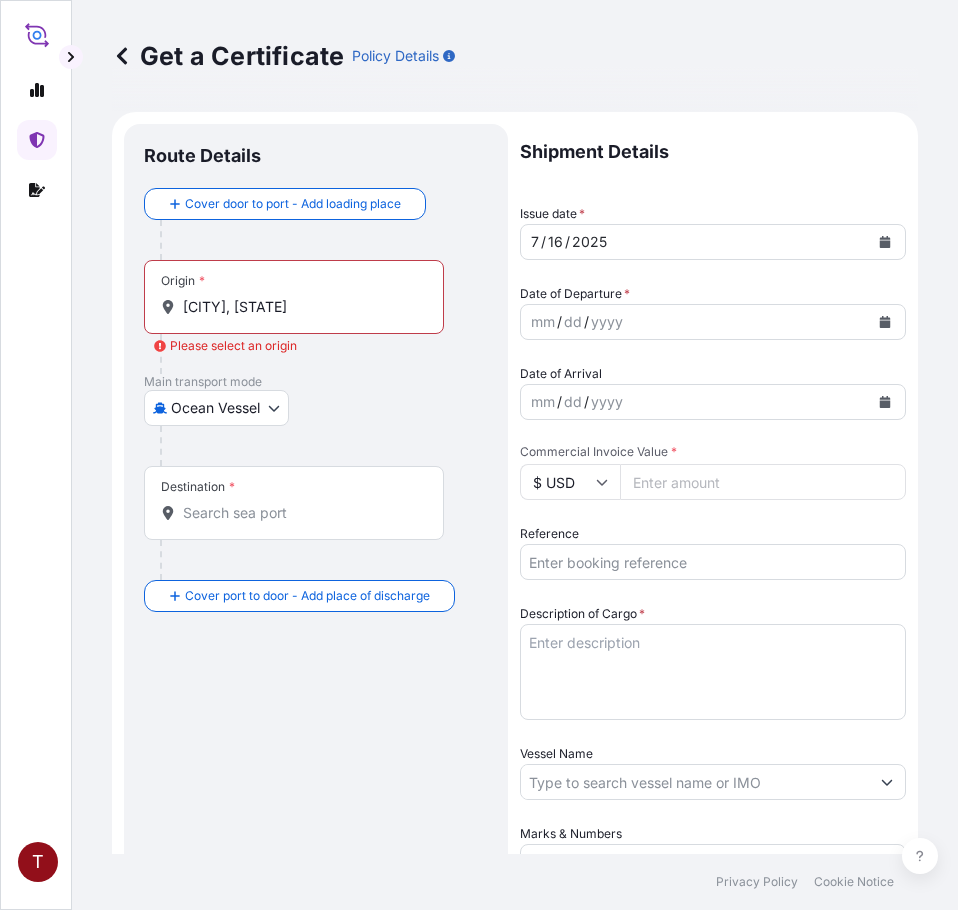 click on "[CITY], [STATE]" at bounding box center (301, 307) 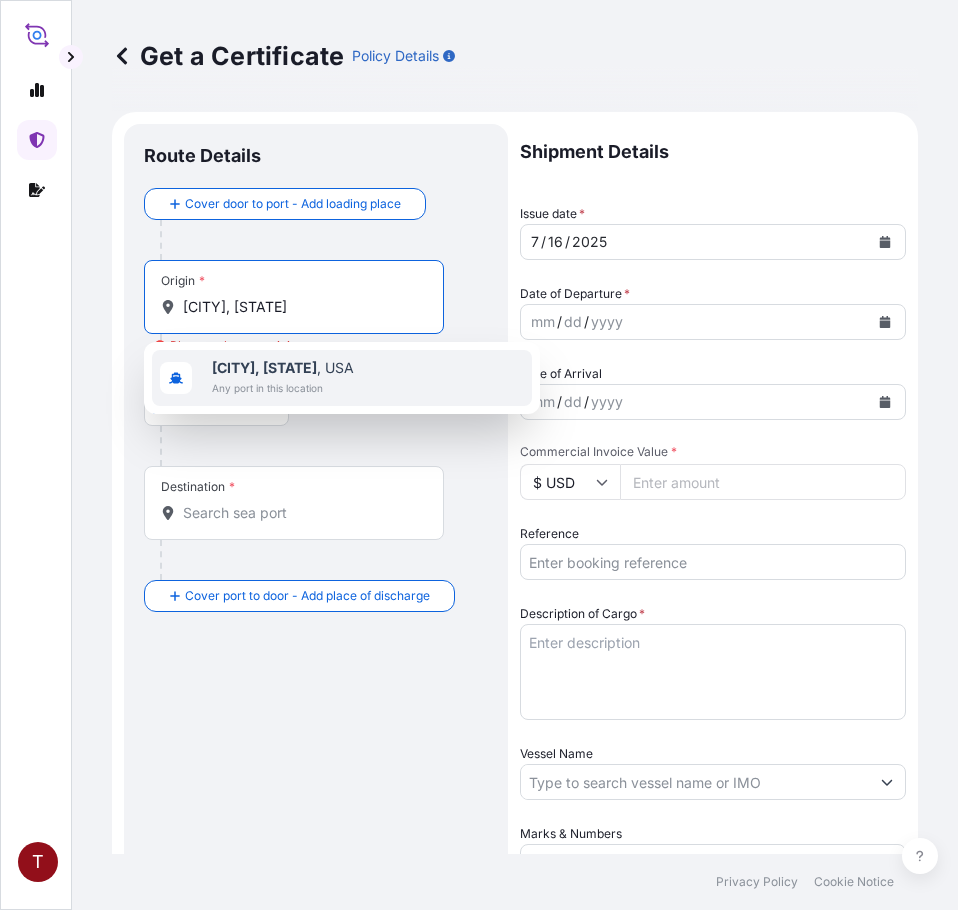 click on "[CITY], [STATE]" at bounding box center [264, 367] 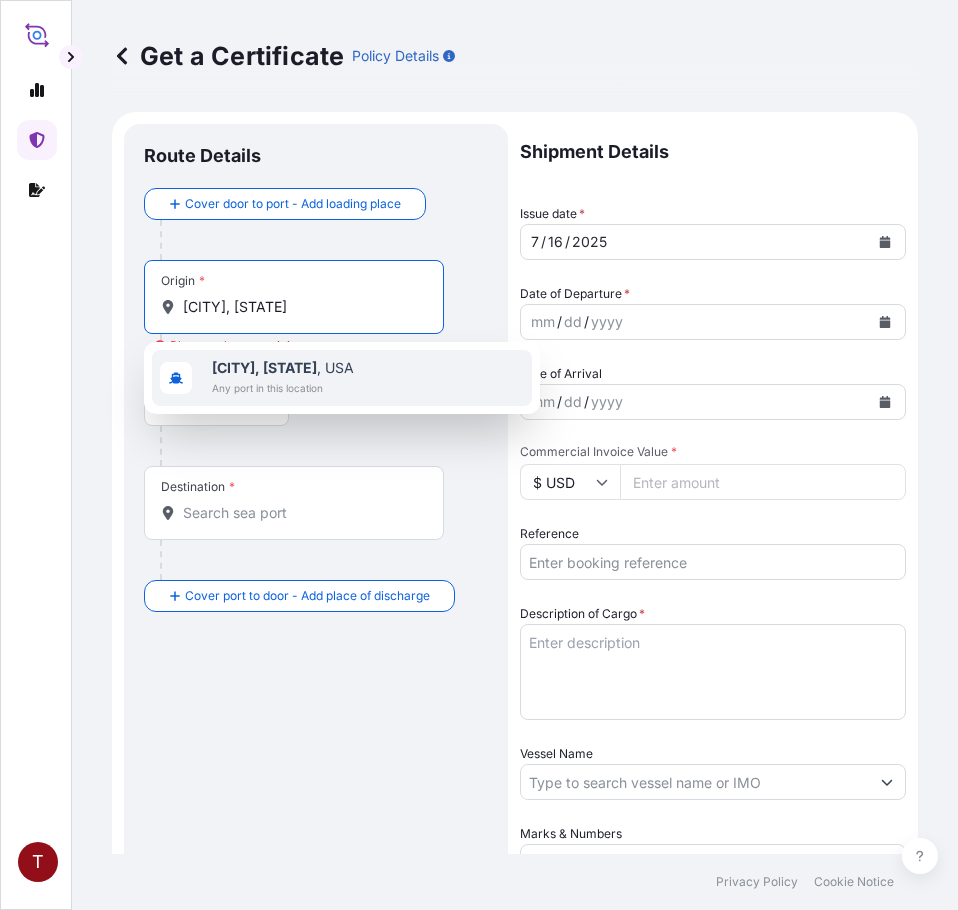 type on "[CITY], [STATE], [COUNTRY]" 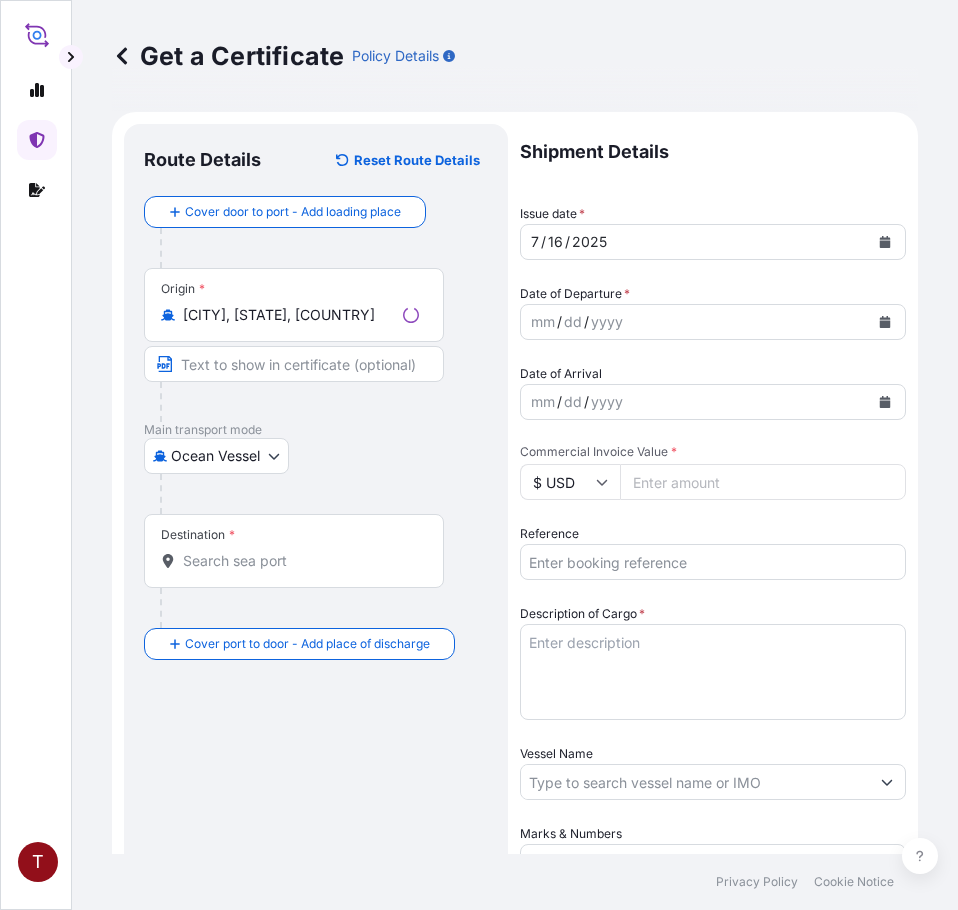 click at bounding box center (324, 494) 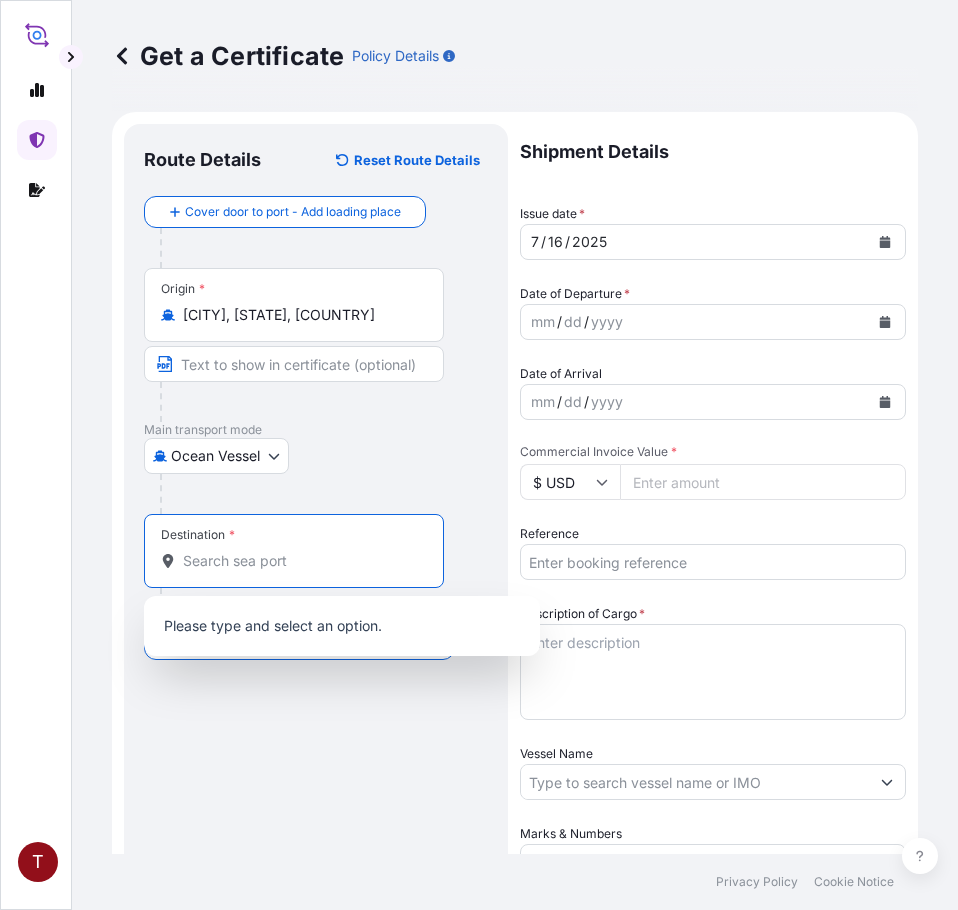 paste on "[COUNTRY]" 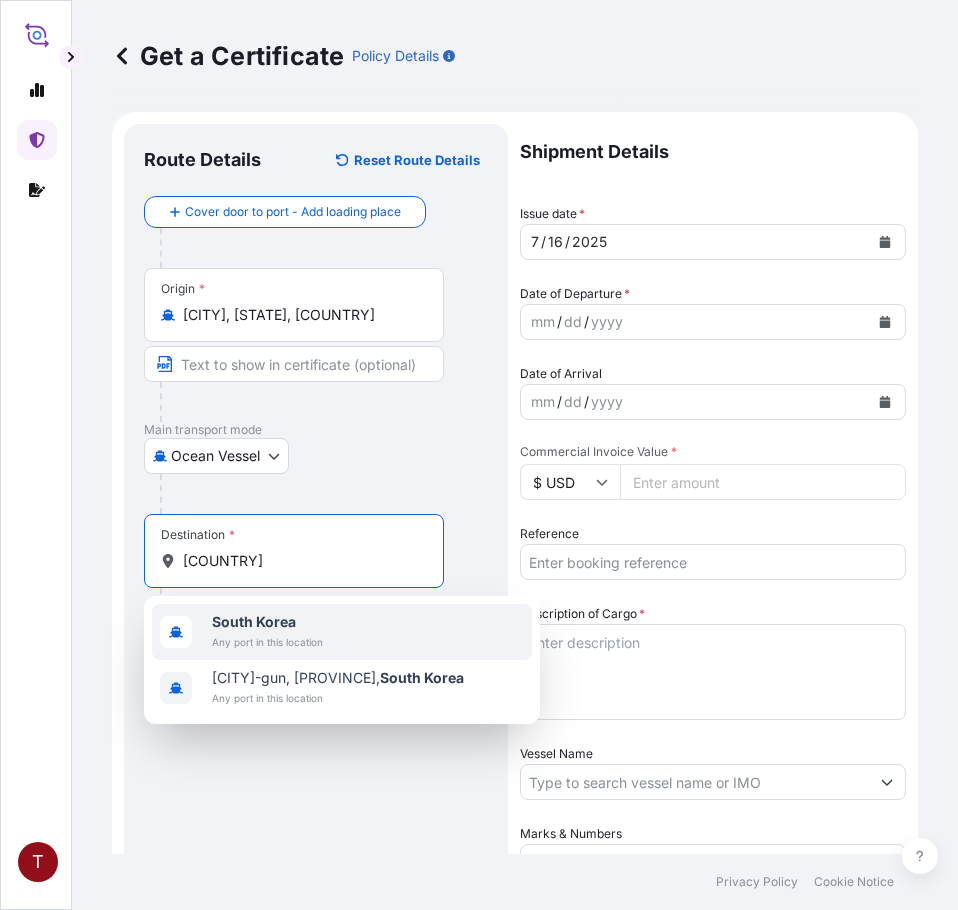 click on "South Korea" at bounding box center [254, 621] 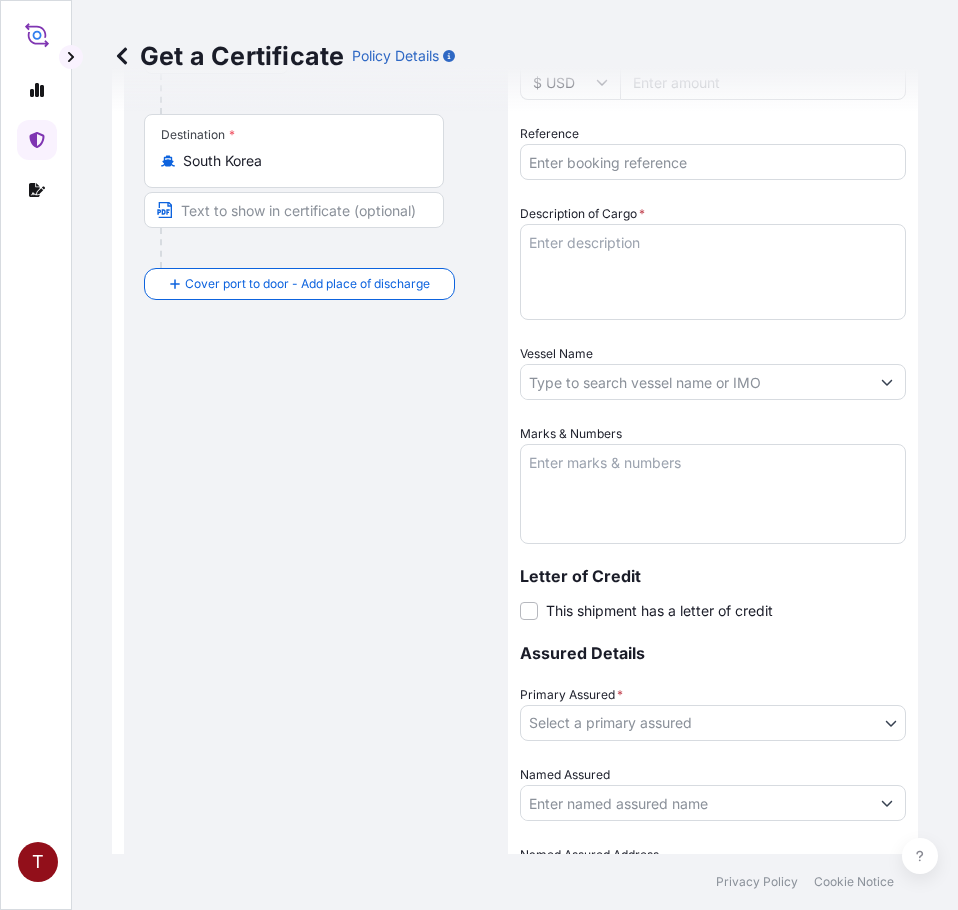 scroll, scrollTop: 500, scrollLeft: 0, axis: vertical 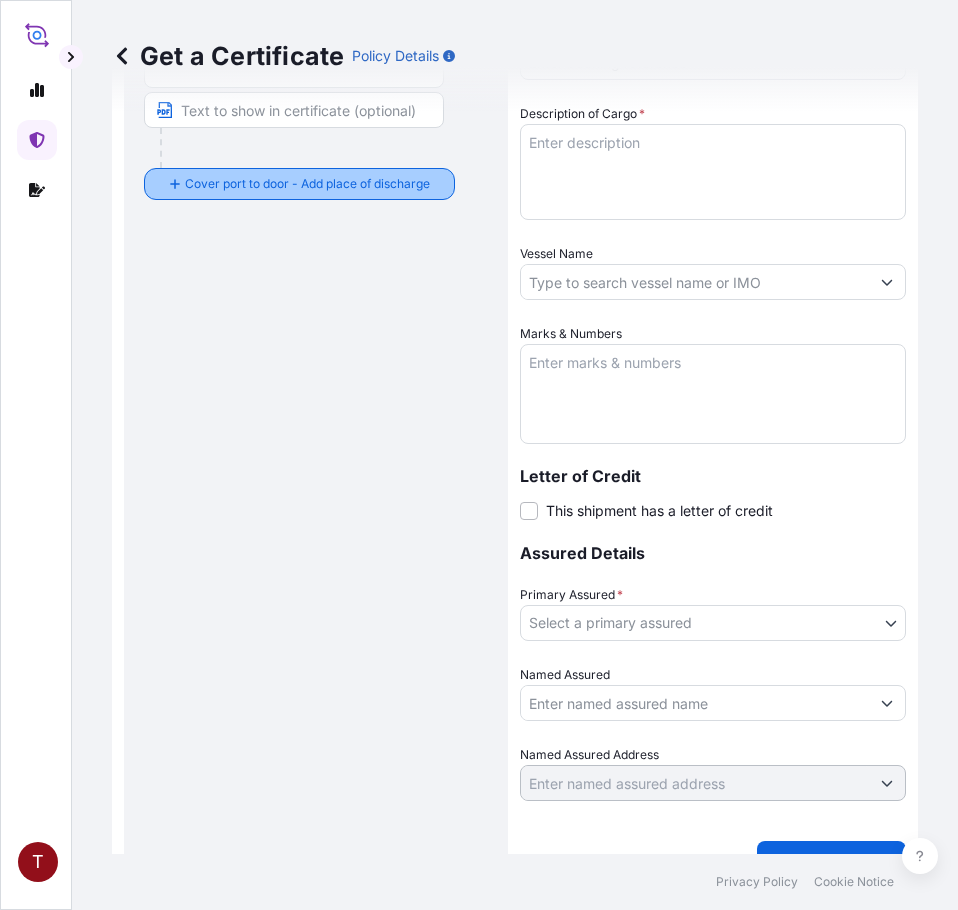 type on "[CITY], [STATE], [COUNTRY]" 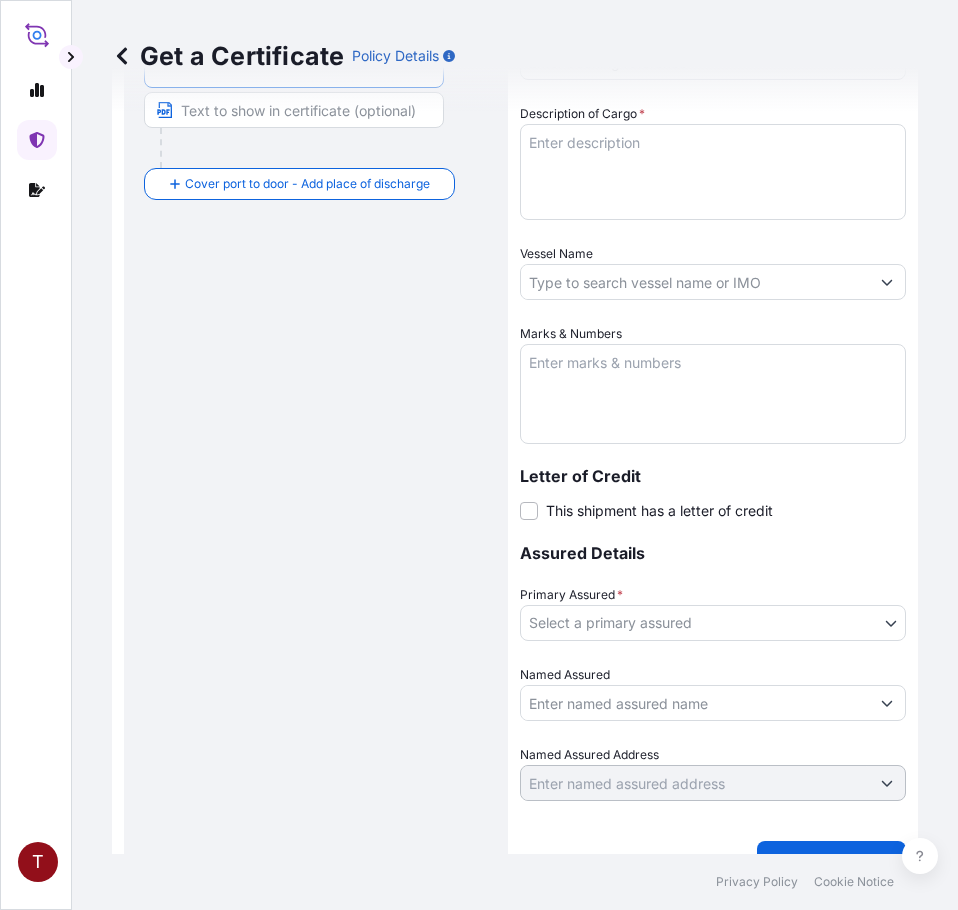 scroll, scrollTop: 300, scrollLeft: 0, axis: vertical 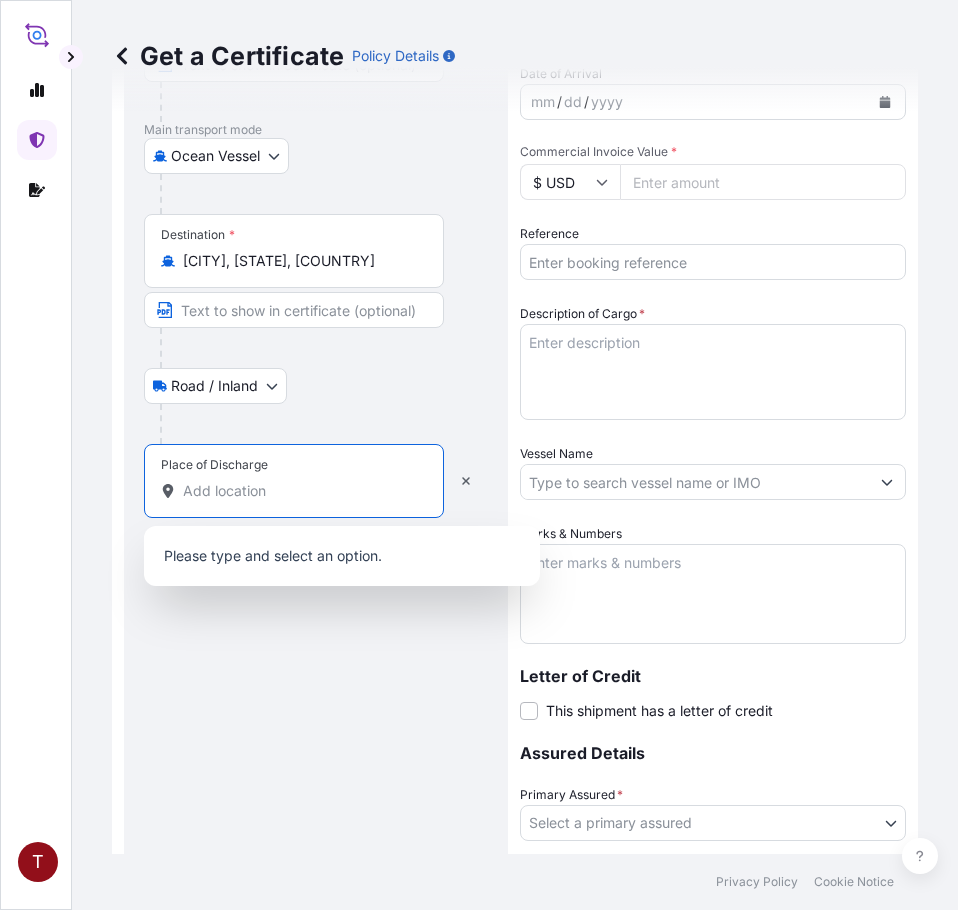 click on "Place of Discharge" at bounding box center [301, 491] 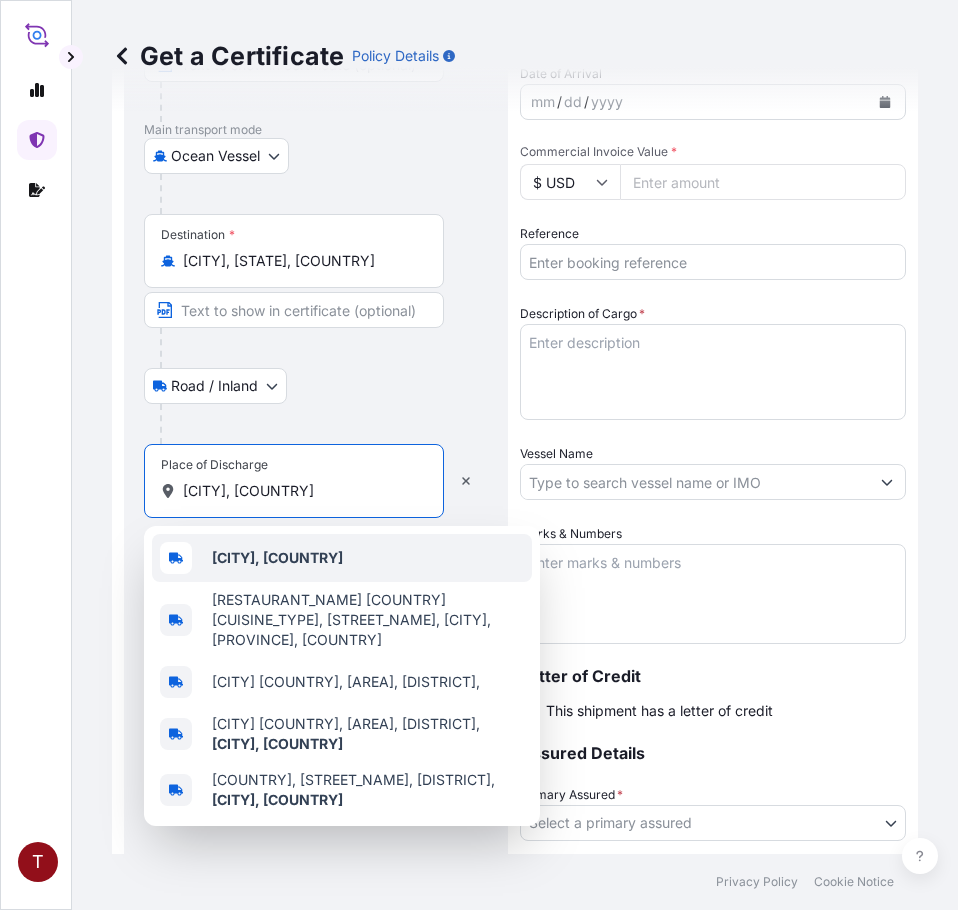 click on "[CITY], [COUNTRY]" at bounding box center [277, 557] 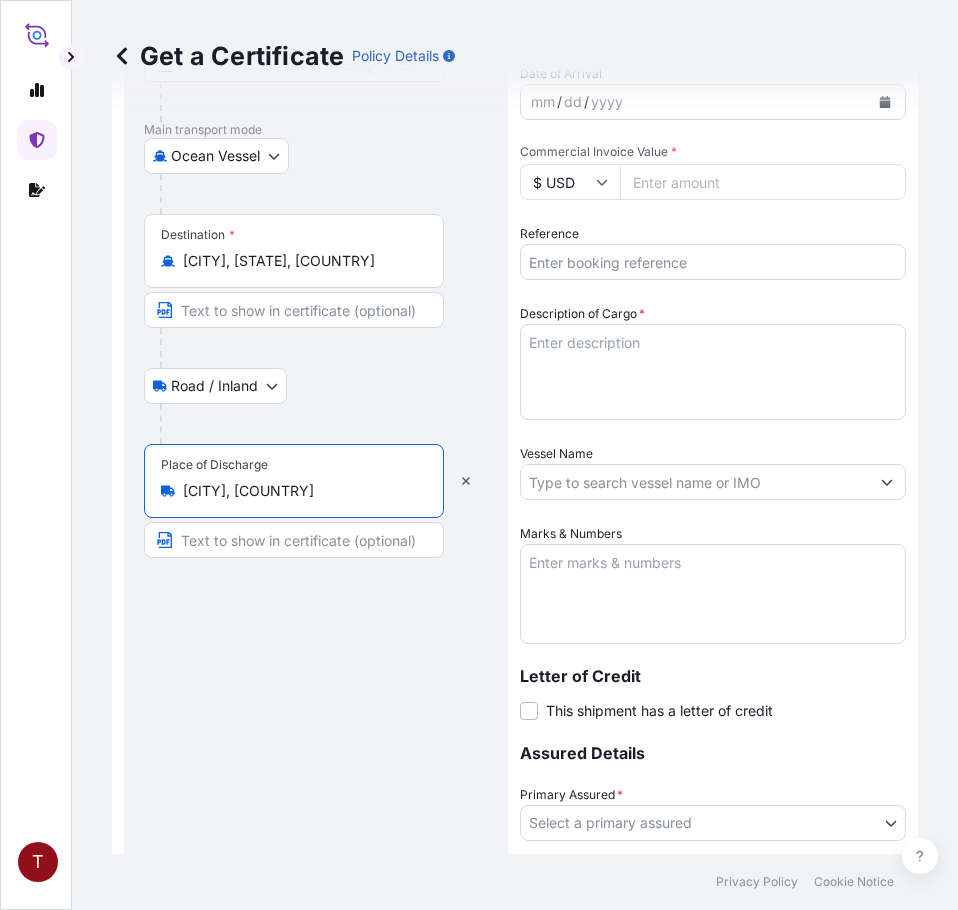 type on "[CITY], [COUNTRY]" 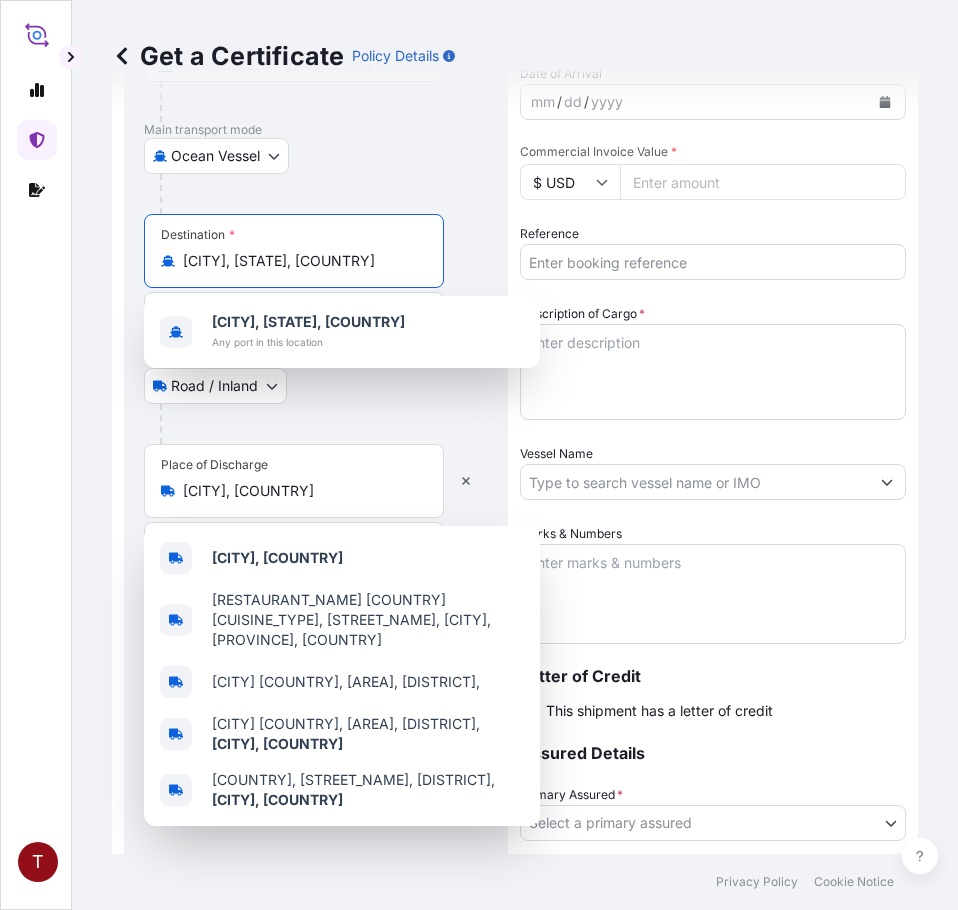 scroll, scrollTop: 0, scrollLeft: 120, axis: horizontal 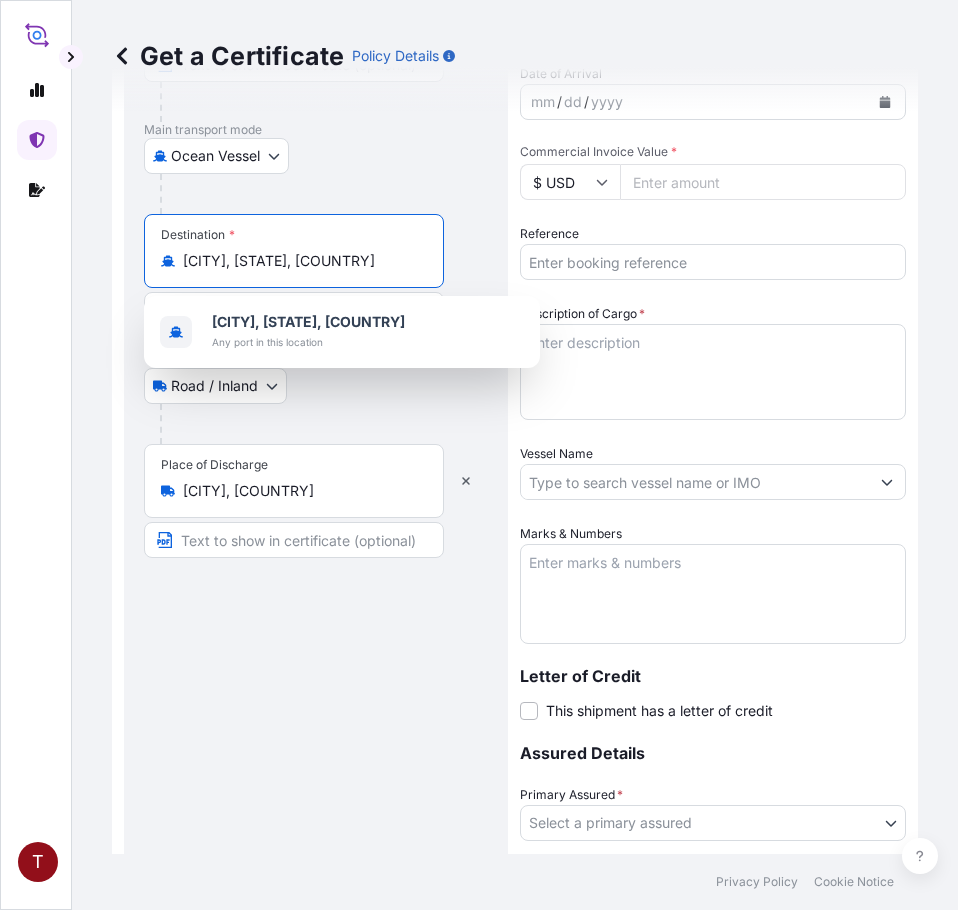 drag, startPoint x: 228, startPoint y: 263, endPoint x: 805, endPoint y: 324, distance: 580.21545 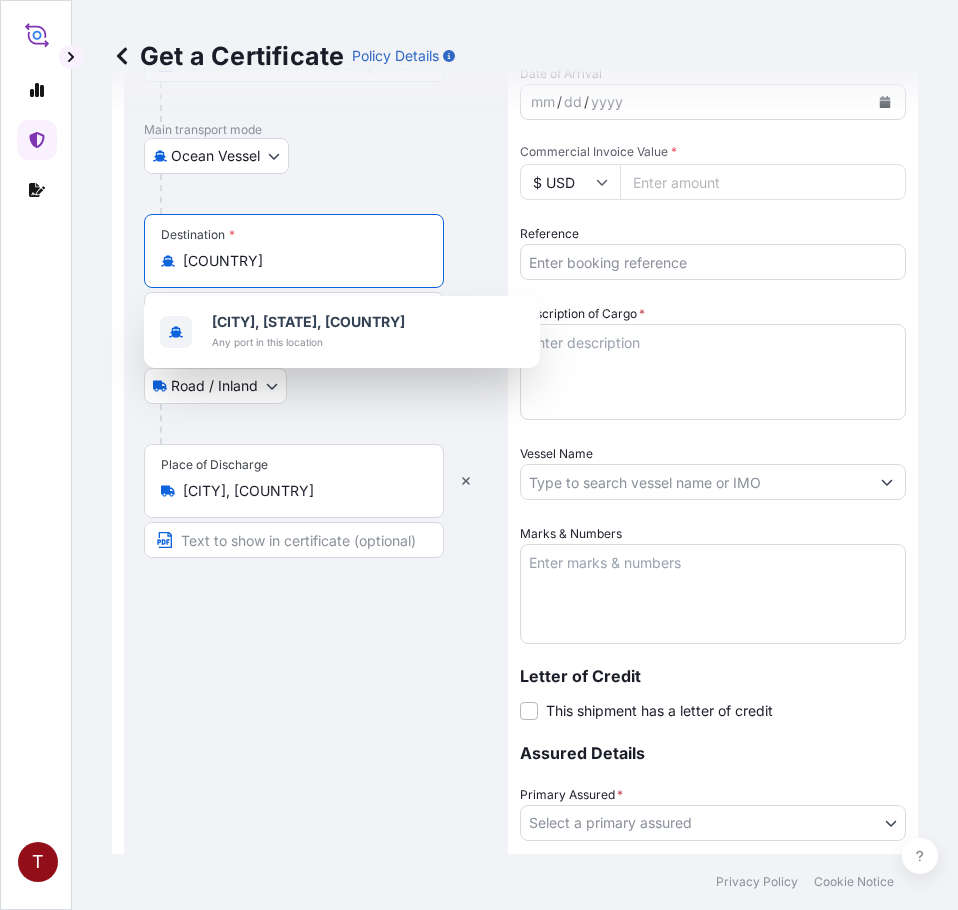 scroll, scrollTop: 0, scrollLeft: 0, axis: both 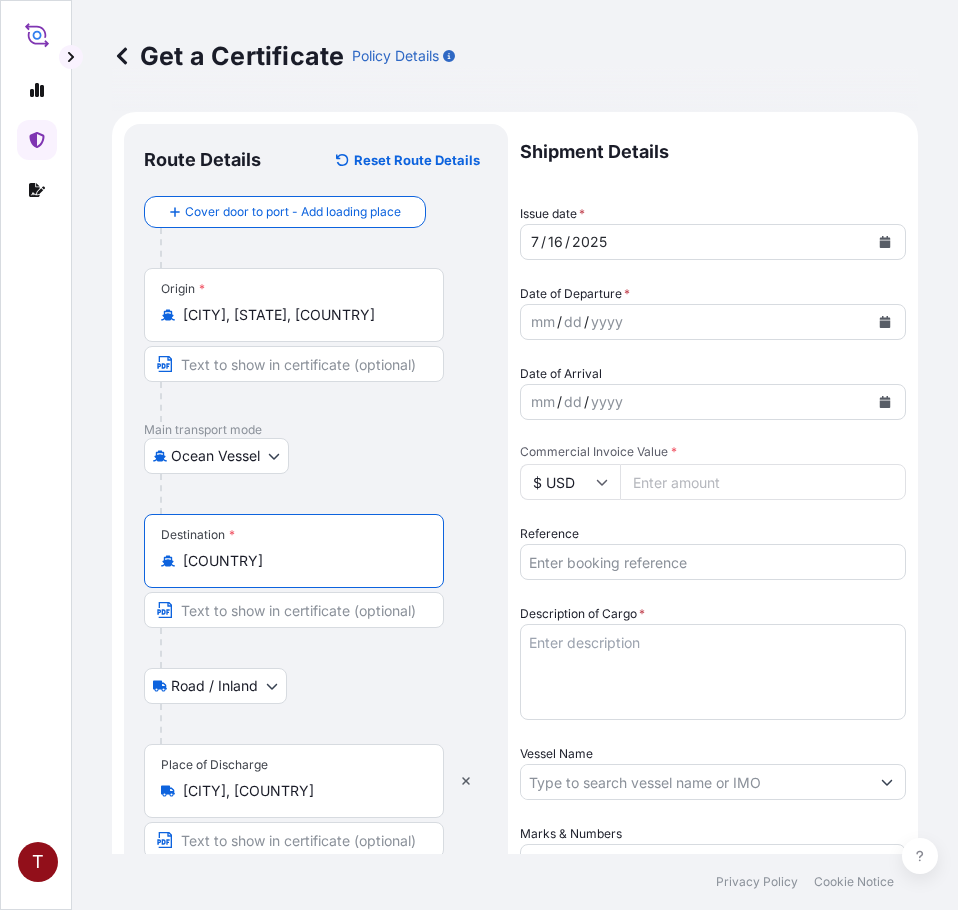 click on "[COUNTRY]" at bounding box center [301, 561] 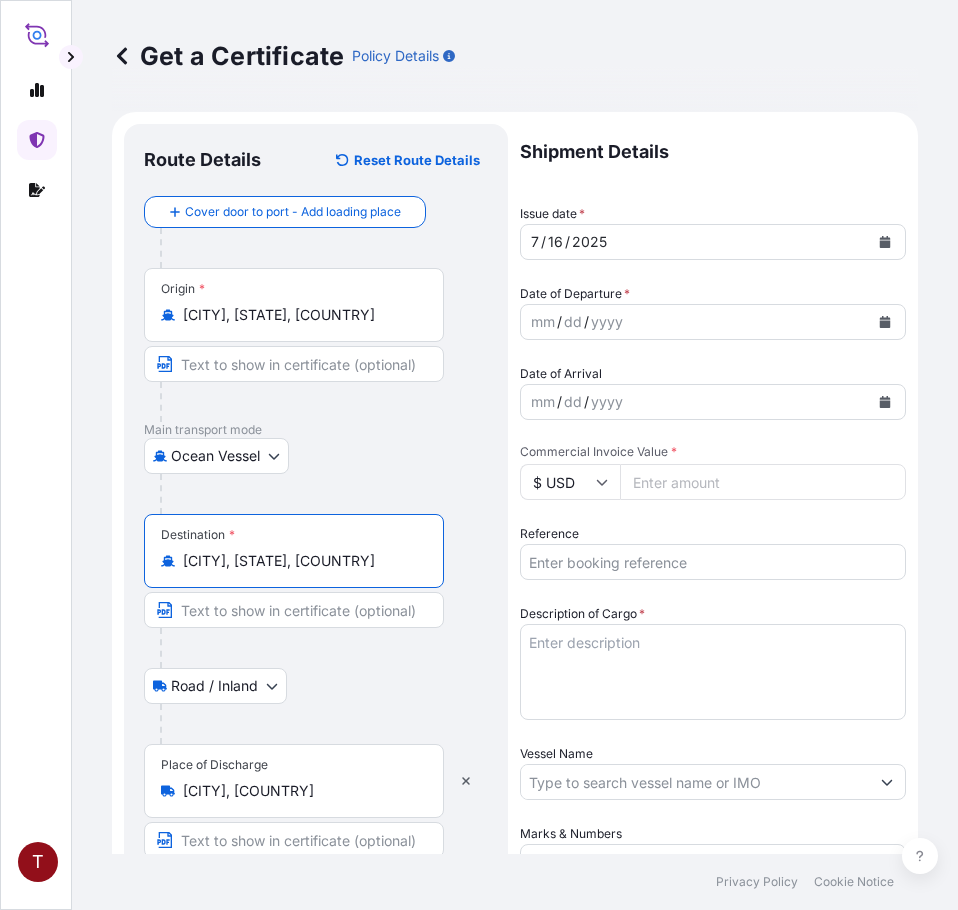 click on "Origin * [CITY], [STATE], [COUNTRY]" at bounding box center (316, 345) 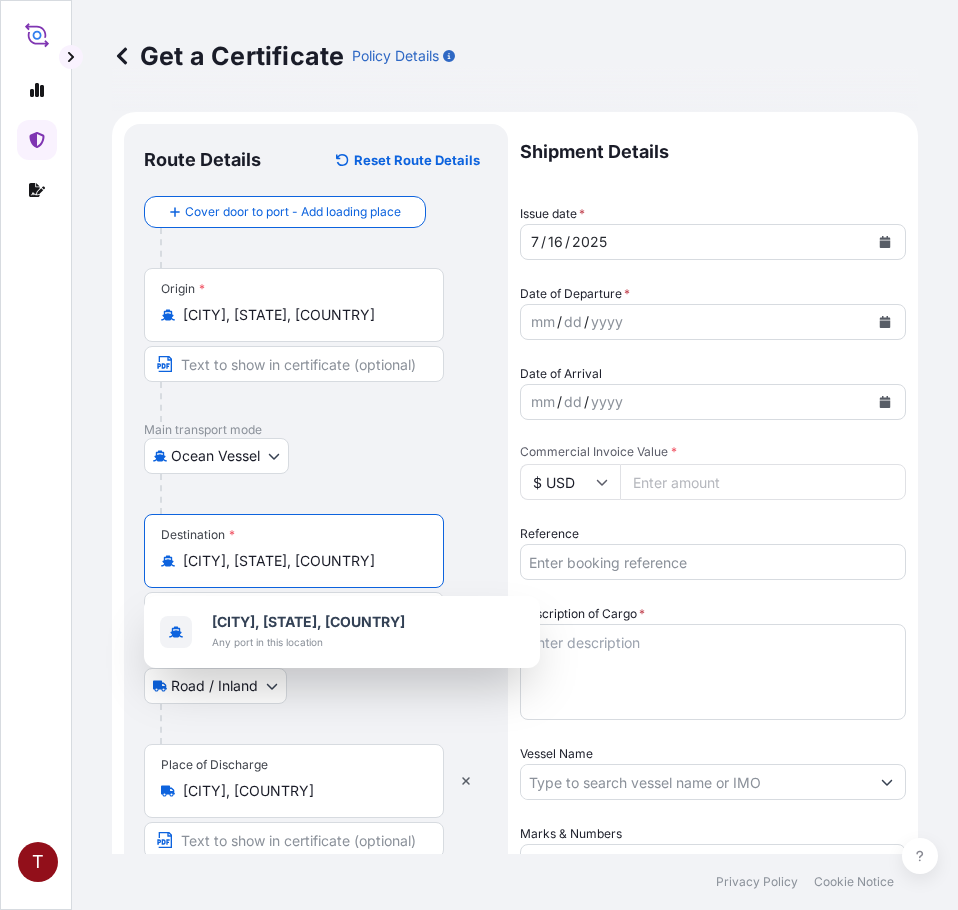 scroll, scrollTop: 0, scrollLeft: 120, axis: horizontal 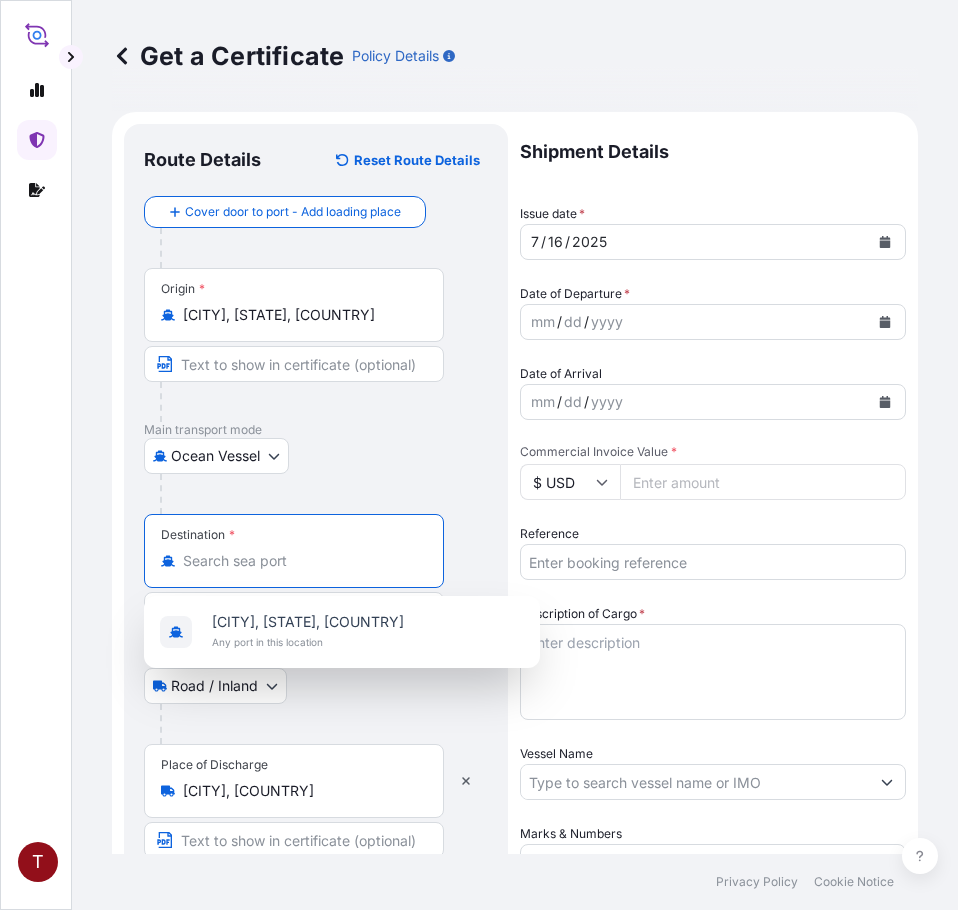 paste on "[COUNTRY]" 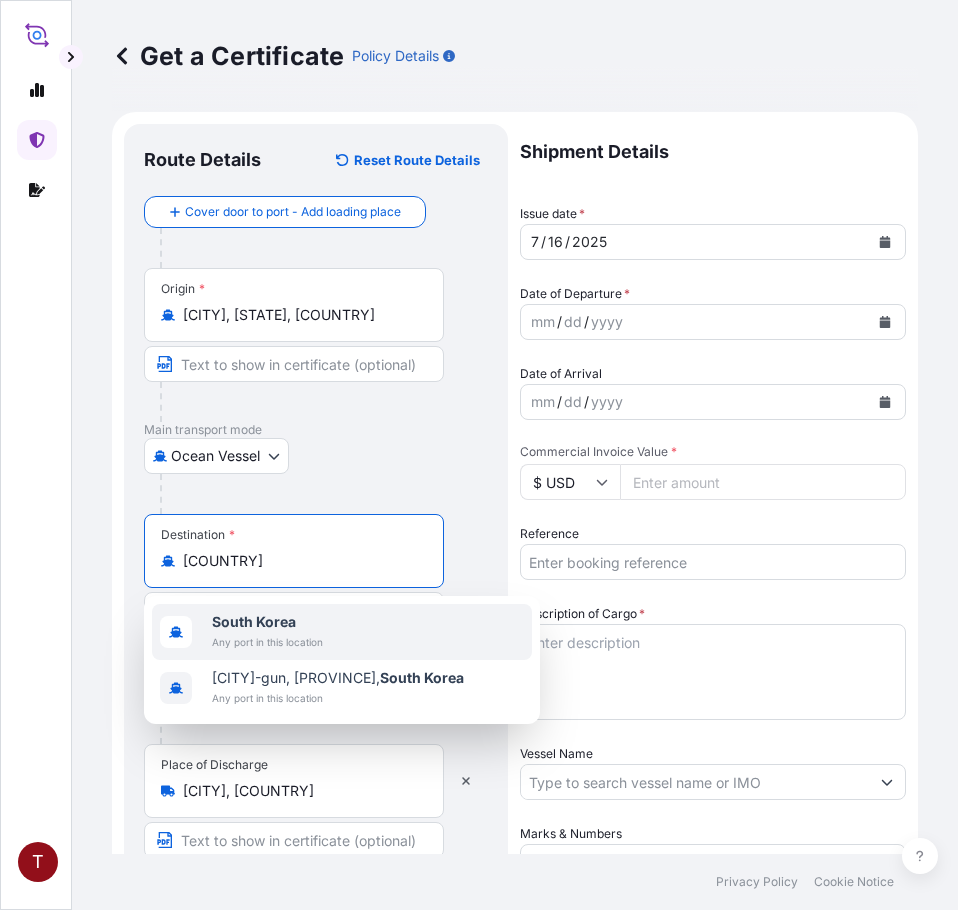 click on "South Korea" at bounding box center (267, 622) 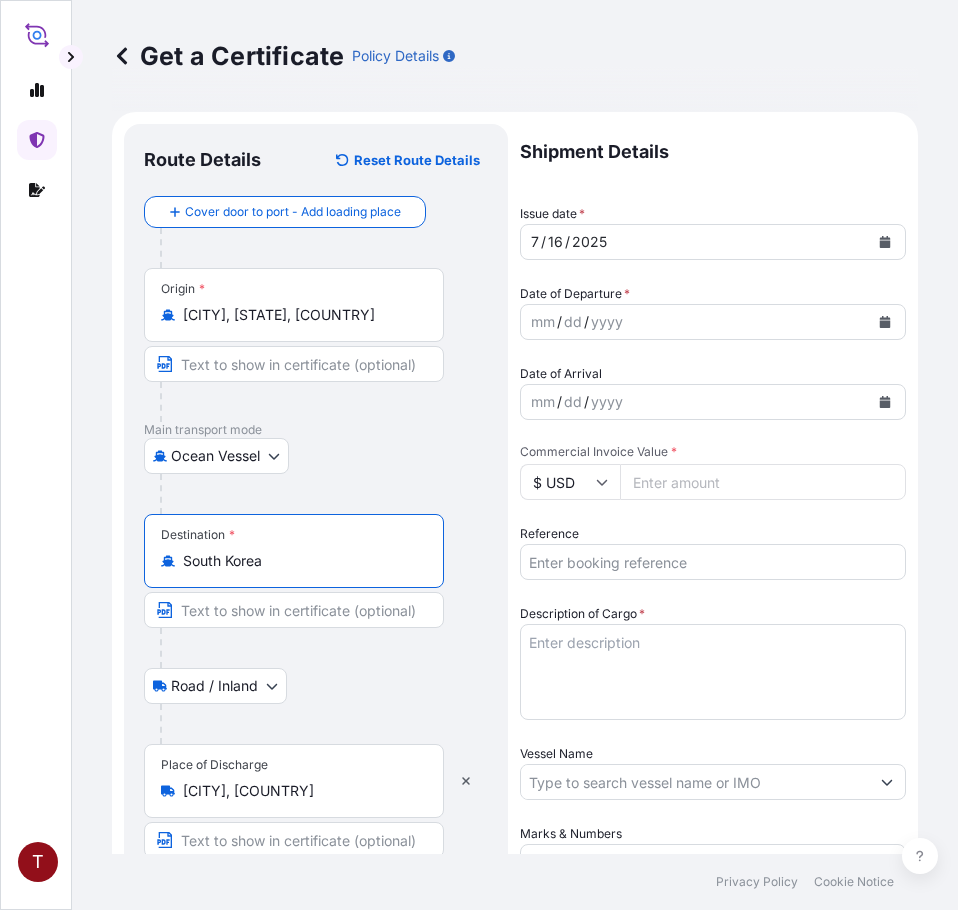 type on "South Korea" 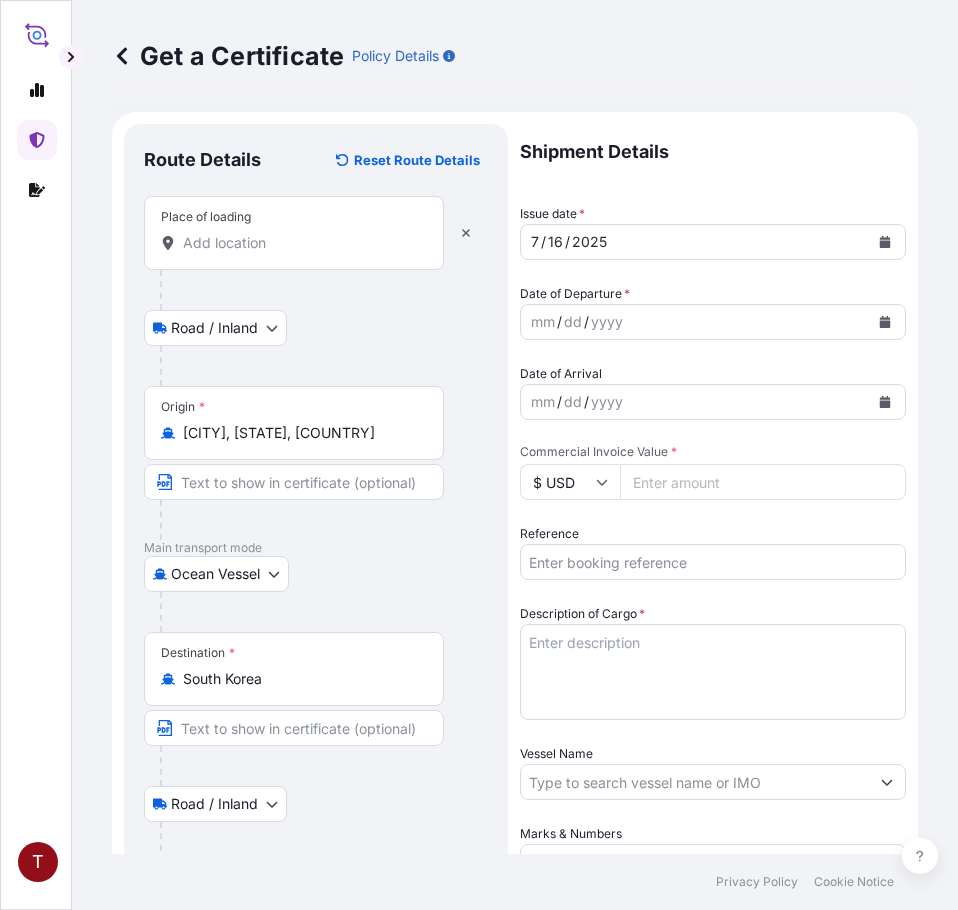 click on "Place of loading" at bounding box center (294, 233) 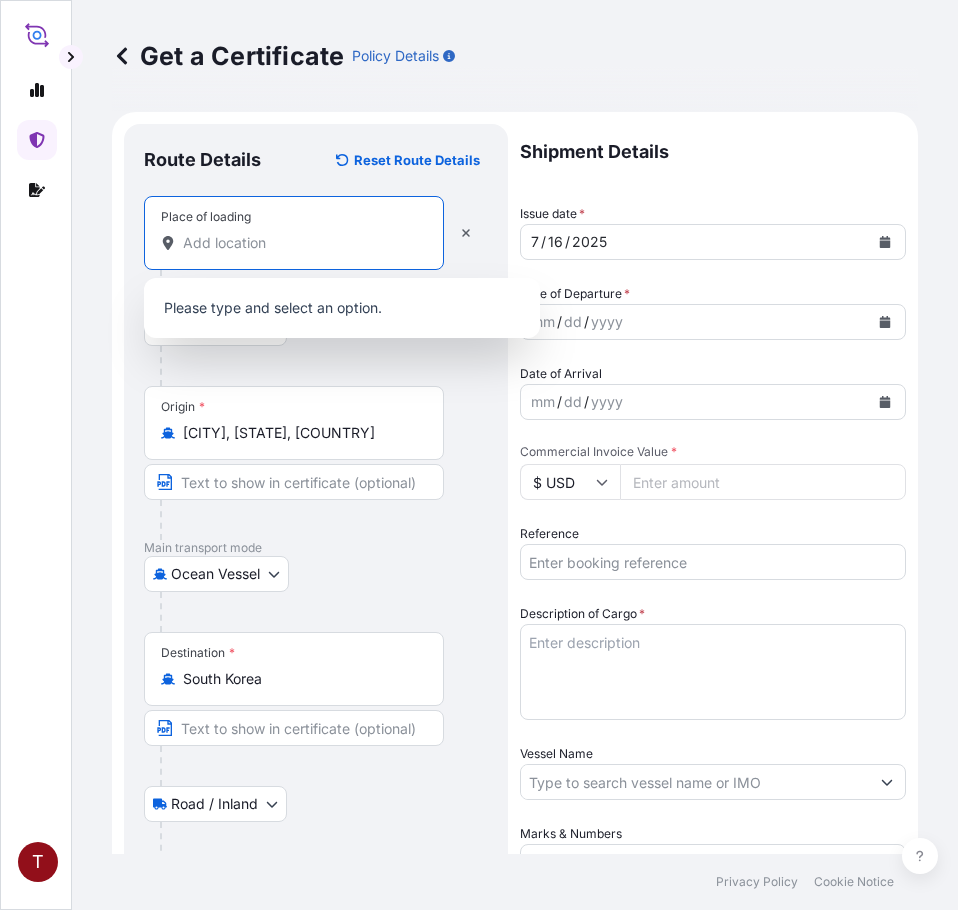 paste on "[CITY], [STATE]" 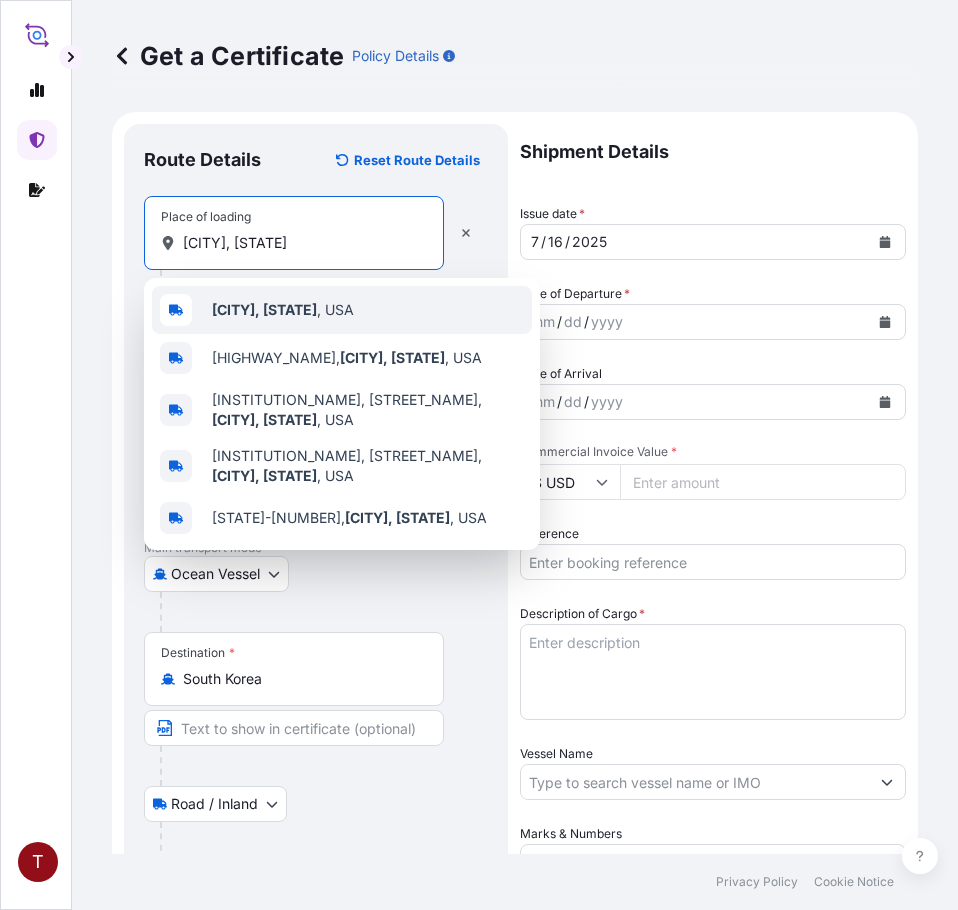 click on "[CITY], [STATE]" at bounding box center (264, 309) 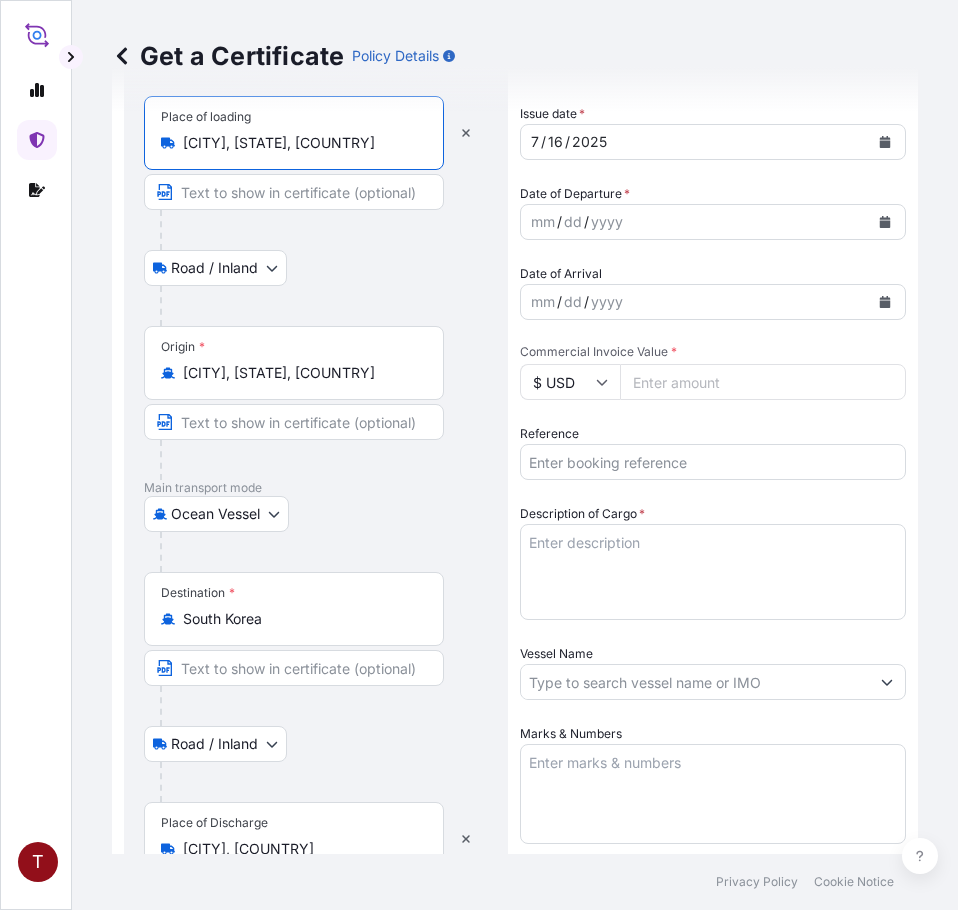 scroll, scrollTop: 0, scrollLeft: 0, axis: both 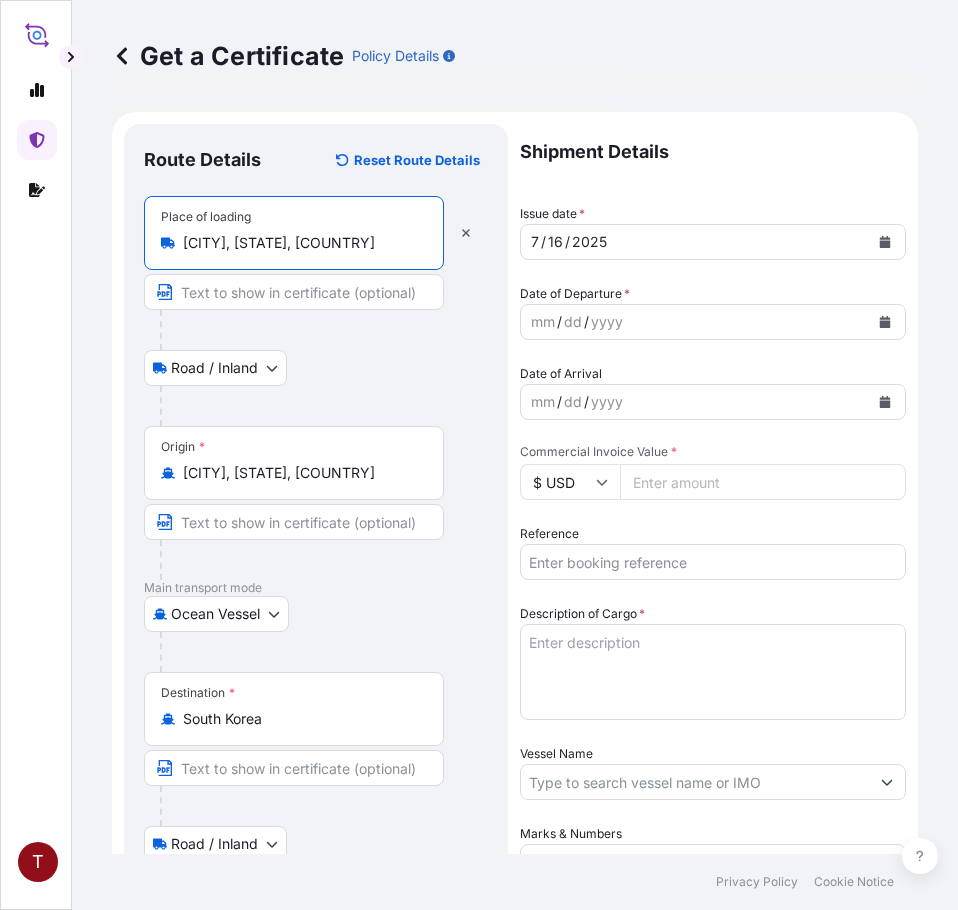 type on "[CITY], [STATE], [COUNTRY]" 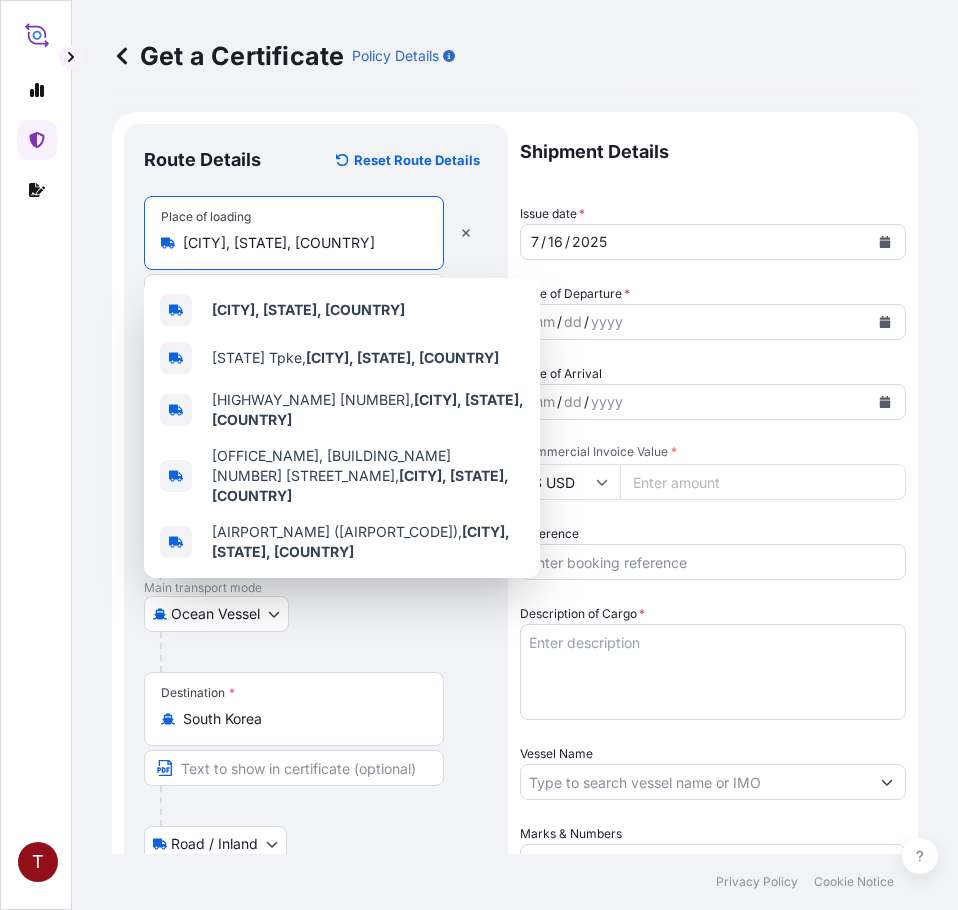 click on "yyyy" at bounding box center (607, 322) 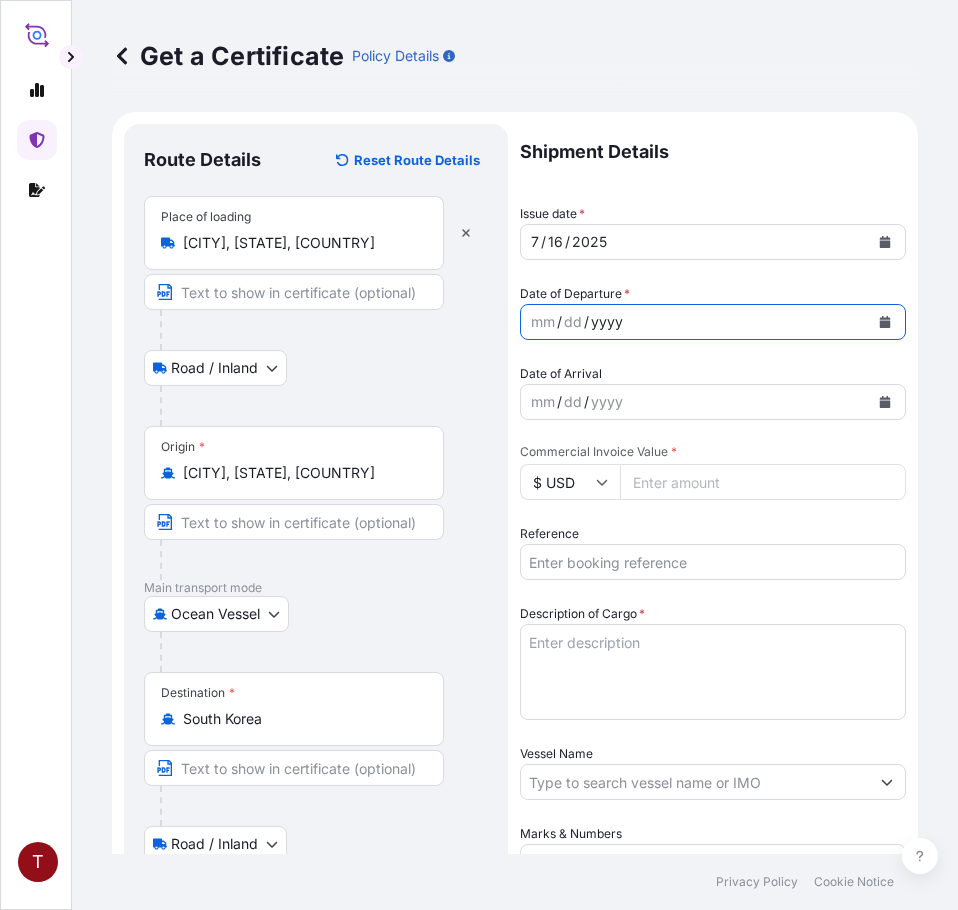 click on "Commercial Invoice Value    *" at bounding box center (763, 482) 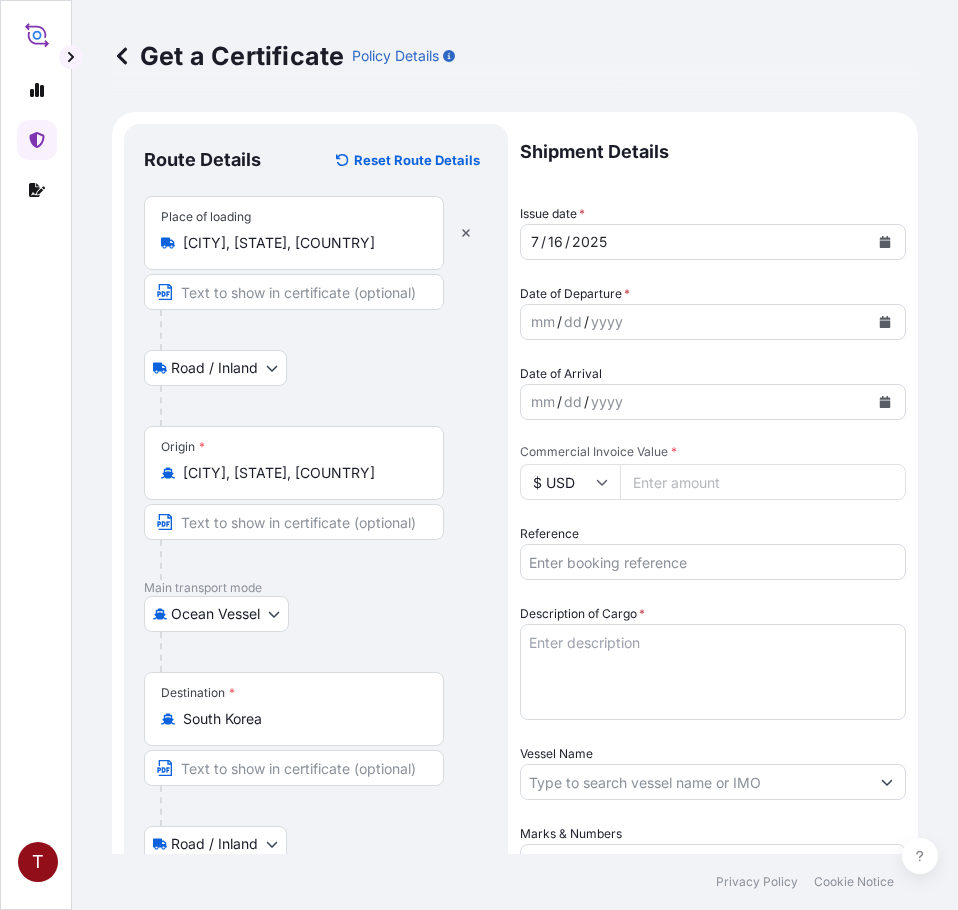 paste on "39608.09" 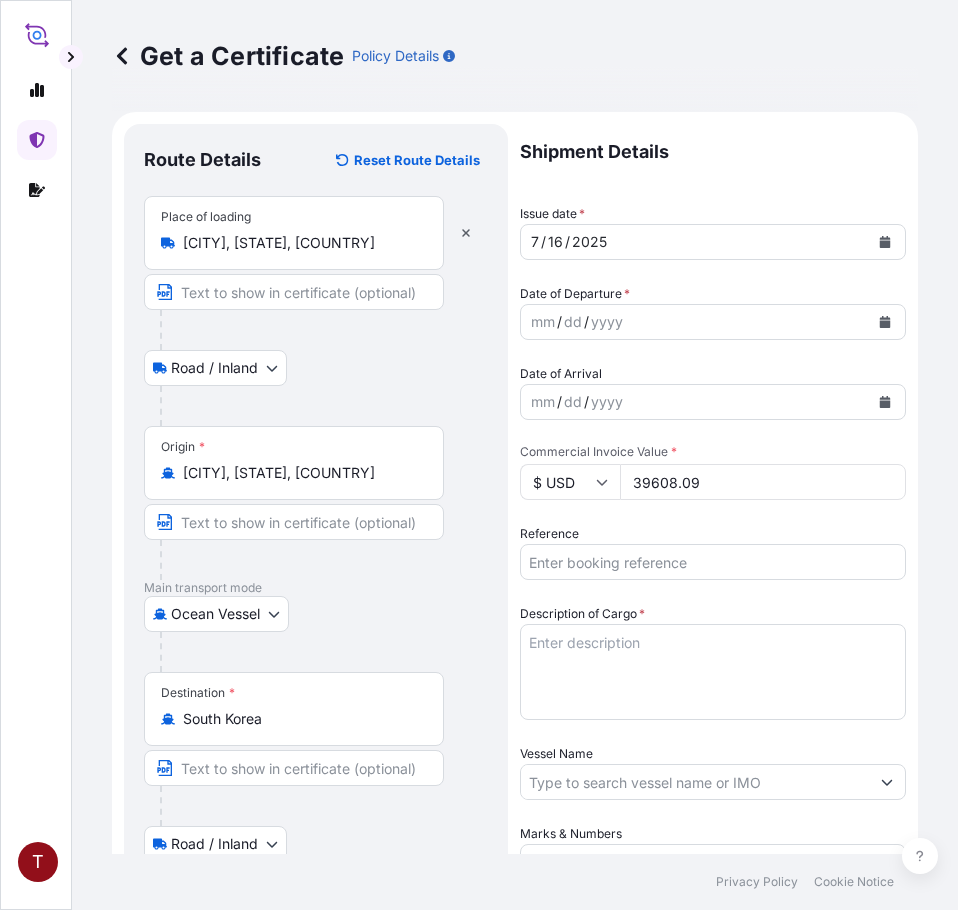 type on "39608.09" 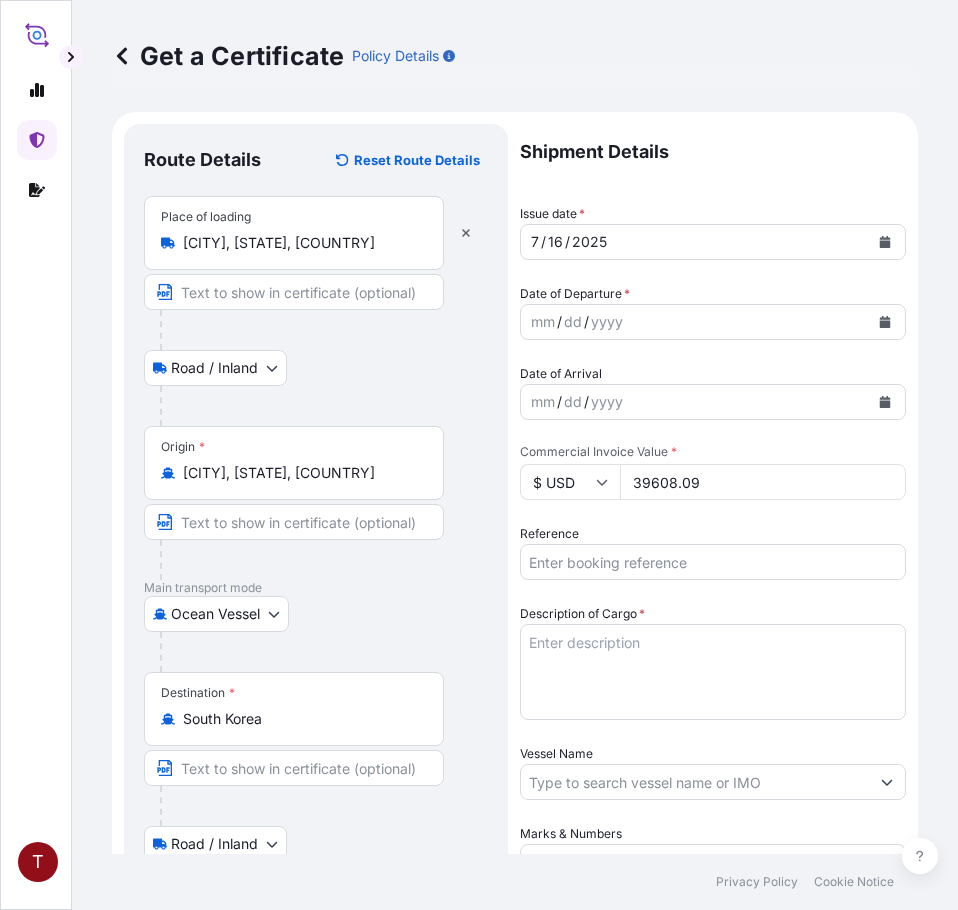 click at bounding box center (885, 322) 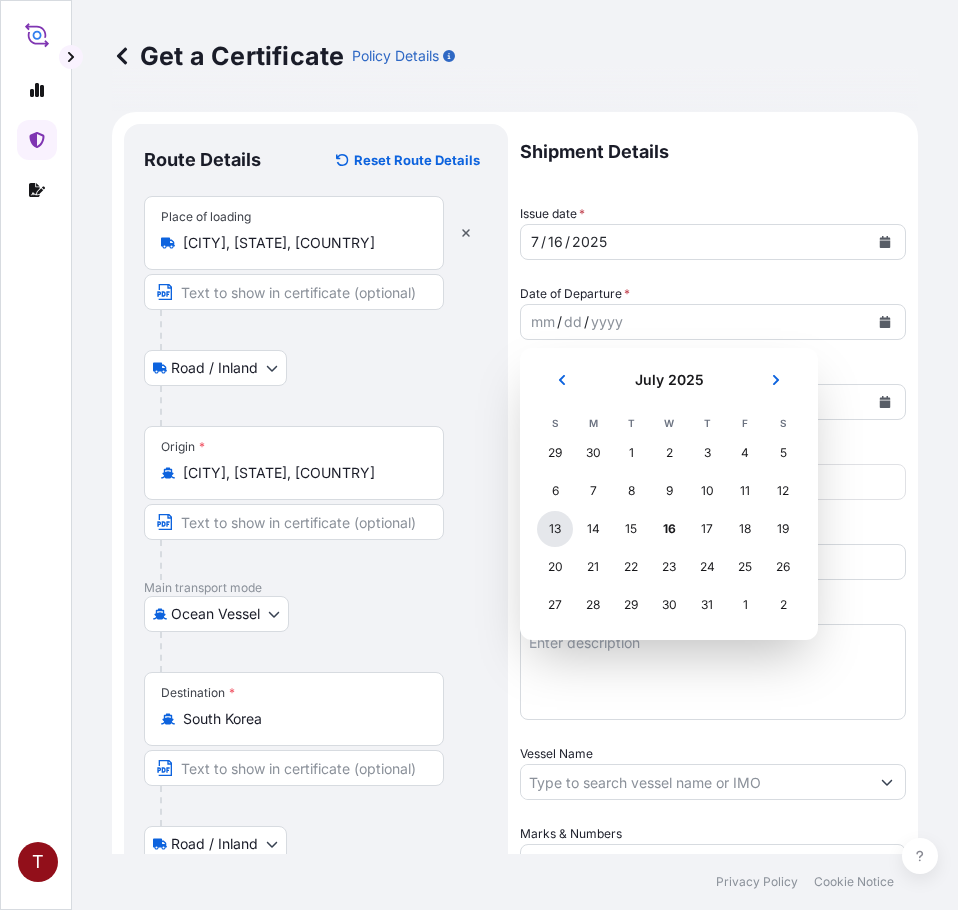 click on "13" at bounding box center (555, 529) 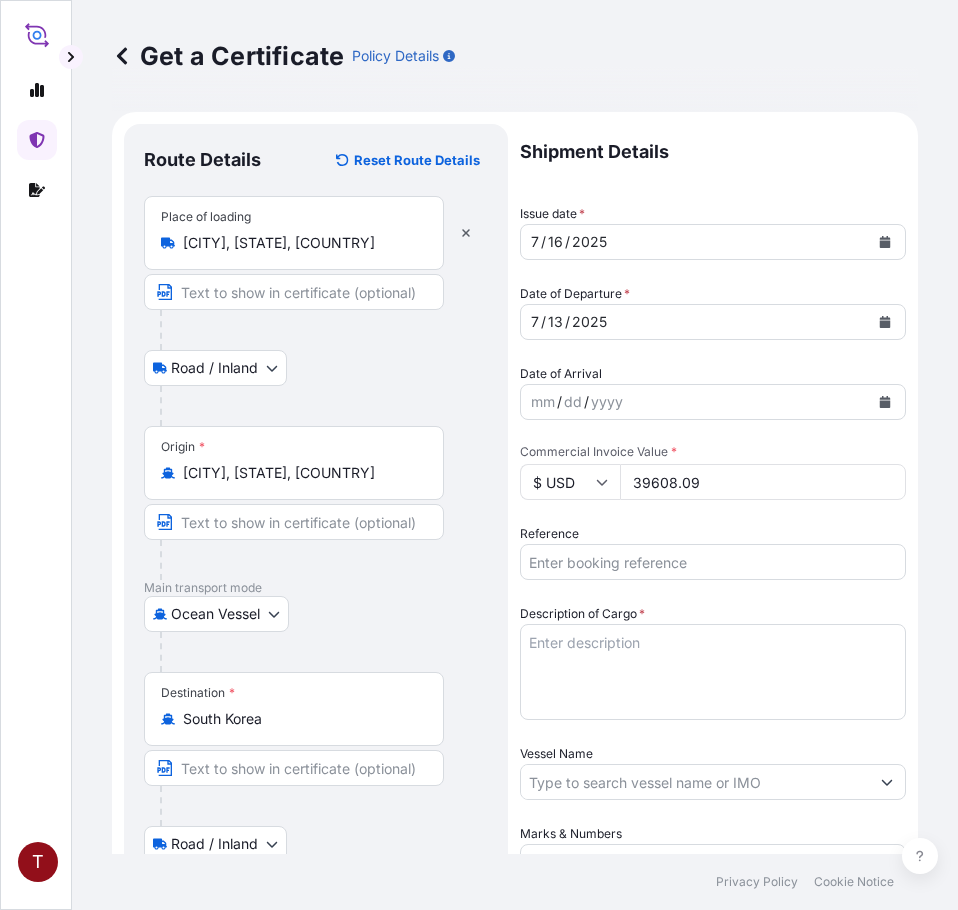 click 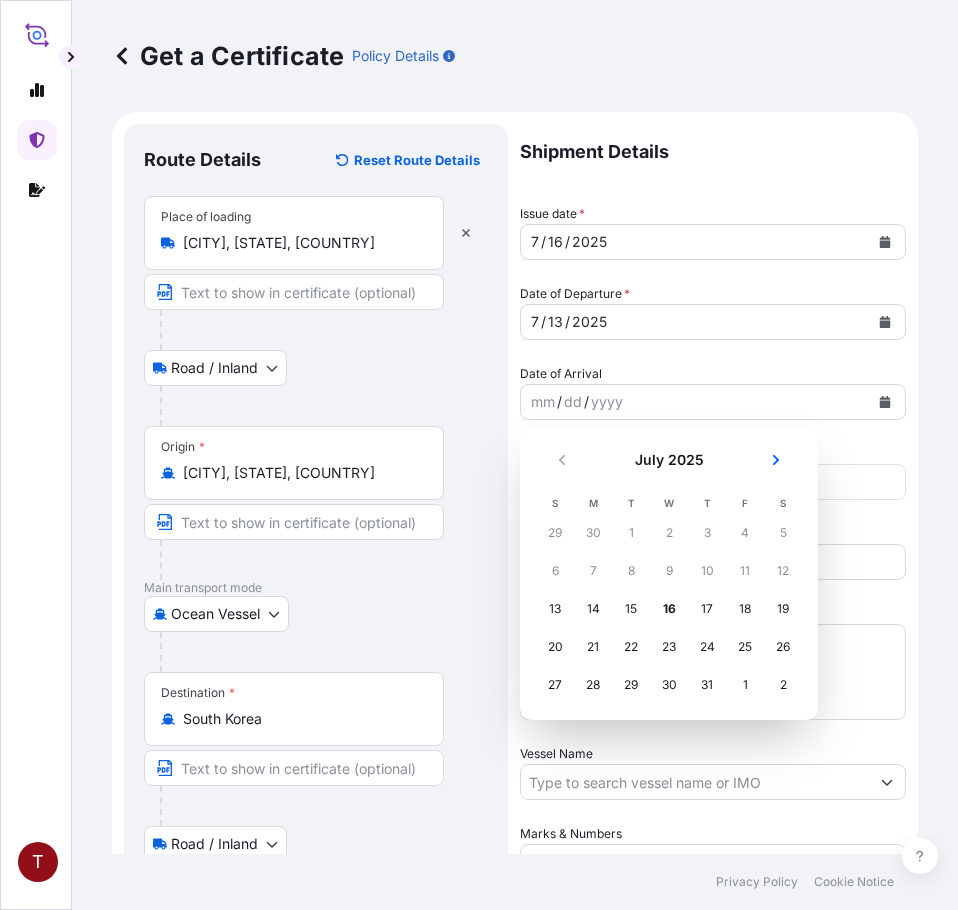 click at bounding box center [776, 460] 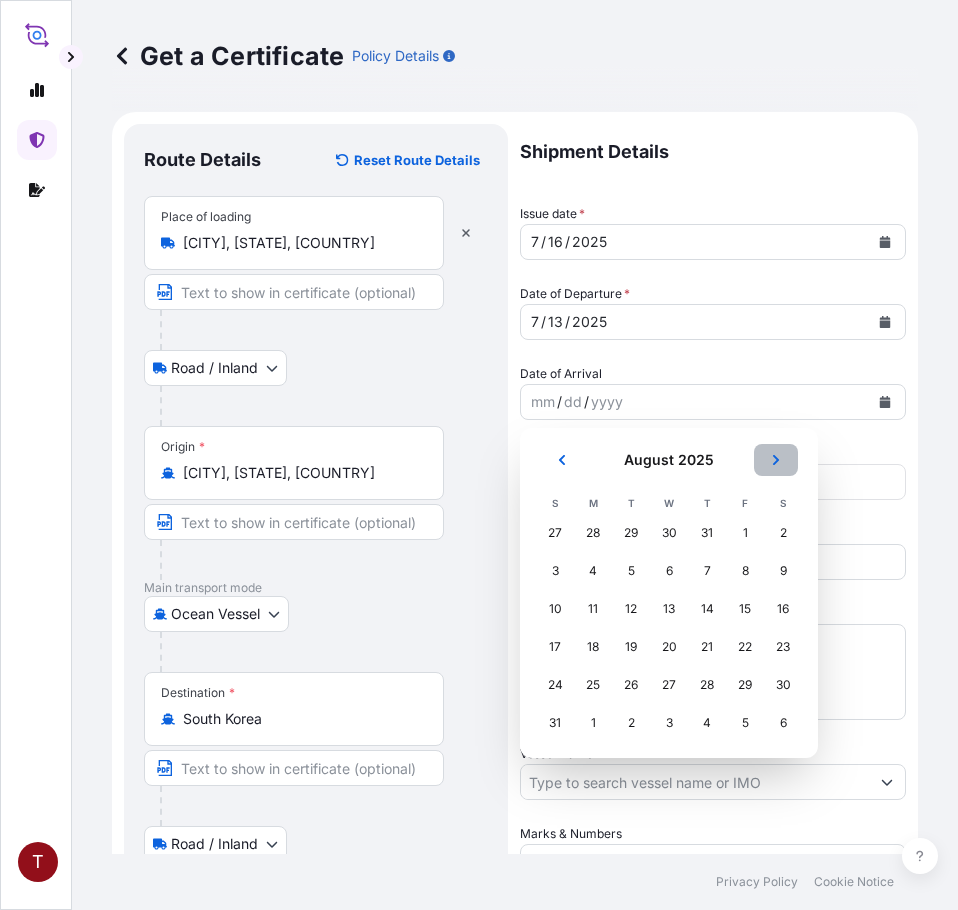 click 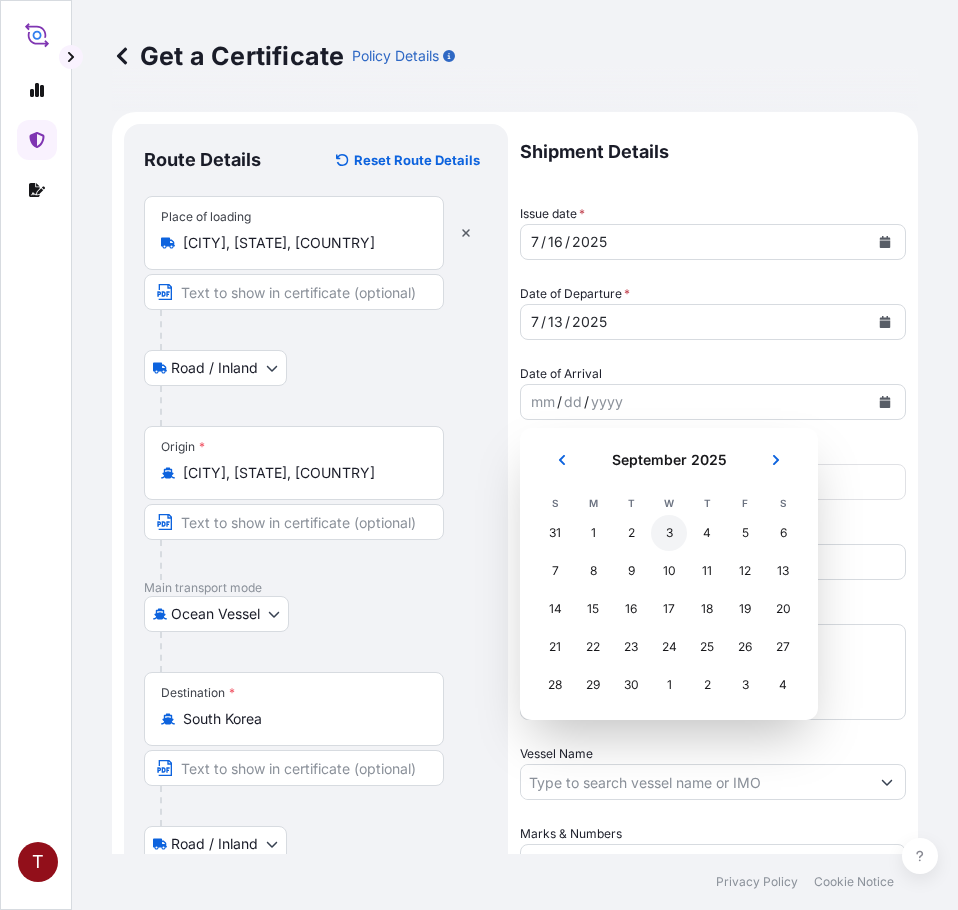 click on "3" at bounding box center (669, 533) 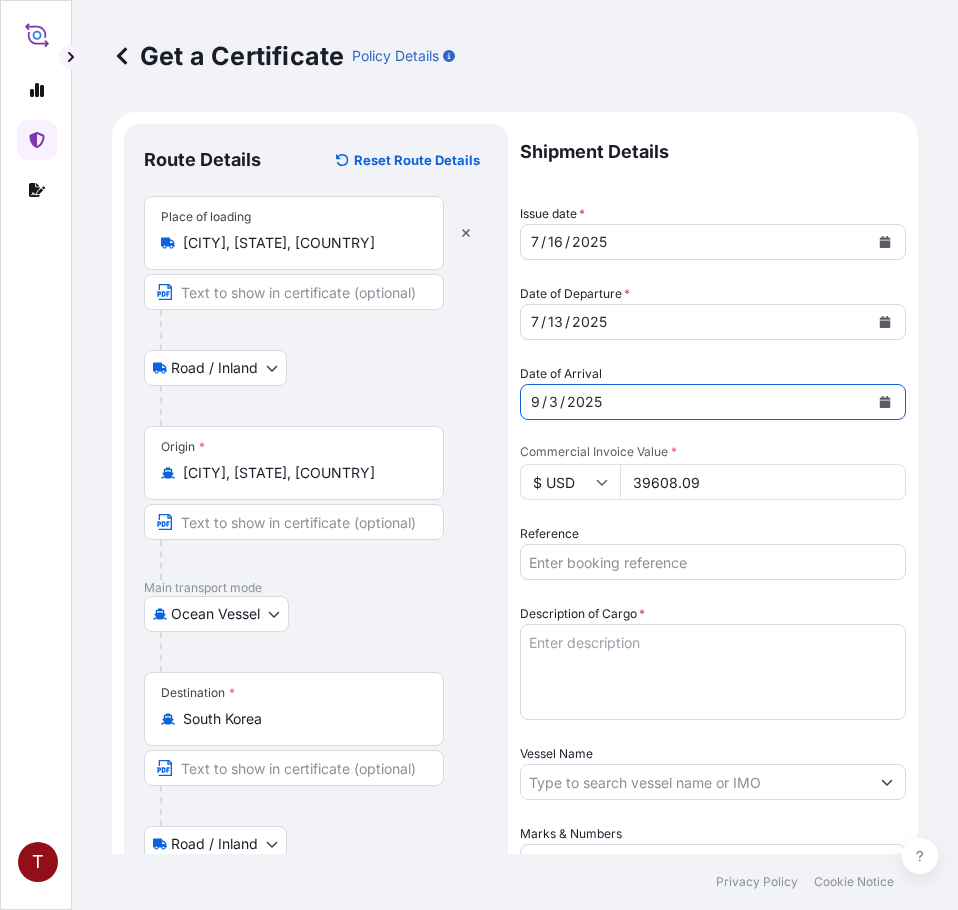 scroll, scrollTop: 200, scrollLeft: 0, axis: vertical 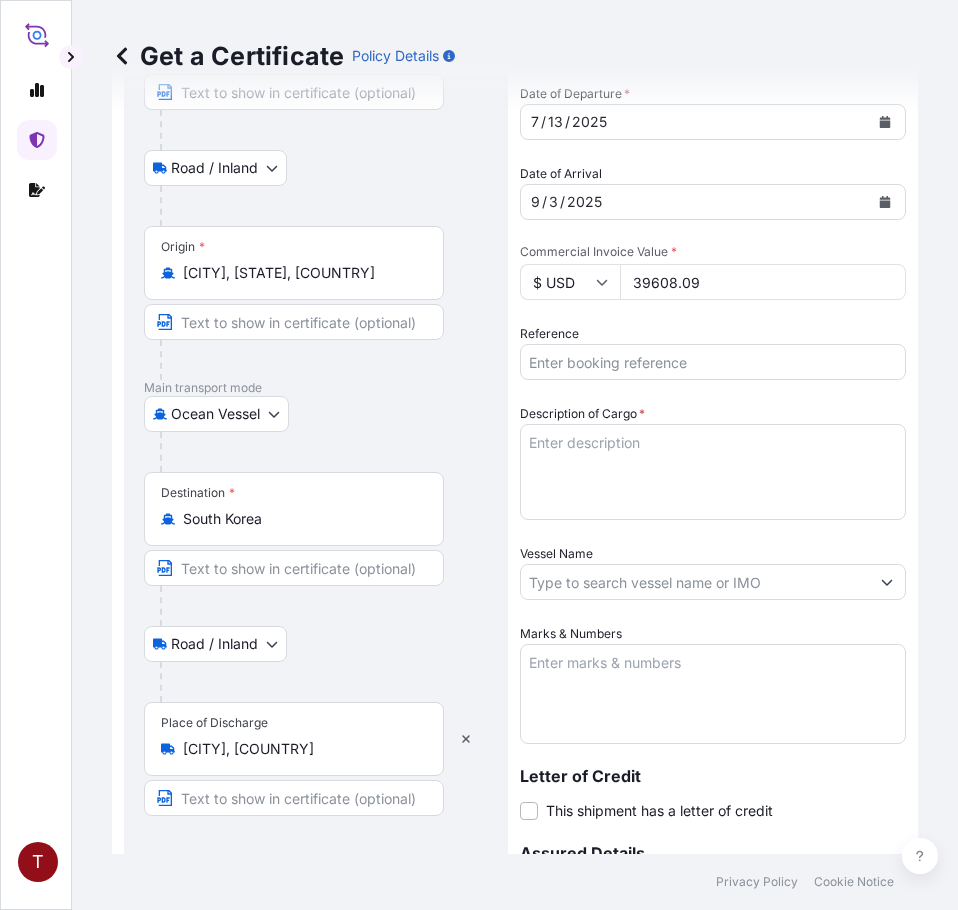 click on "Reference" at bounding box center [713, 362] 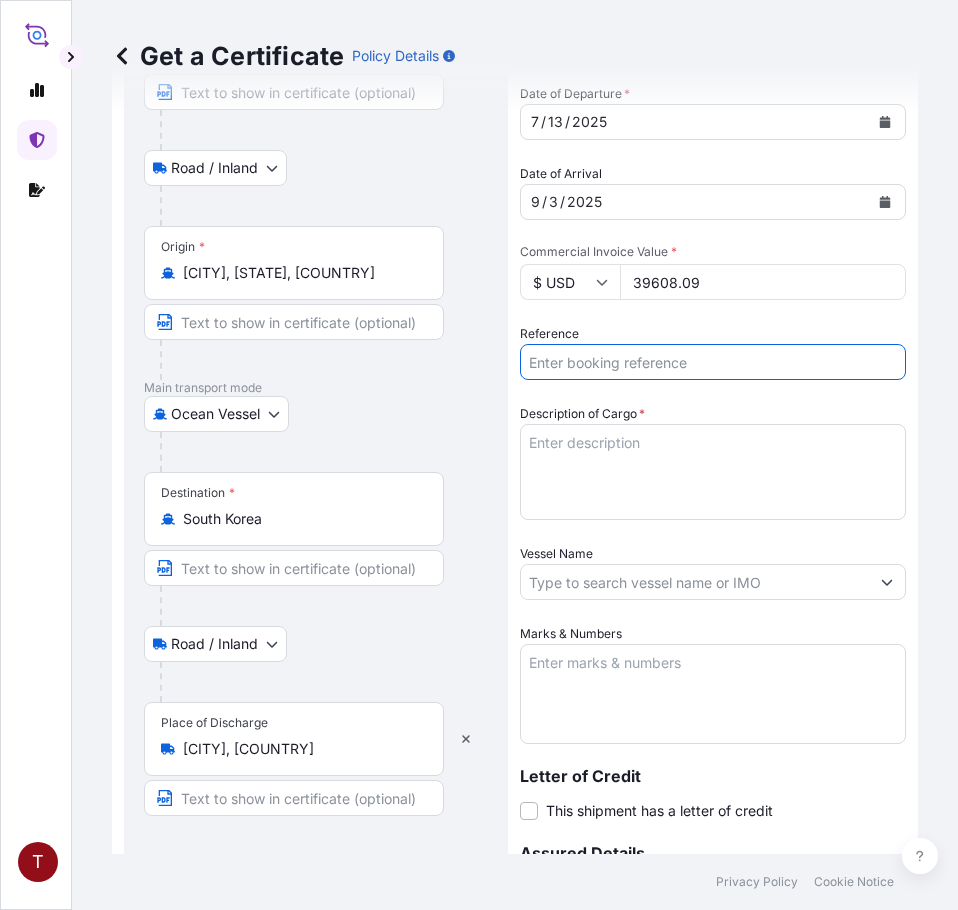 paste on "[NUMBER]" 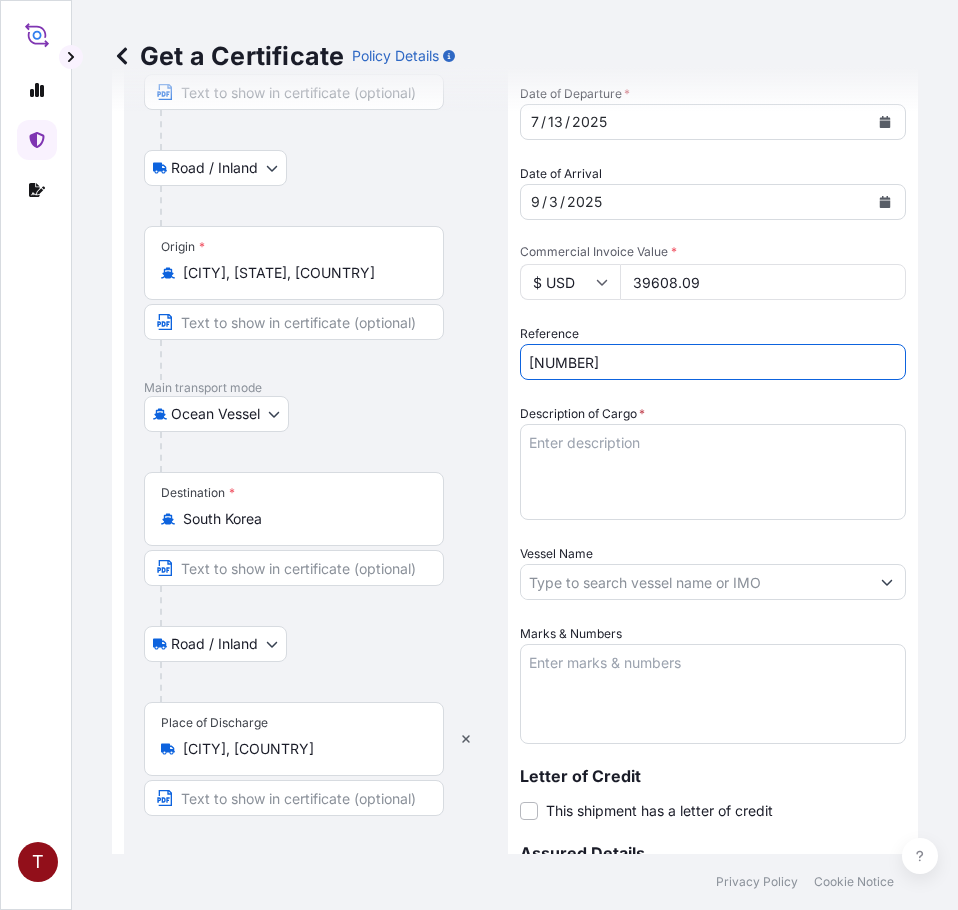 type on "[NUMBER]" 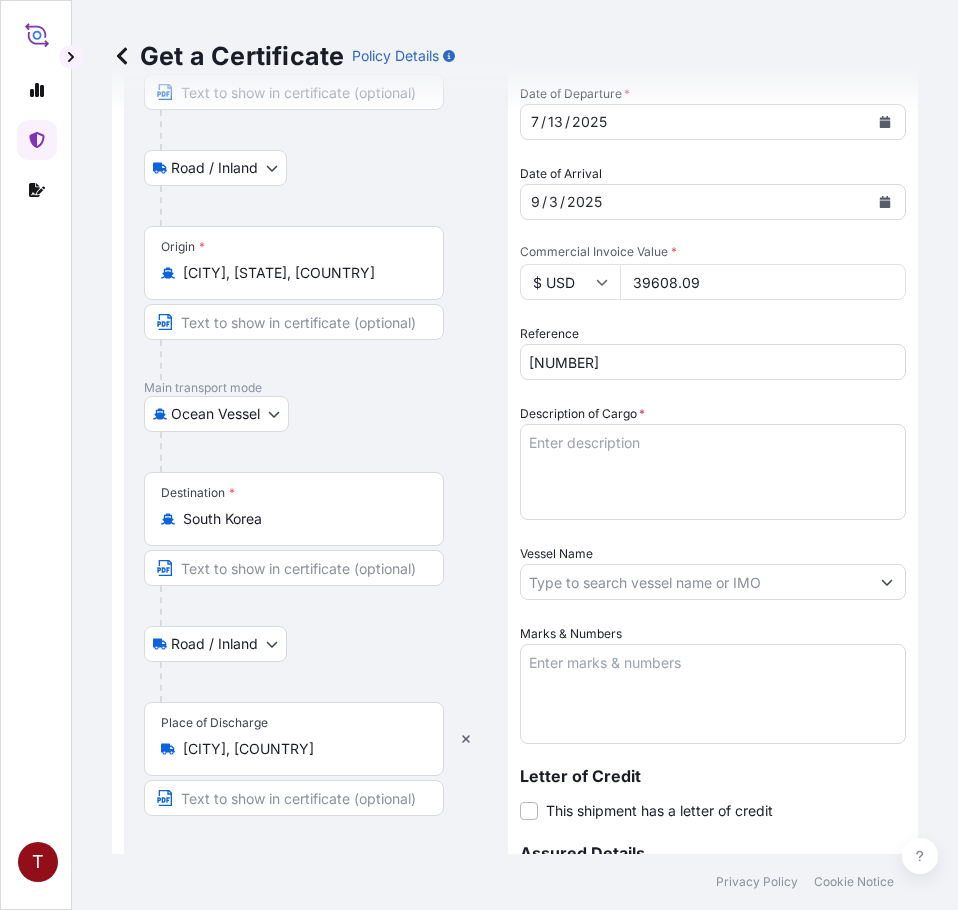 click on "Description of Cargo *" at bounding box center (713, 472) 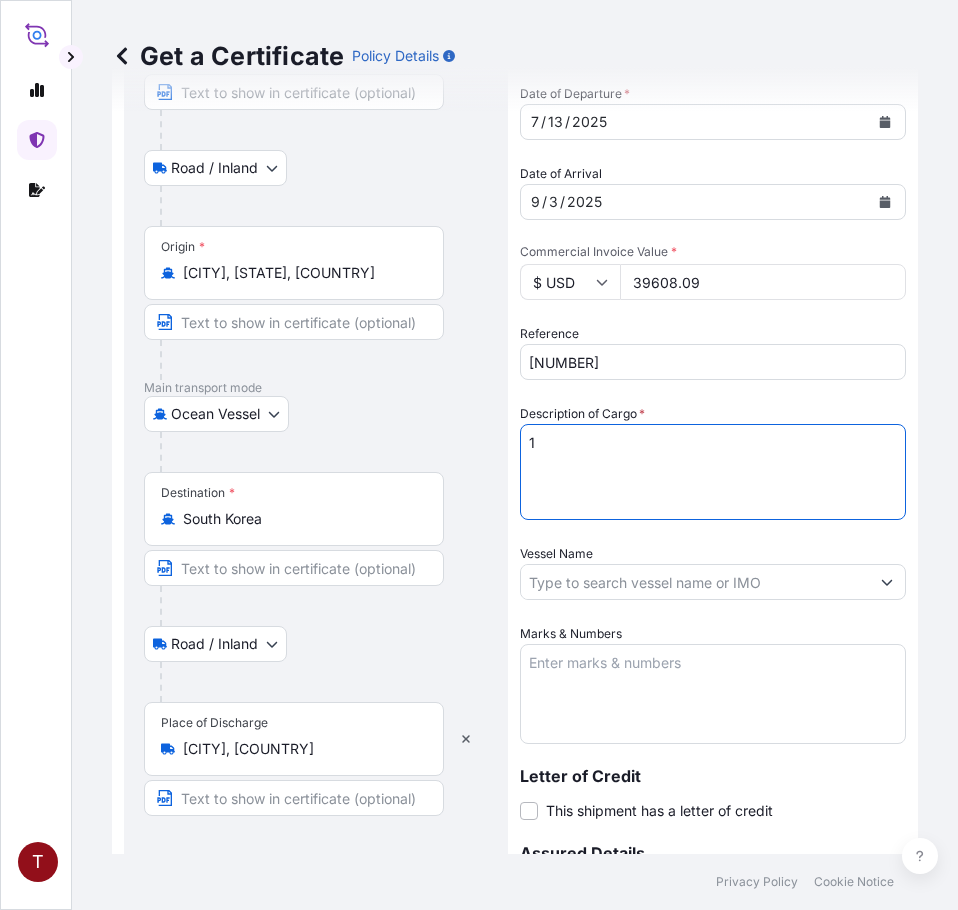 paste on "BULK UNPACKED LOADED INTO
1 20FT ISOTANK - DANGEROUS LIQUIDS
CALFAX DB-45" 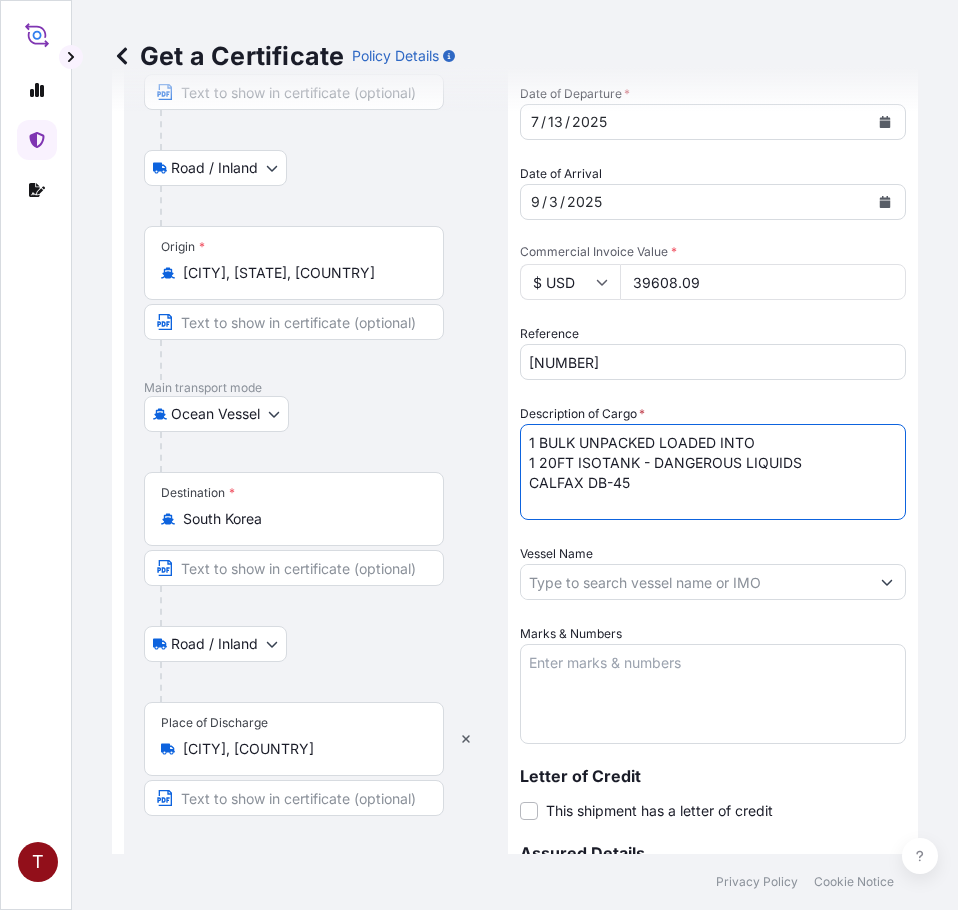 scroll, scrollTop: 400, scrollLeft: 0, axis: vertical 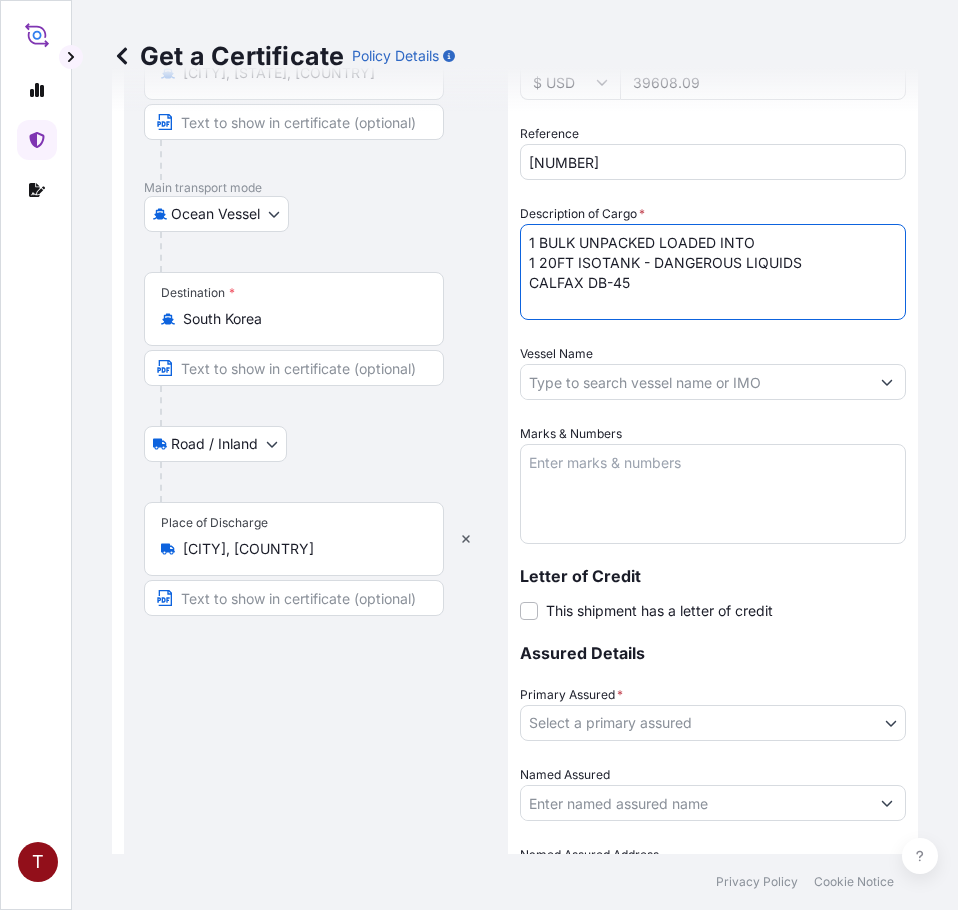 type on "1 BULK UNPACKED LOADED INTO
1 20FT ISOTANK - DANGEROUS LIQUIDS
CALFAX DB-45" 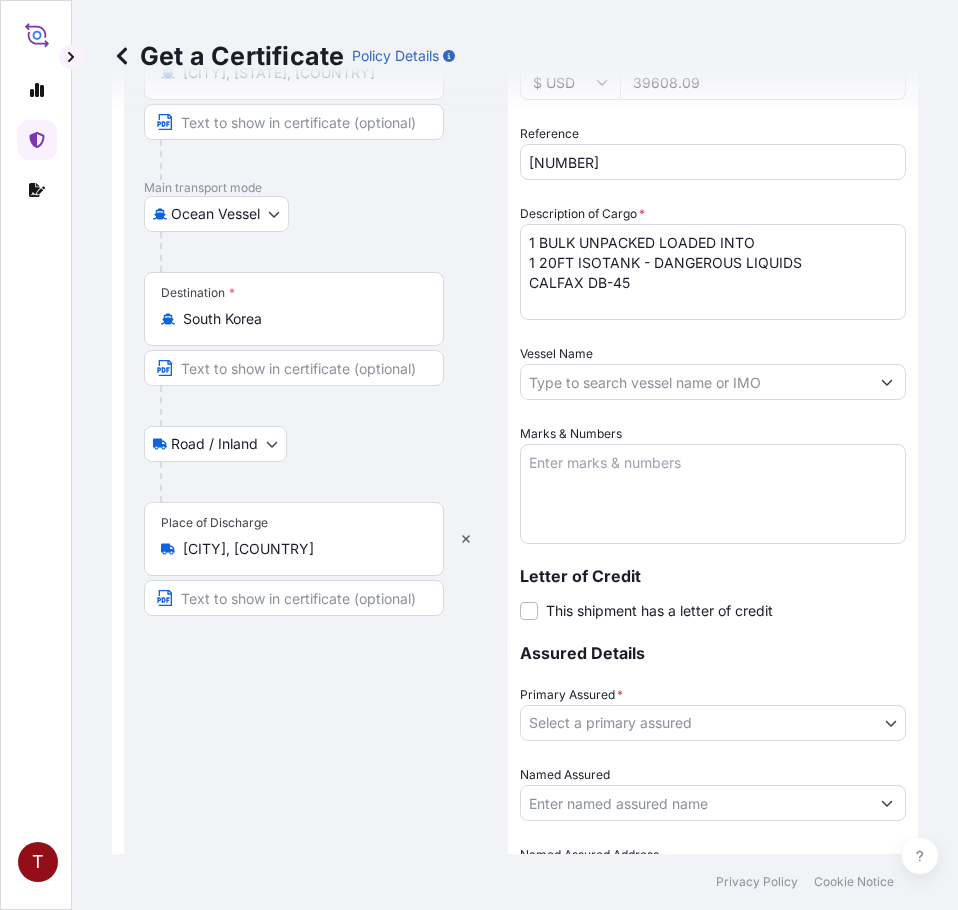click on "Vessel Name" at bounding box center (695, 382) 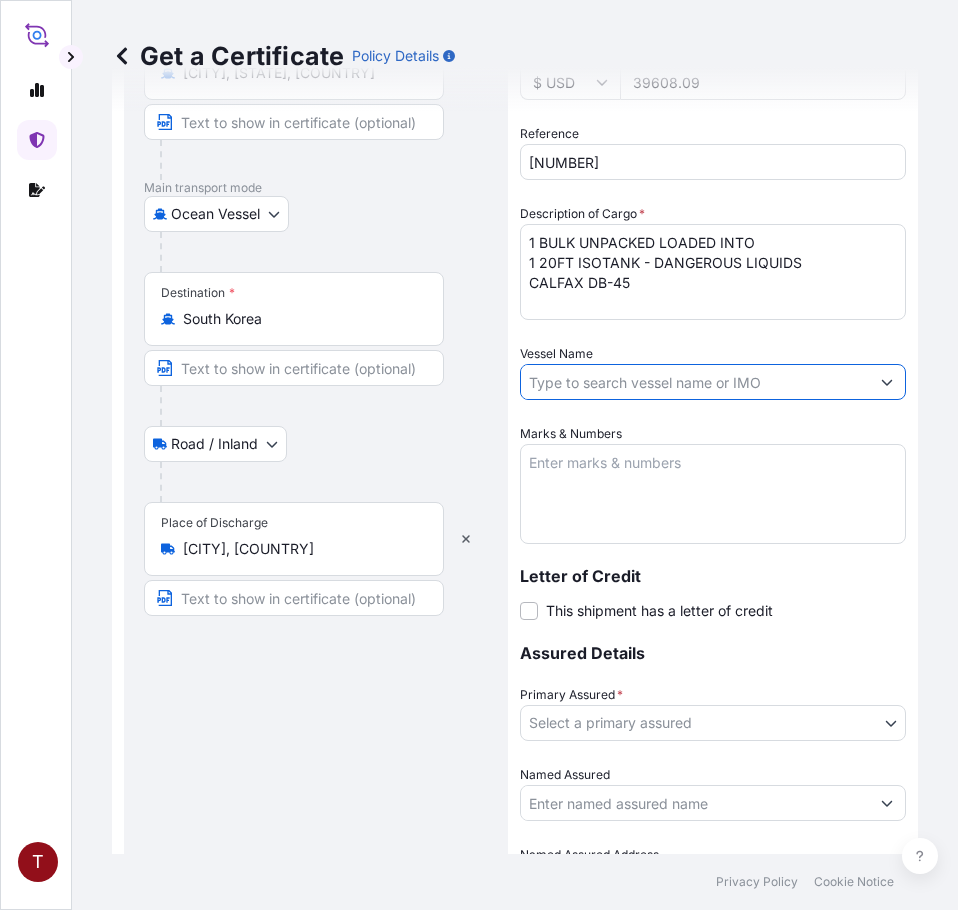paste on "[VESSEL_NAME]" 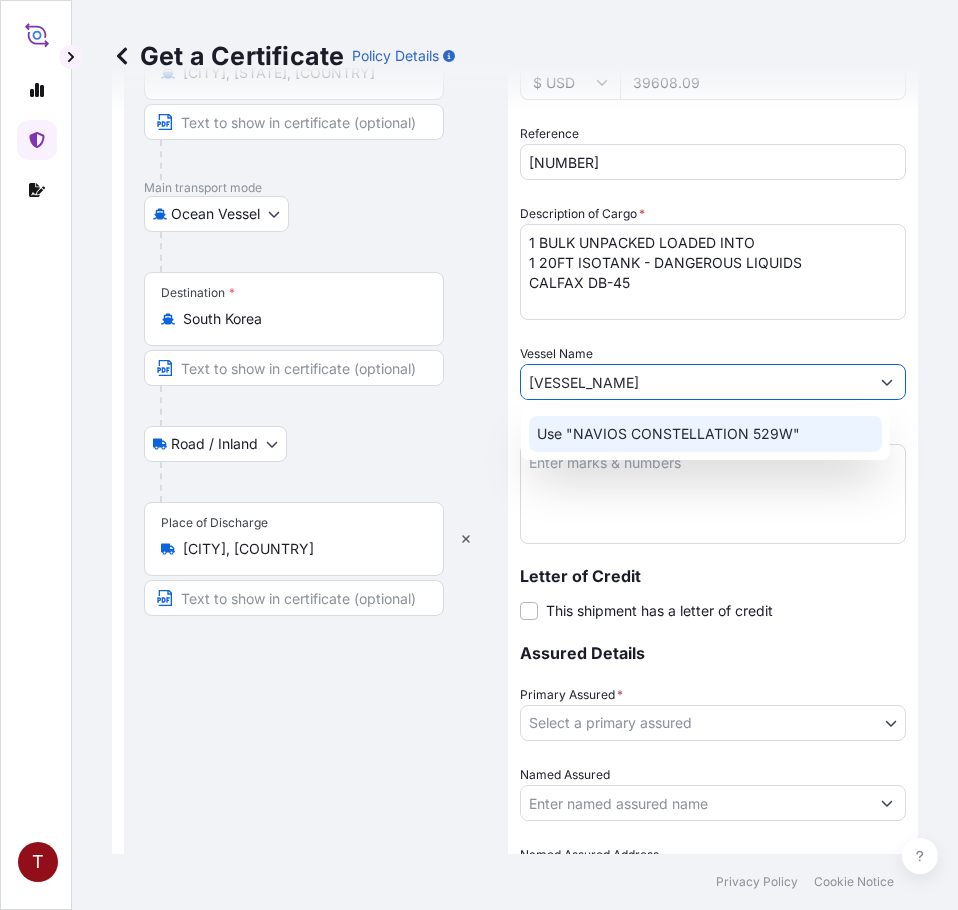 click on "Use "NAVIOS CONSTELLATION 529W"" 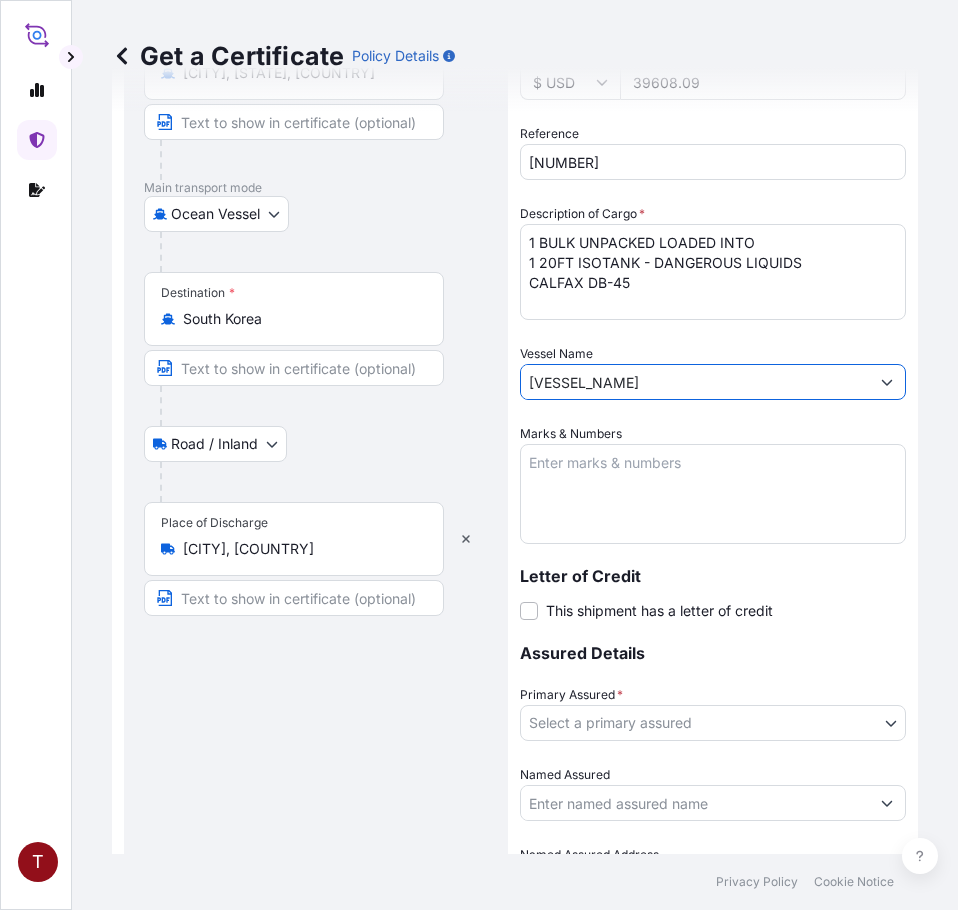 type on "[VESSEL_NAME]" 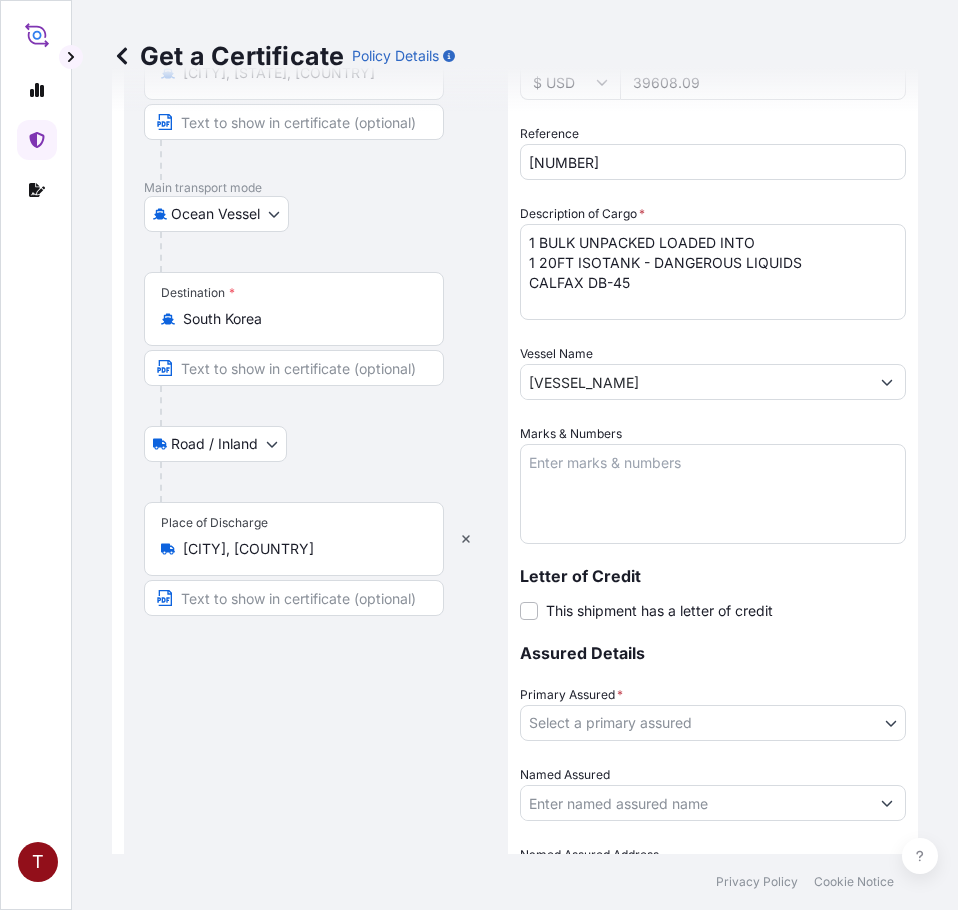 click on "Marks & Numbers" at bounding box center (713, 494) 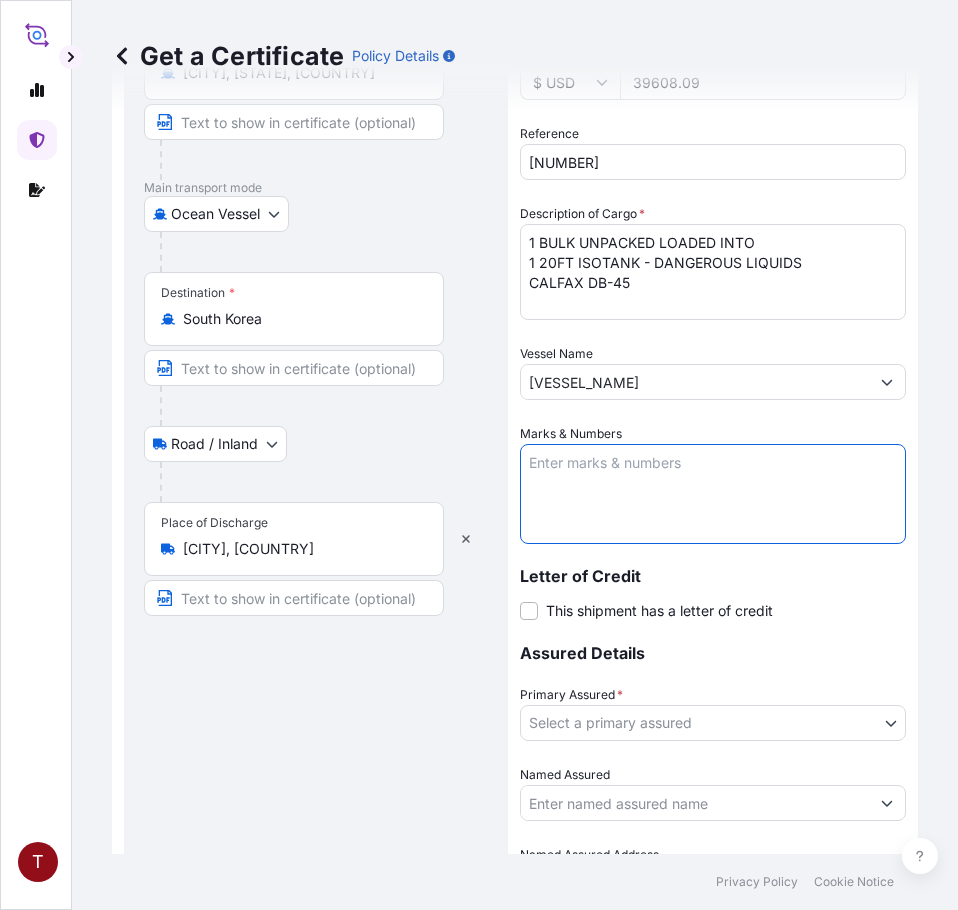 paste on "[REFERENCE_NUMBER]
[NUMBER]
[NUMBER]
[REFERENCE_CODE]" 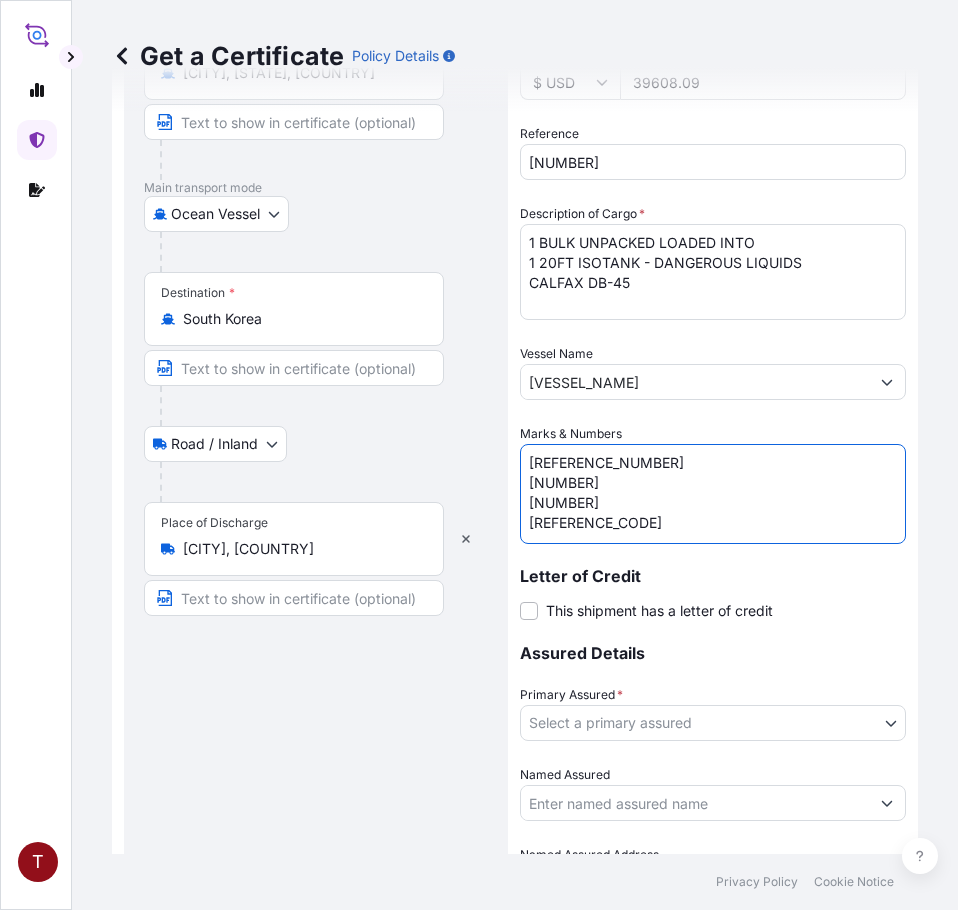 scroll, scrollTop: 8, scrollLeft: 0, axis: vertical 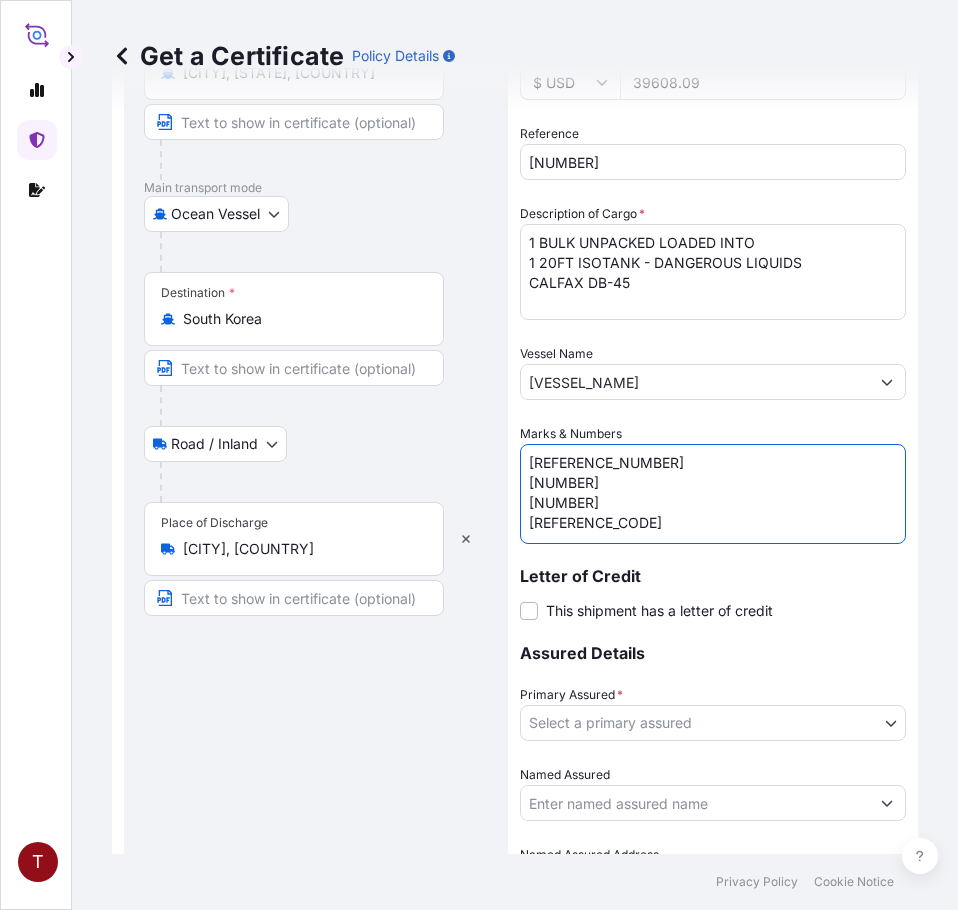 drag, startPoint x: 587, startPoint y: 476, endPoint x: 506, endPoint y: 472, distance: 81.09871 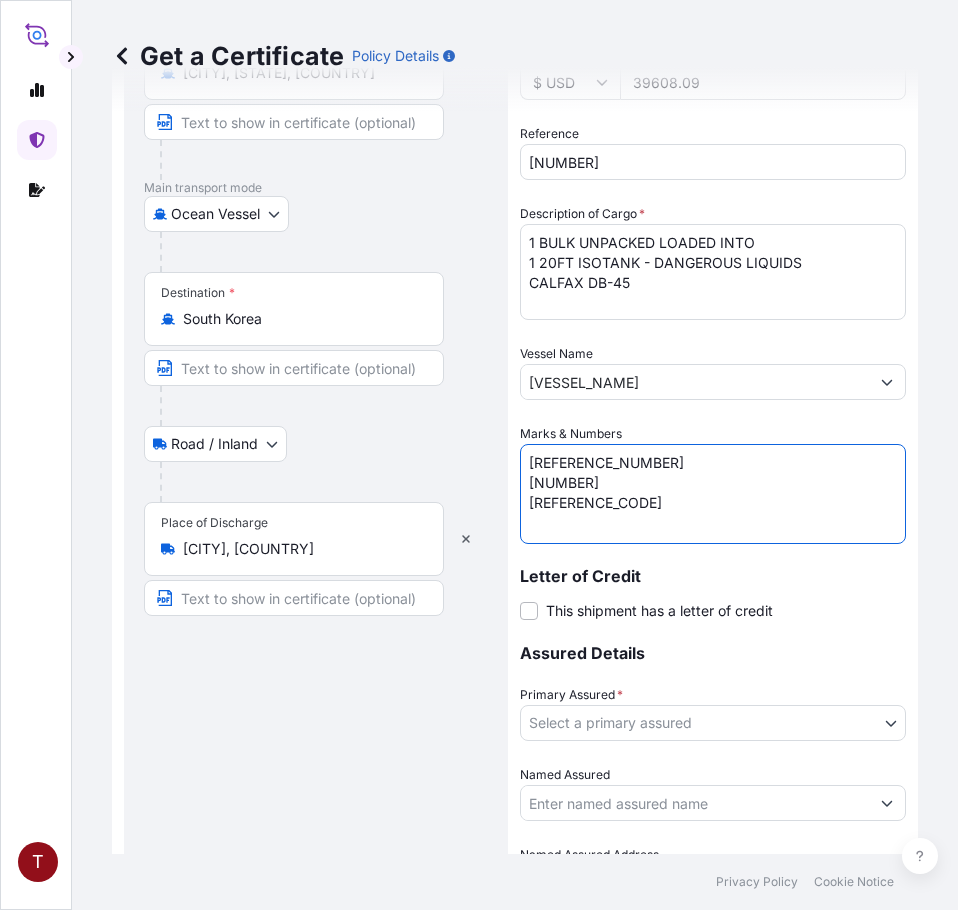 scroll, scrollTop: 0, scrollLeft: 0, axis: both 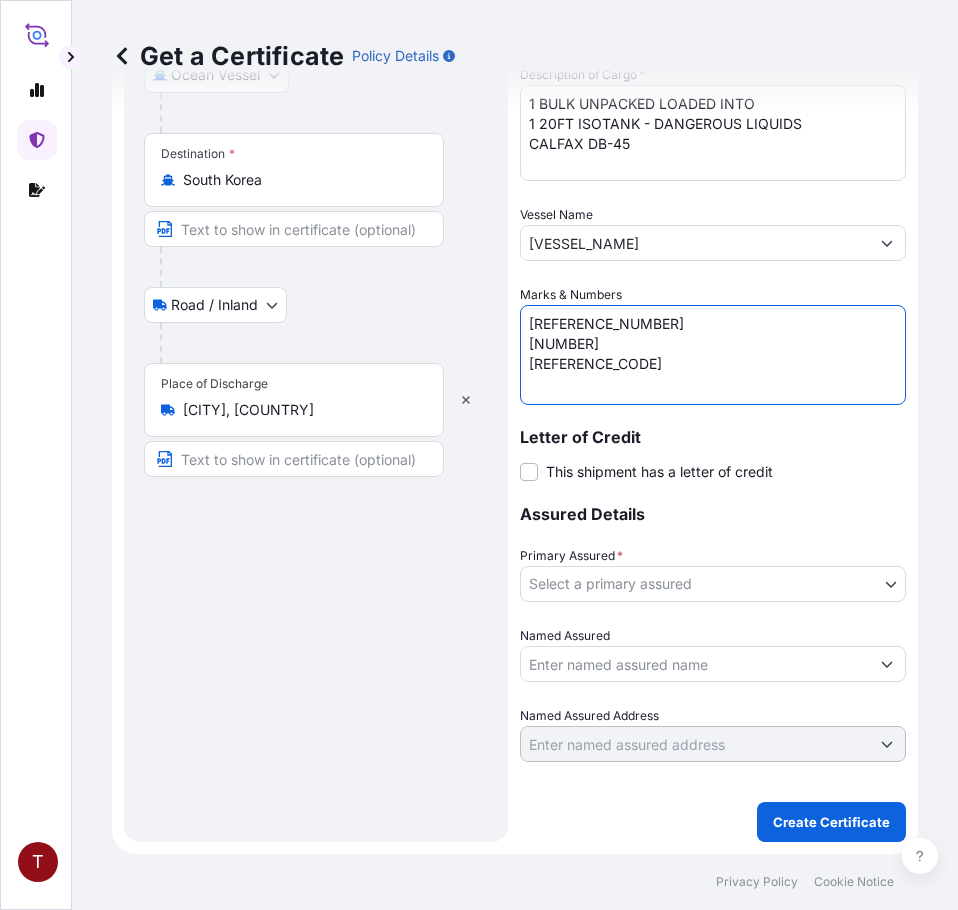 type on "[REFERENCE_NUMBER]
[NUMBER]
[REFERENCE_CODE]" 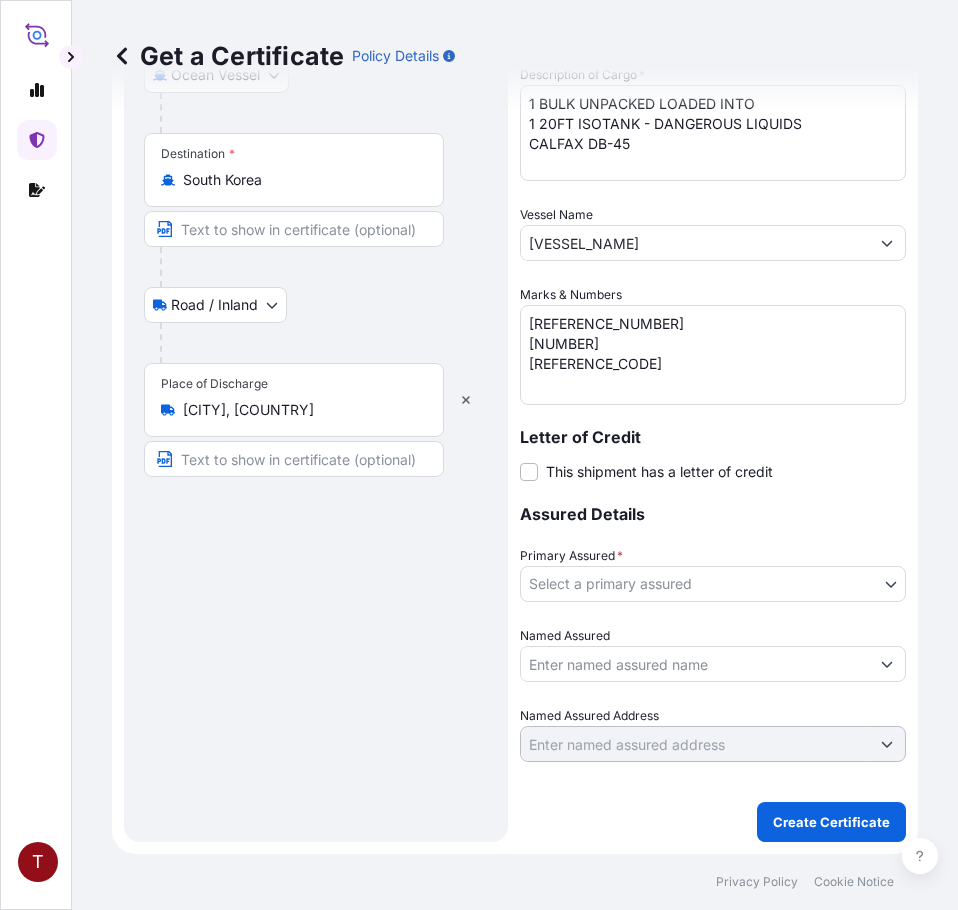 click on "Route Details Reset Route Details Place of loading [CITY], [STATE], [COUNTRY] Road / Inland Road / Inland Origin * [CITY], [STATE], [COUNTRY] Main transport mode Ocean Vessel Air Road Ocean Vessel Destination * [COUNTRY] Road / Inland Road / Inland Place of Discharge [CITY], [COUNTRY] Shipment Details Issue date * [MONTH] / [DAY] / [YEAR] Date of Departure * [MONTH] / [DAY] / [YEAR] Date of Arrival [MONTH] / [DAY] / [YEAR] Commodity Surfactants or related materials Packing Category Commercial Invoice Value    * $ USD [PRICE] Reference [REFERENCE_NUMBER] Description of Cargo * [NUMBER] [CARGO_TYPE] [CONTAINER_TYPE] - [LIQUID_TYPE]
[PRODUCT_NAME] Vessel Name [VESSEL_NAME] Marks & Numbers [REFERENCE_NUMBER]
[NUMBER]
[REFERENCE_CODE] Letter of Credit This shipment has a letter of credit Letter of credit * Letter of credit may not exceed 12000 characters Assured Details Primary Assured * Select a primary assured [COMPANY_NAME] Named Assured Named Assured Address Create Certificate Privacy Policy Cookie Notice" at bounding box center [479, 455] 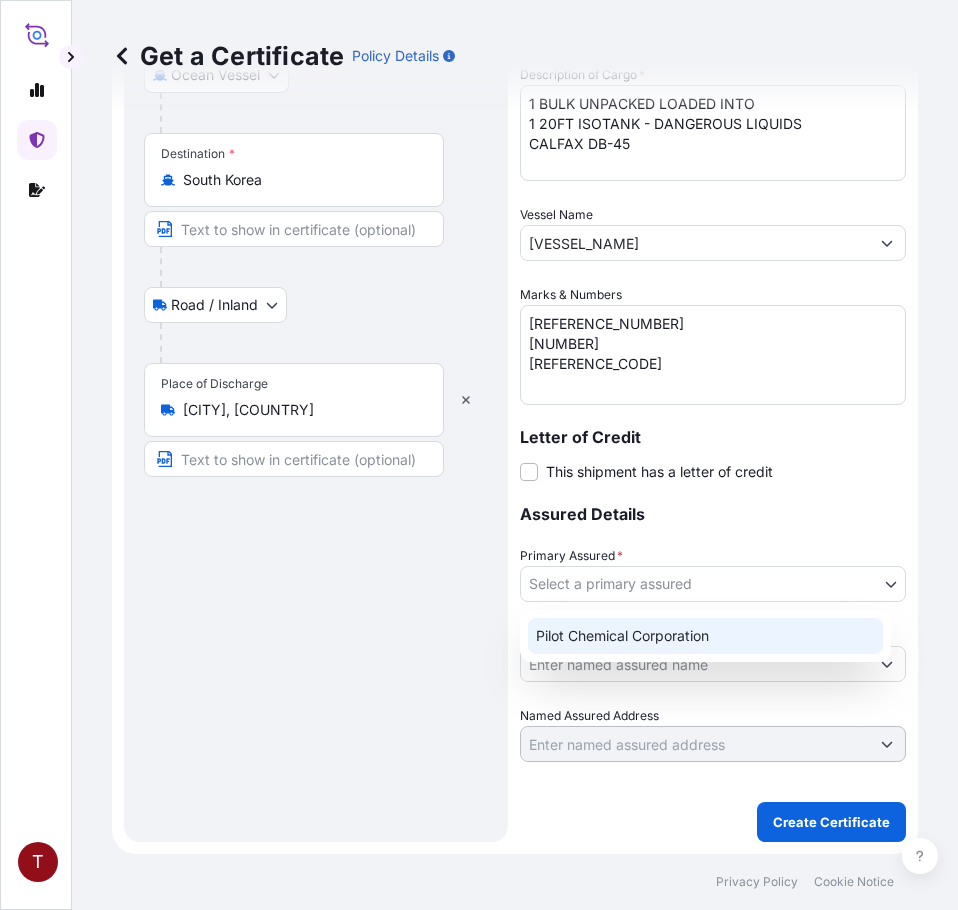 click on "Pilot Chemical Corporation" at bounding box center (705, 636) 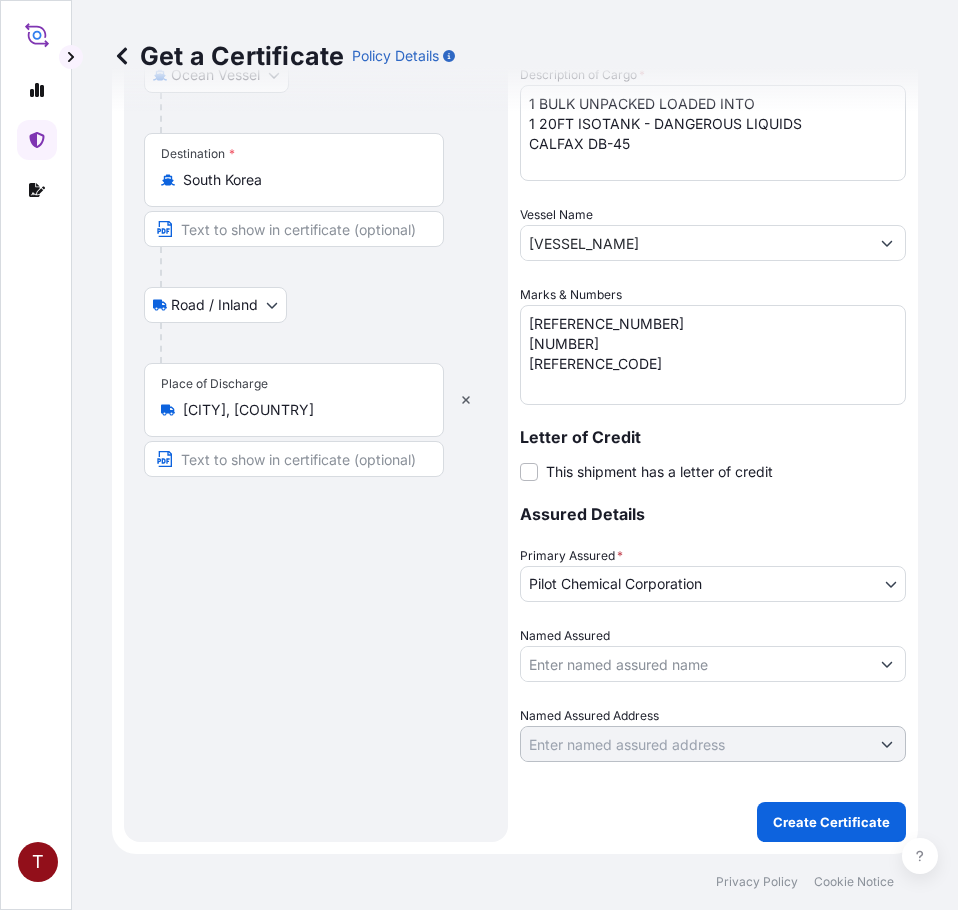 click on "Named Assured" at bounding box center [695, 664] 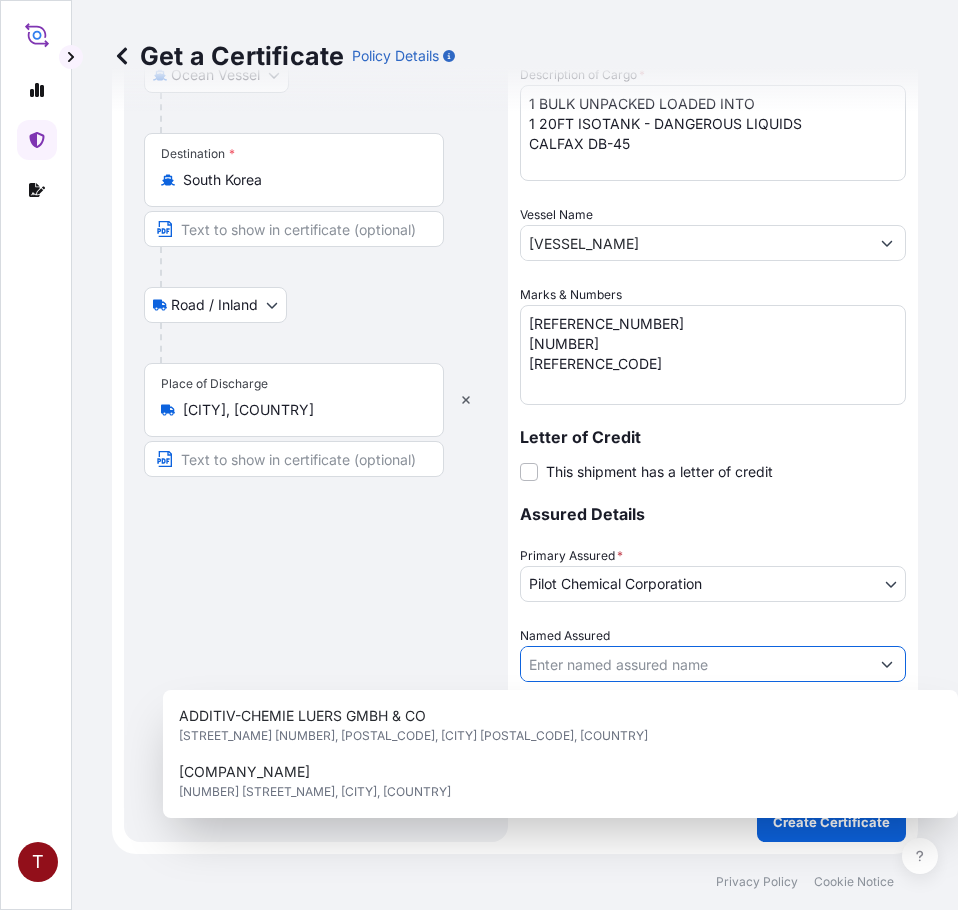 paste on "[COMPANY_NAME] [FLOOR], [BUILDING_NAME] [NUMBER], [STREET_NAME] [DISTRICT] [CITY], [POSTAL_CODE] [COUNTRY]" 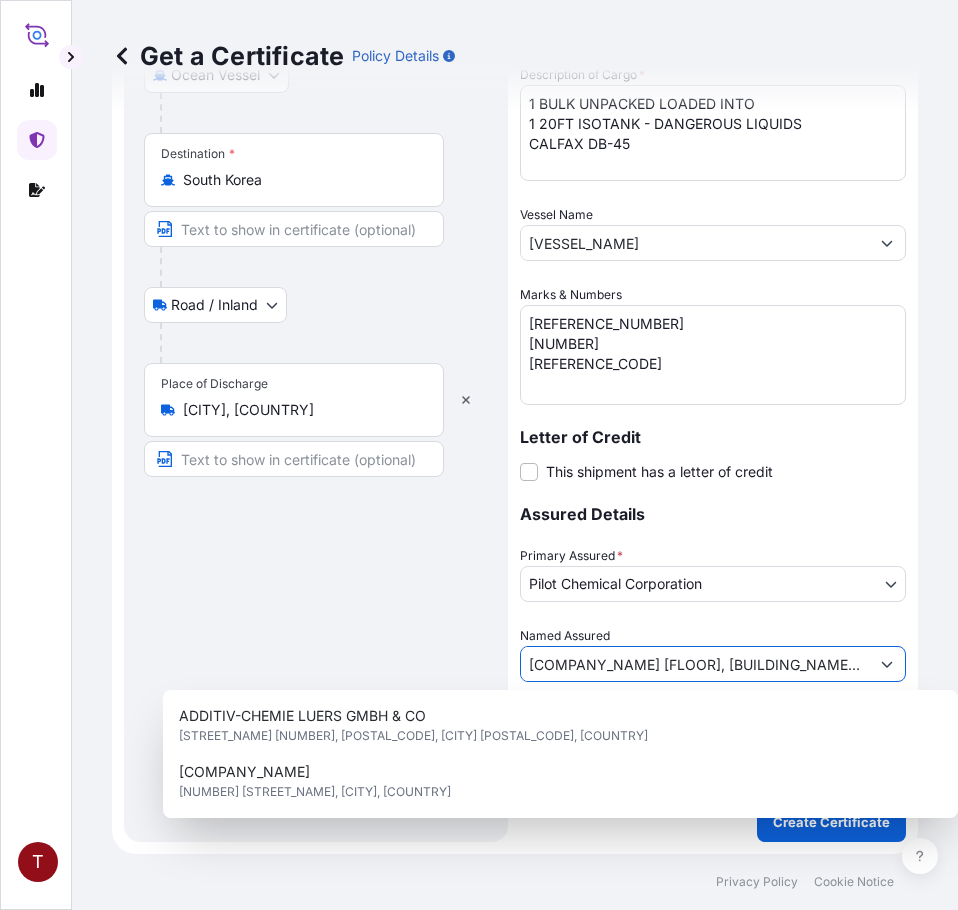 scroll, scrollTop: 0, scrollLeft: 426, axis: horizontal 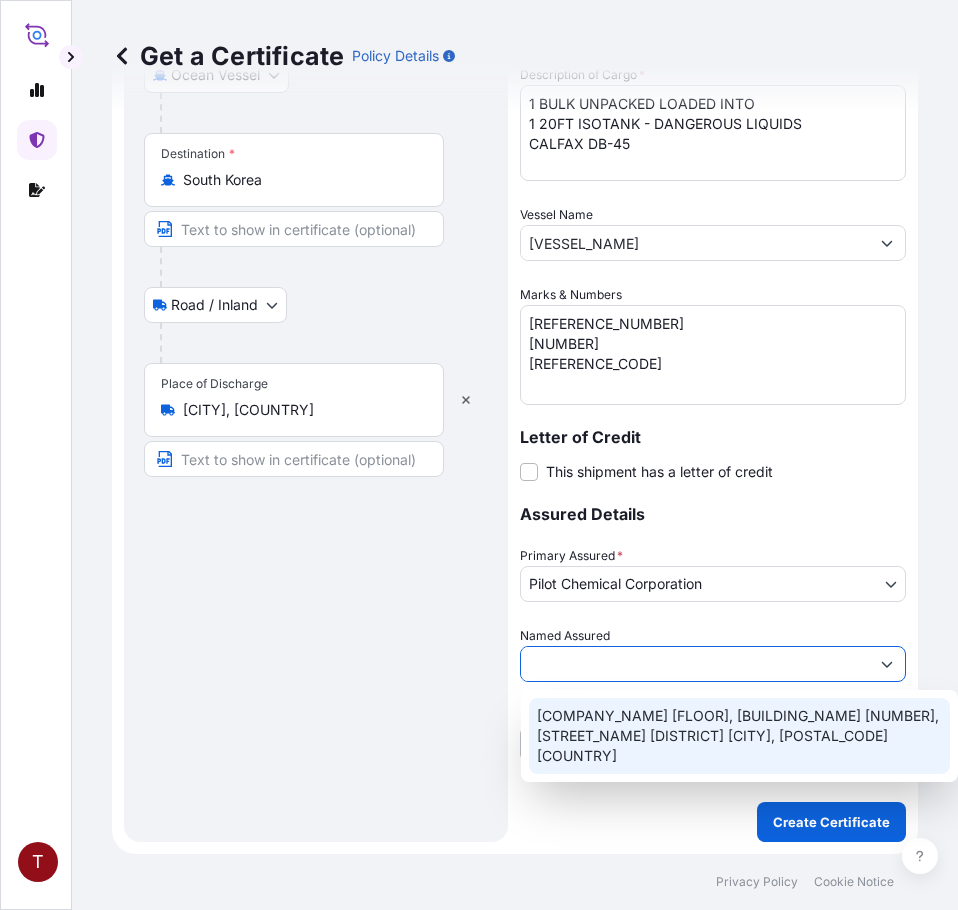 click on "[COMPANY_NAME] [FLOOR], [BUILDING_NAME] [NUMBER], [STREET_NAME] [DISTRICT] [CITY], [POSTAL_CODE] [COUNTRY]" at bounding box center [739, 736] 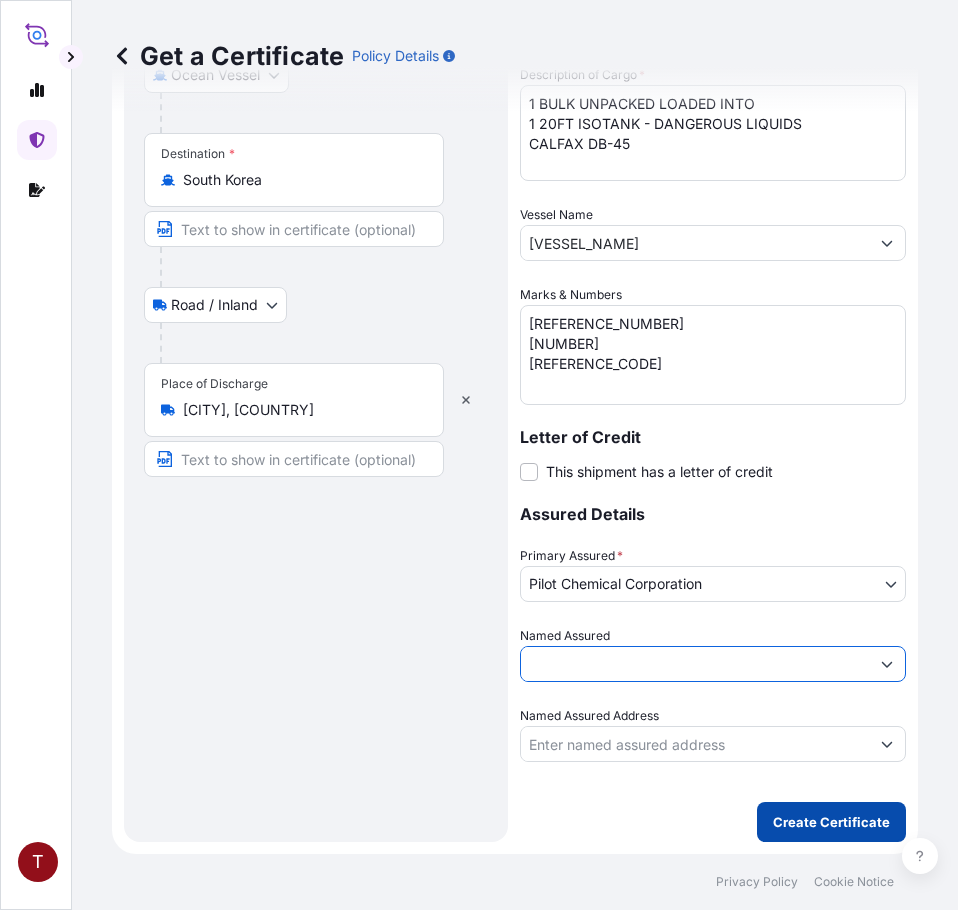 type on "[COMPANY_NAME] [FLOOR], [BUILDING_NAME] [NUMBER], [STREET_NAME] [DISTRICT] [CITY], [POSTAL_CODE] [COUNTRY]" 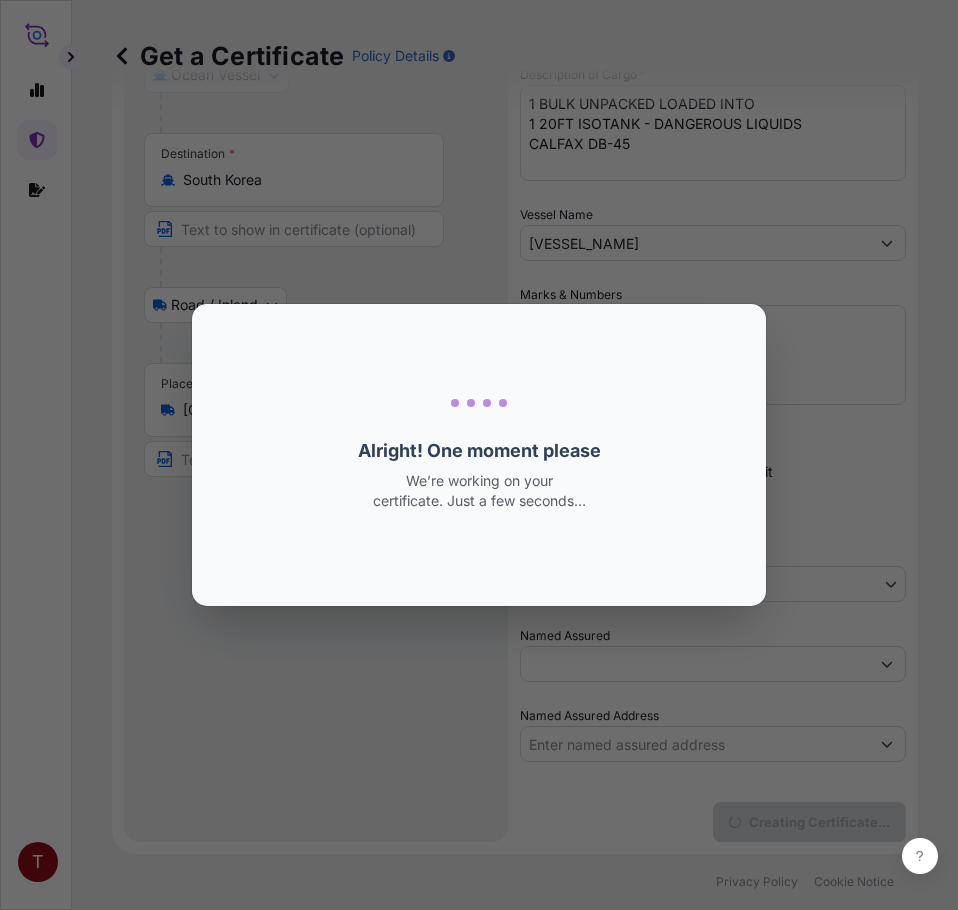 scroll, scrollTop: 0, scrollLeft: 0, axis: both 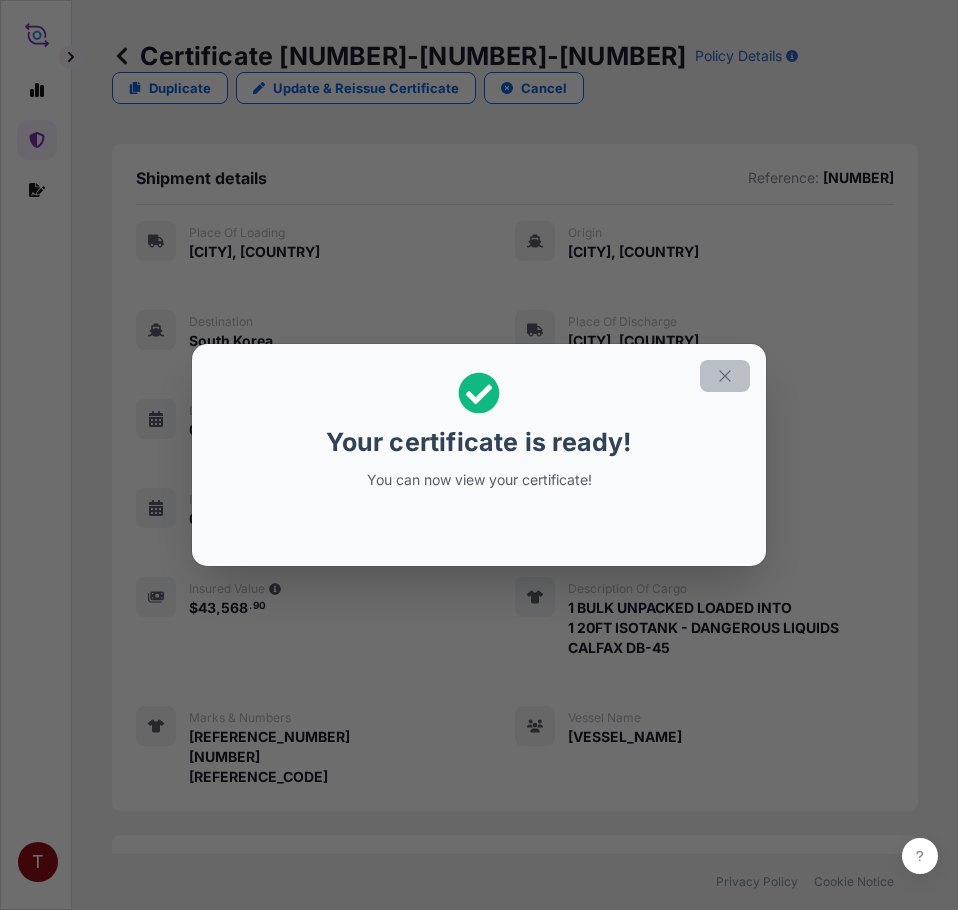 click 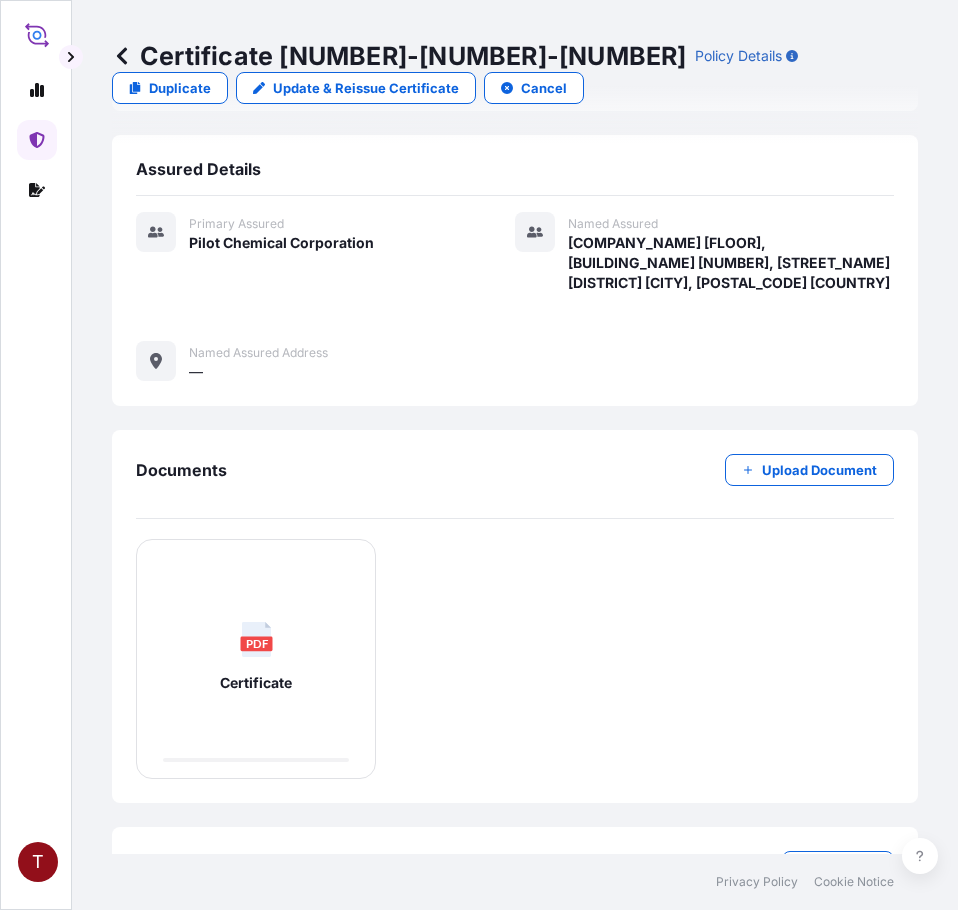 scroll, scrollTop: 774, scrollLeft: 0, axis: vertical 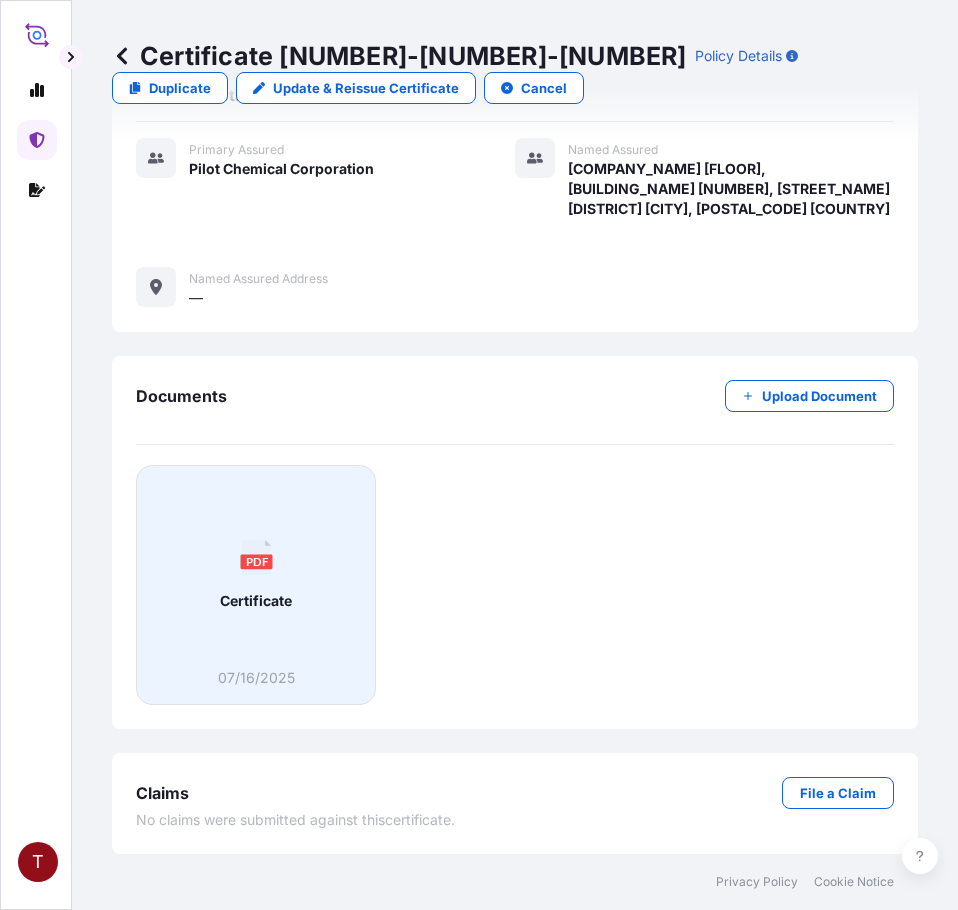 click on "PDF Certificate" at bounding box center [256, 575] 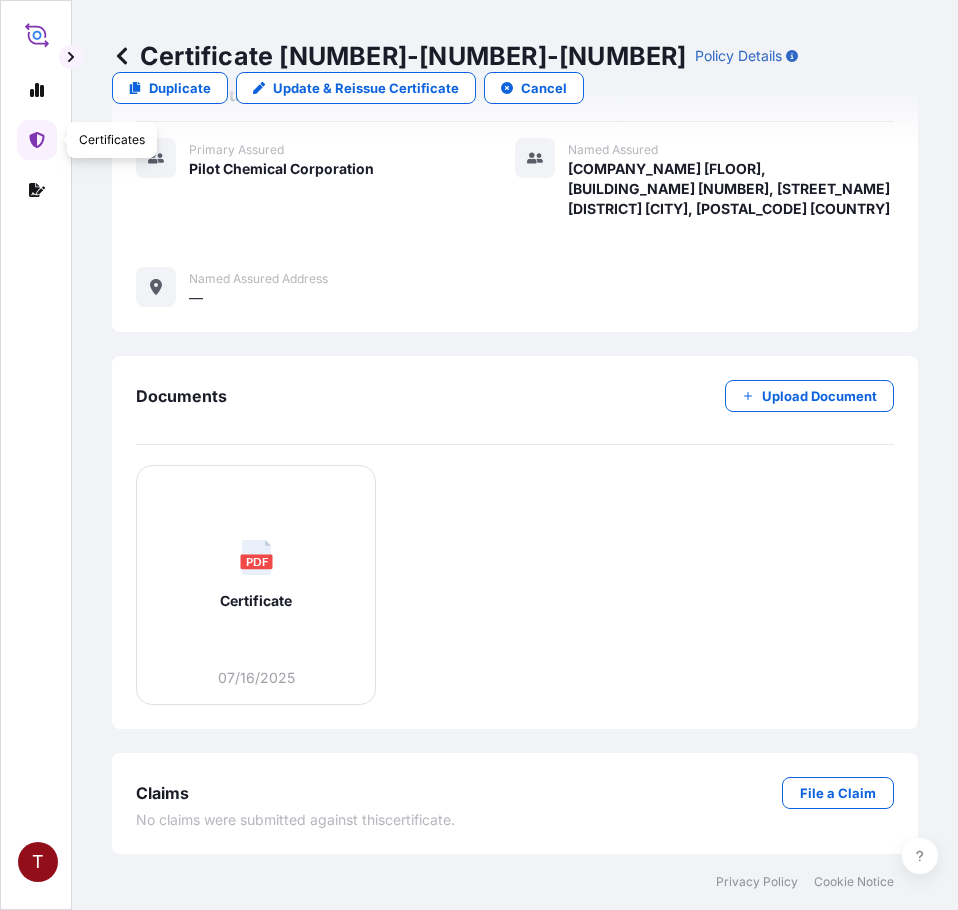 click at bounding box center (37, 140) 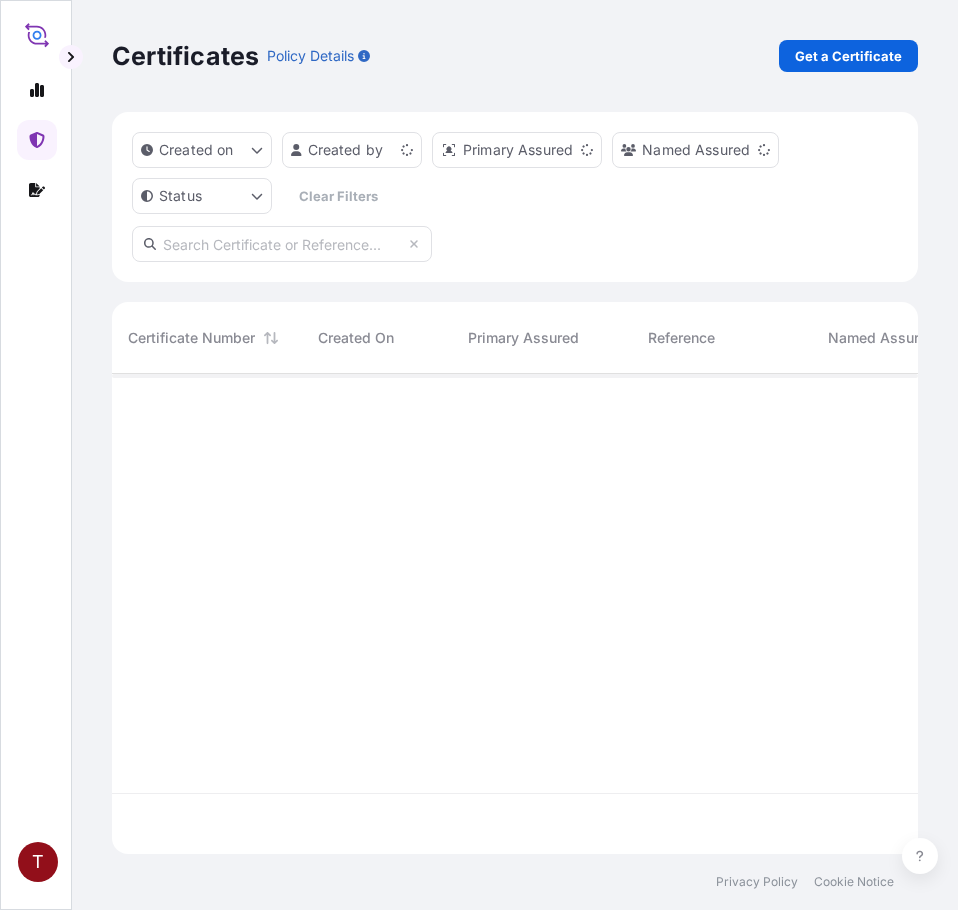 scroll, scrollTop: 0, scrollLeft: 0, axis: both 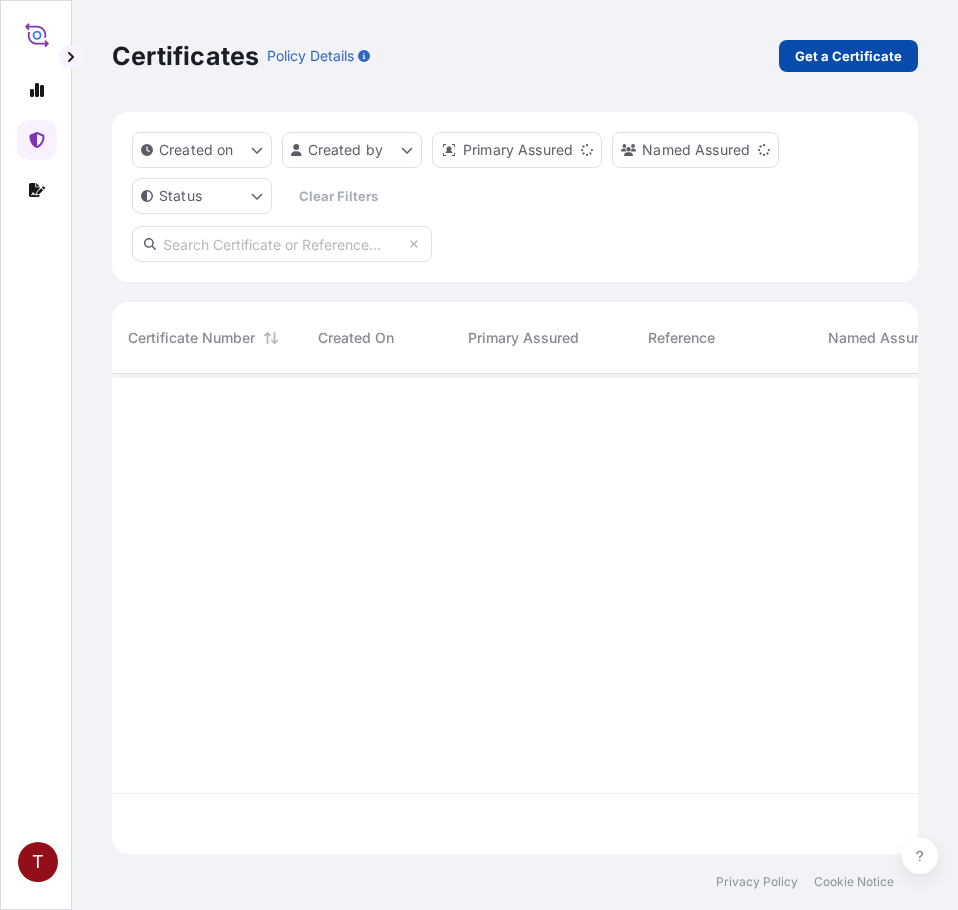 click on "Get a Certificate" at bounding box center [848, 56] 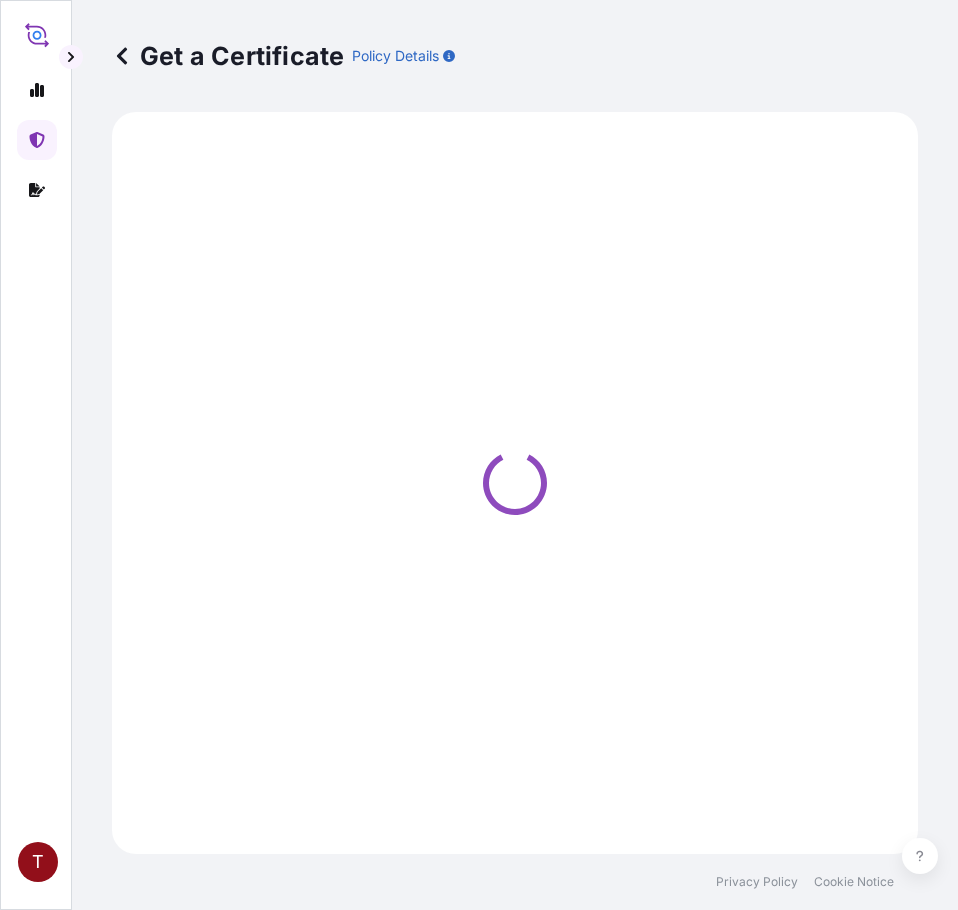 select on "Ocean Vessel" 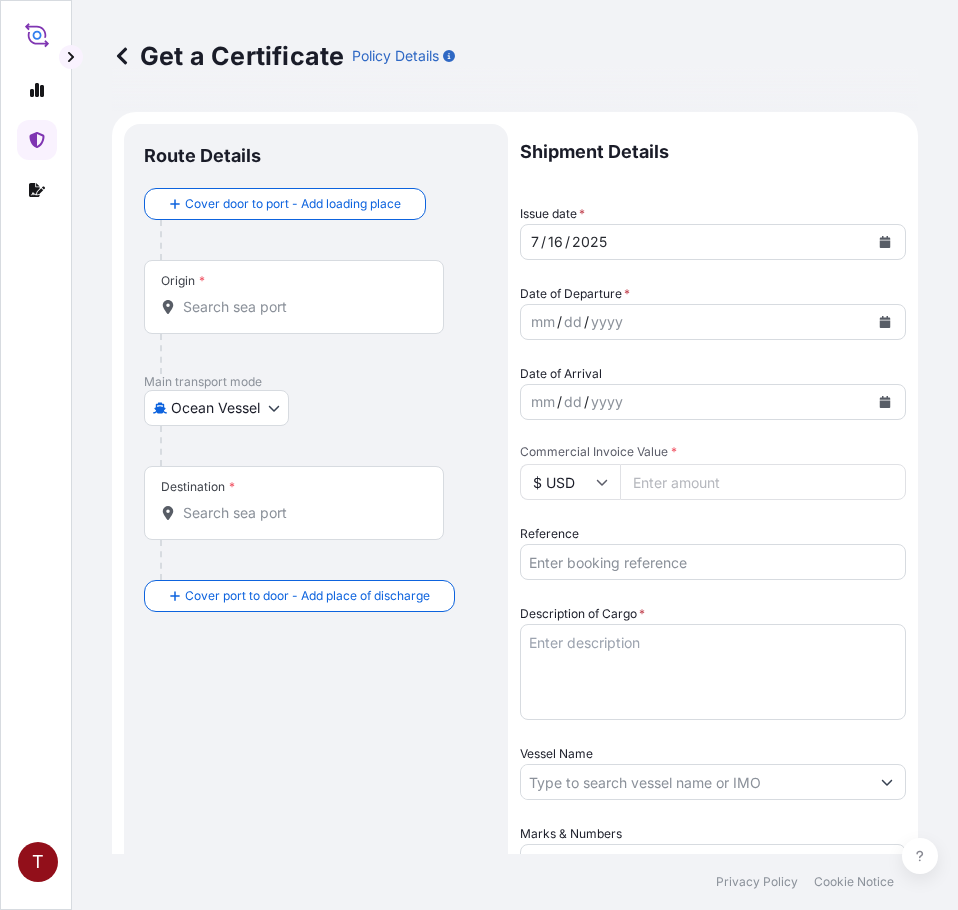 click on "Destination *" at bounding box center (301, 513) 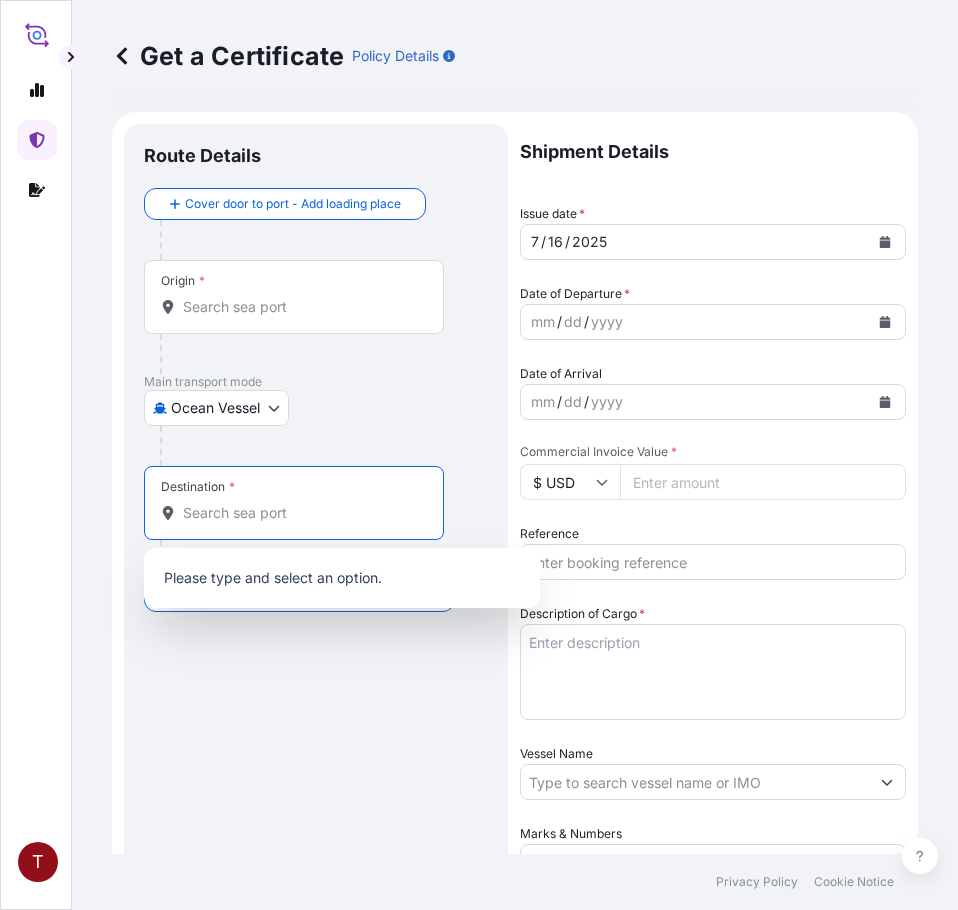 paste on "[COUNTRY]" 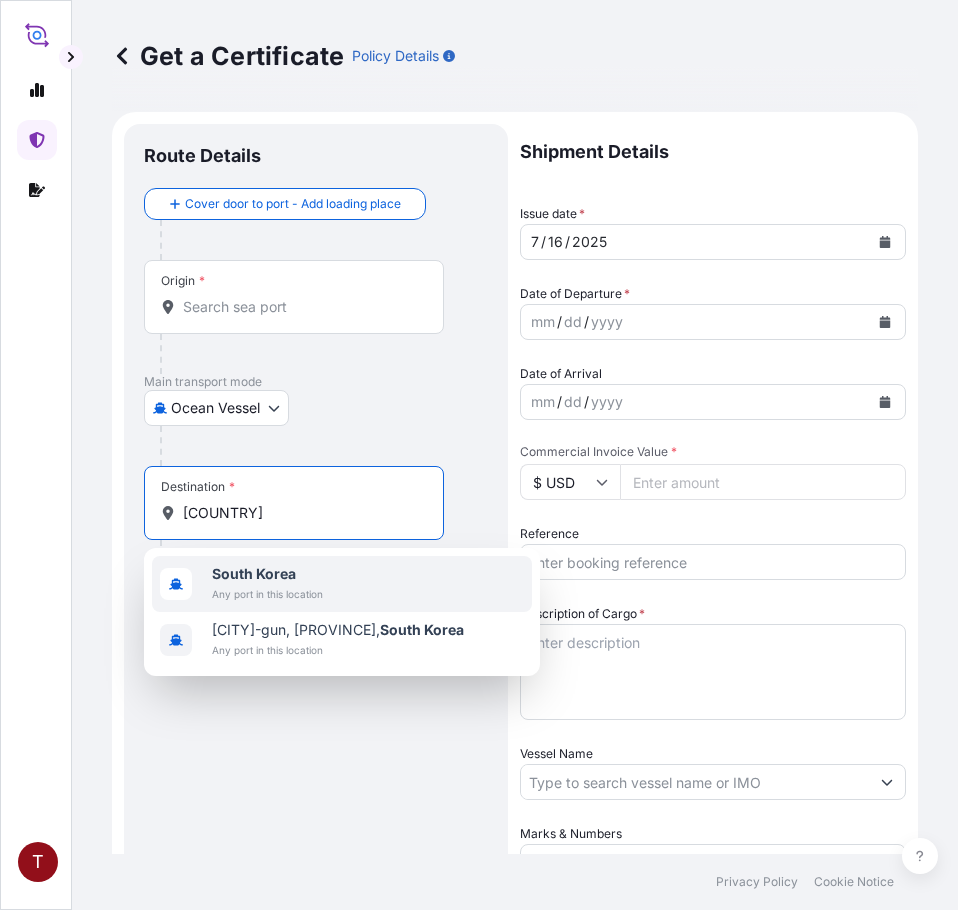 click on "South Korea" at bounding box center [254, 573] 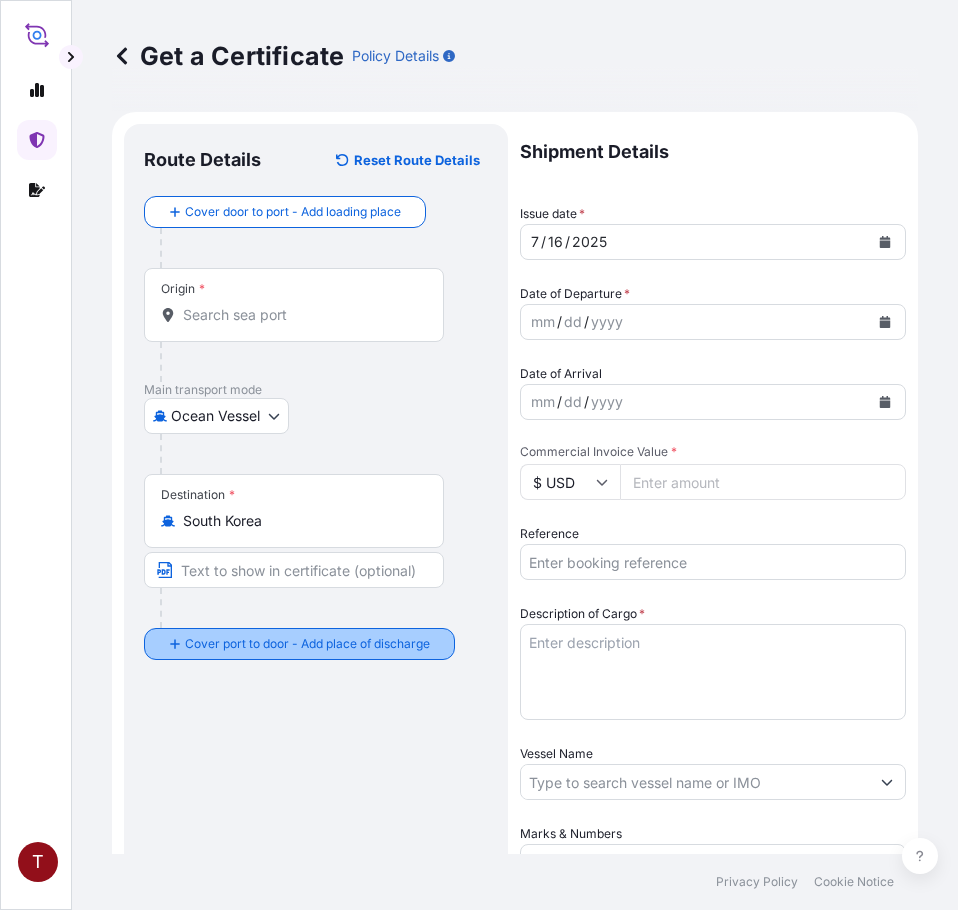 type on "[CITY], [STATE], [COUNTRY]" 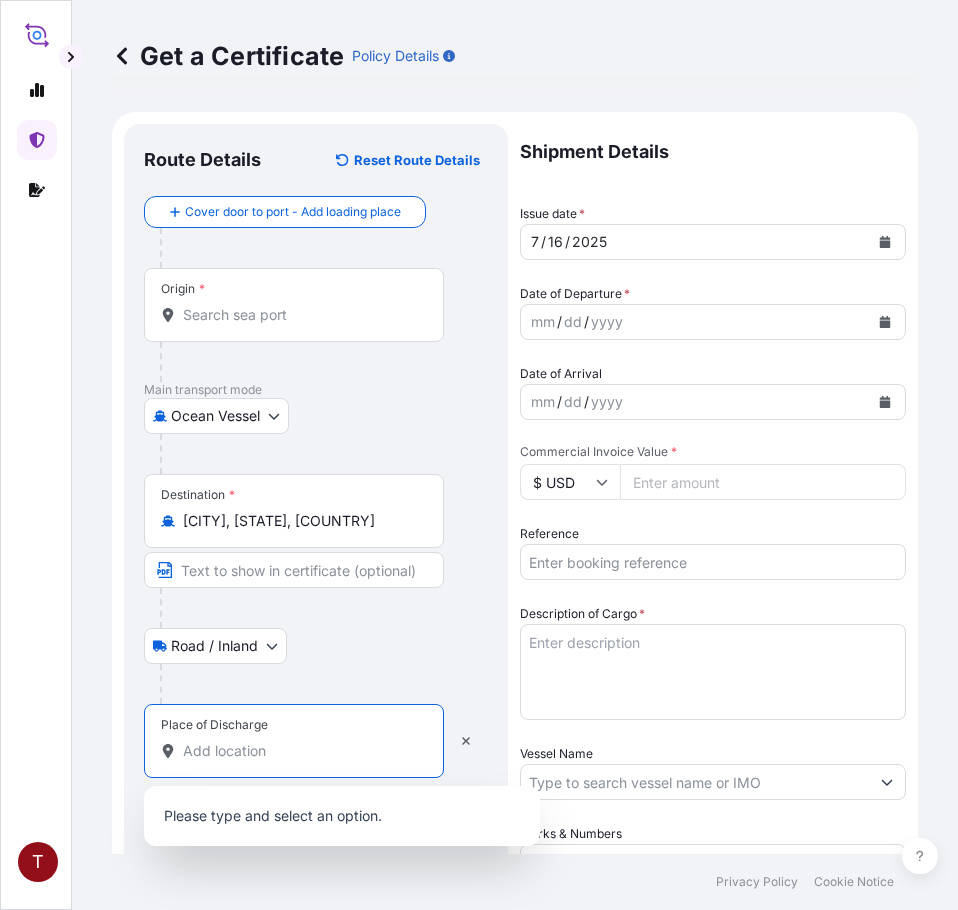 click on "Place of Discharge" at bounding box center (301, 751) 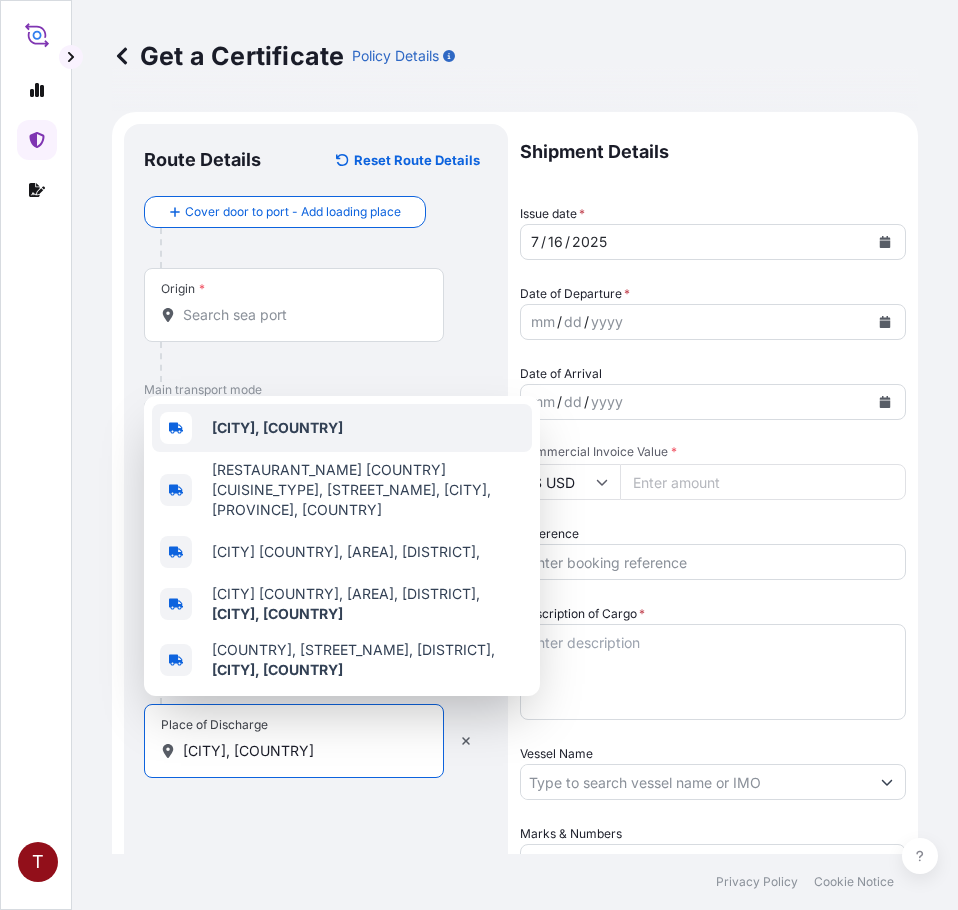 click on "[CITY], [COUNTRY]" at bounding box center (277, 427) 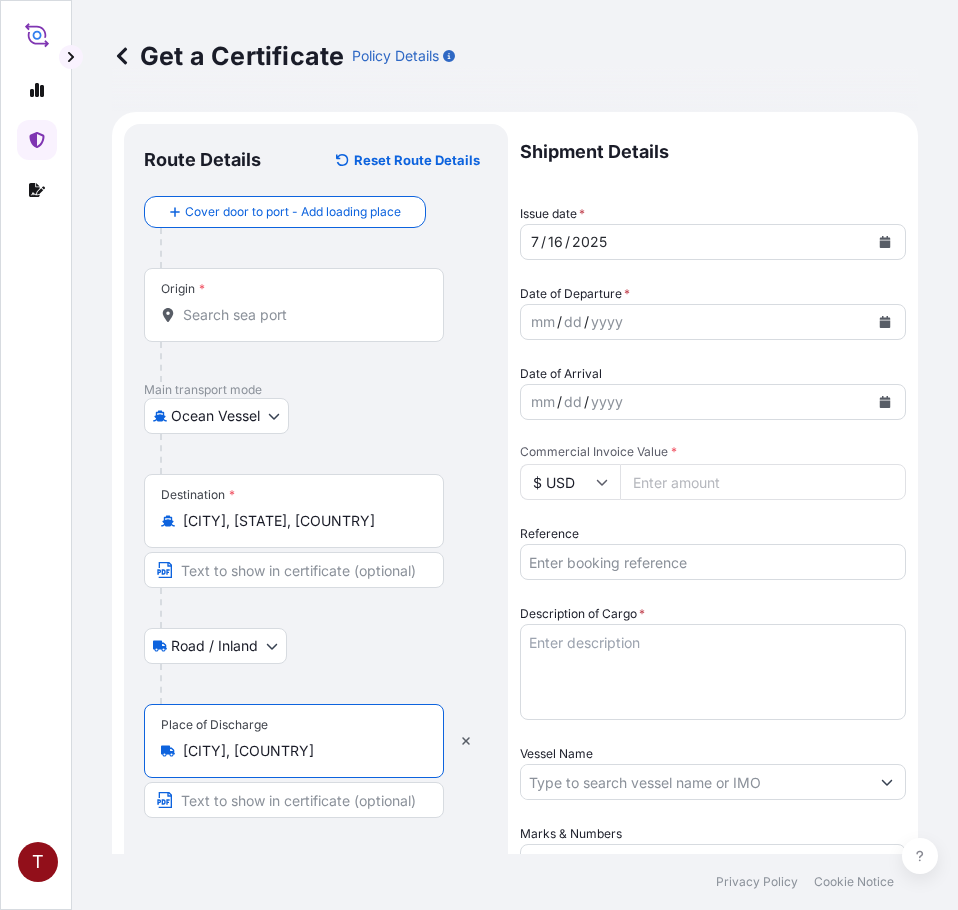 type on "[CITY], [COUNTRY]" 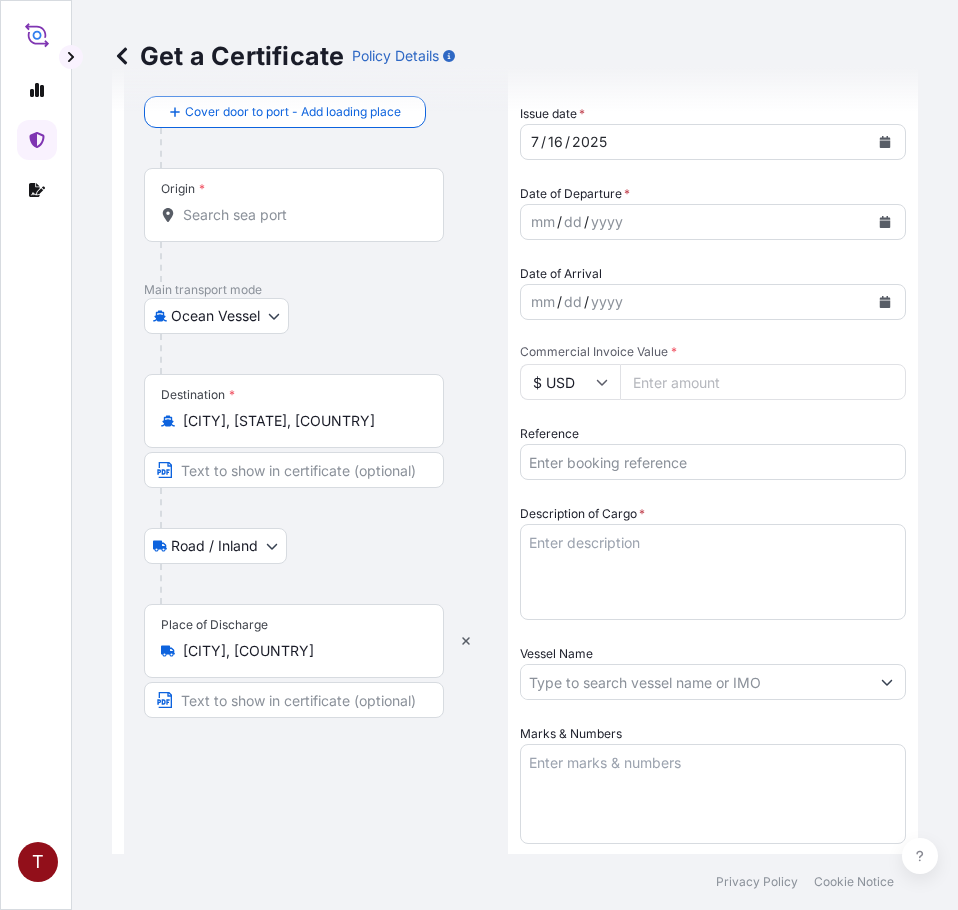 scroll, scrollTop: 200, scrollLeft: 0, axis: vertical 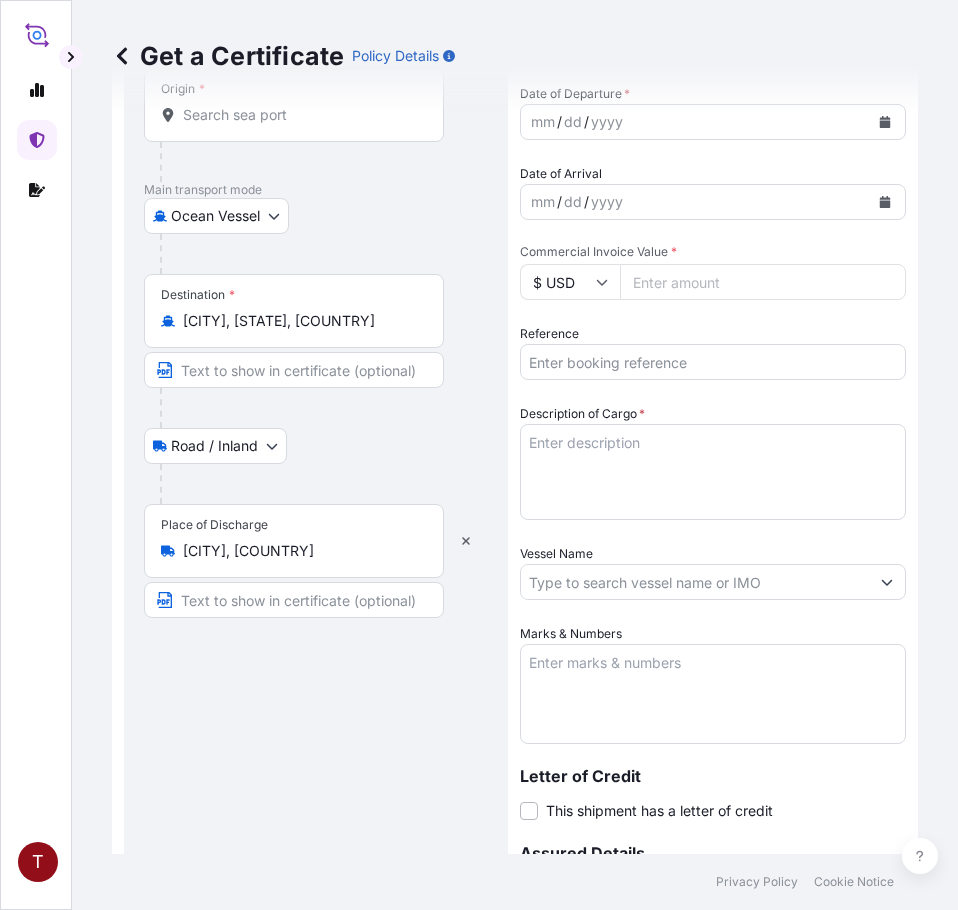 click on "[CITY], [STATE], [COUNTRY]" at bounding box center (301, 321) 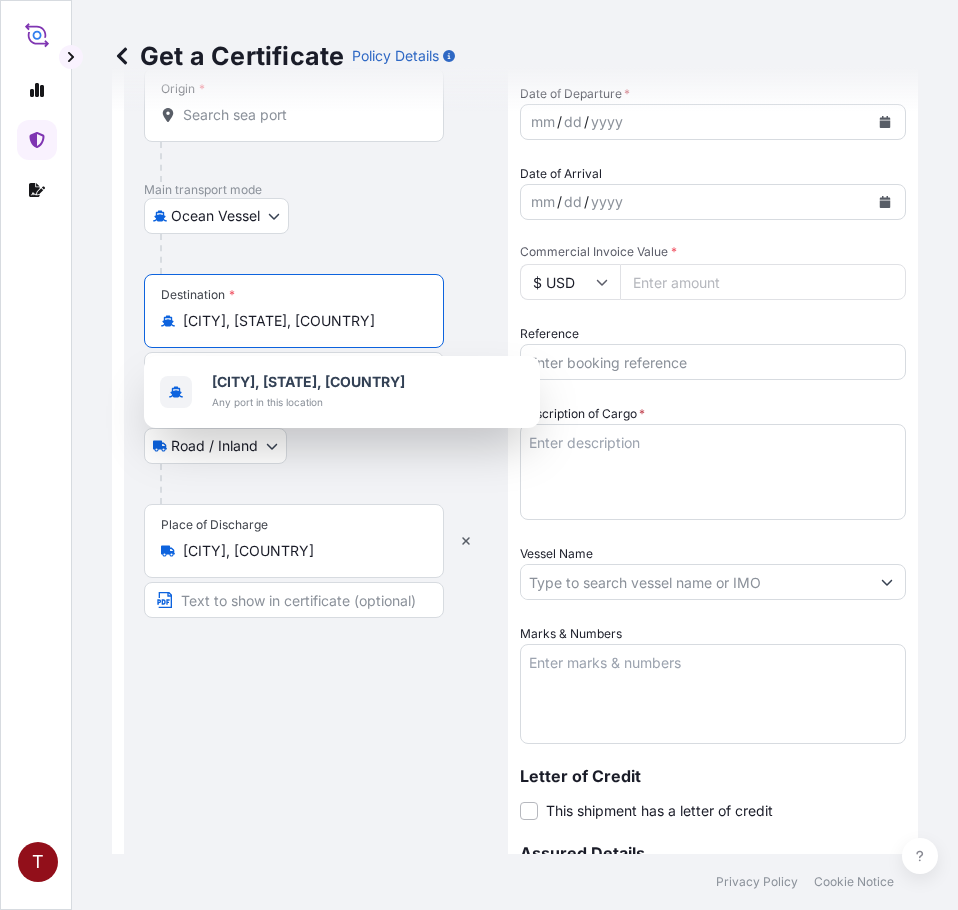 drag, startPoint x: 183, startPoint y: 322, endPoint x: 519, endPoint y: 330, distance: 336.0952 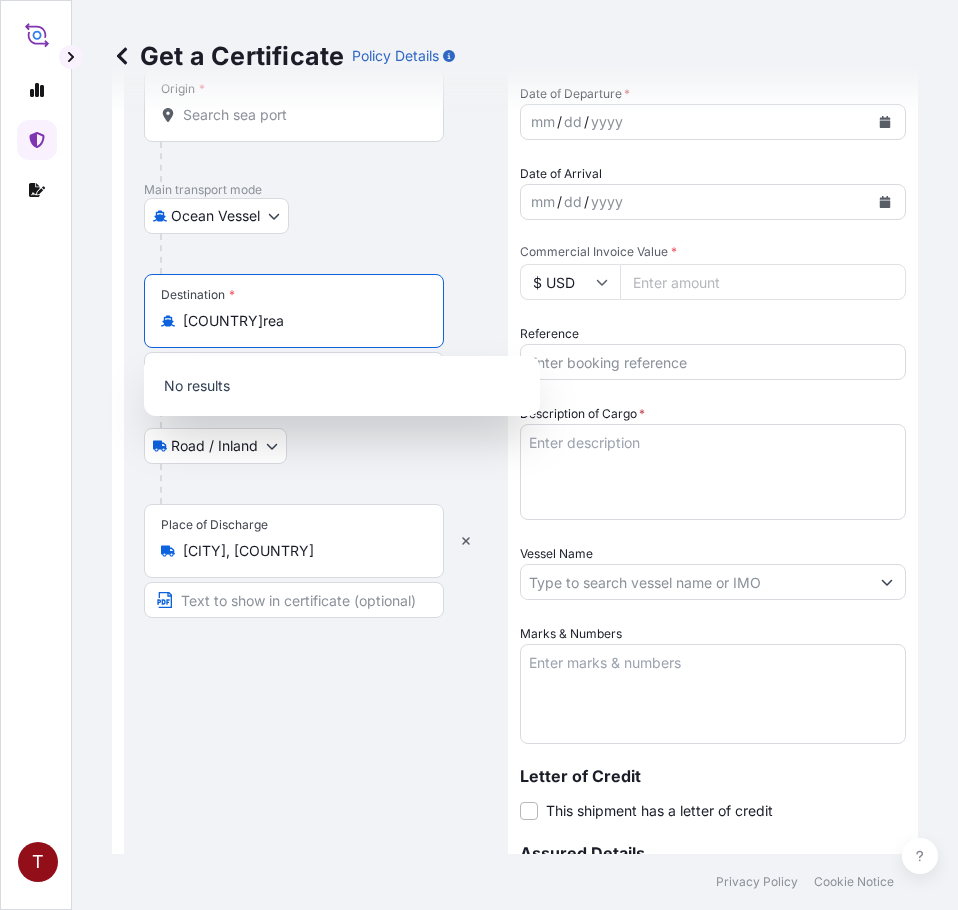 click on "[COUNTRY]rea" at bounding box center (301, 321) 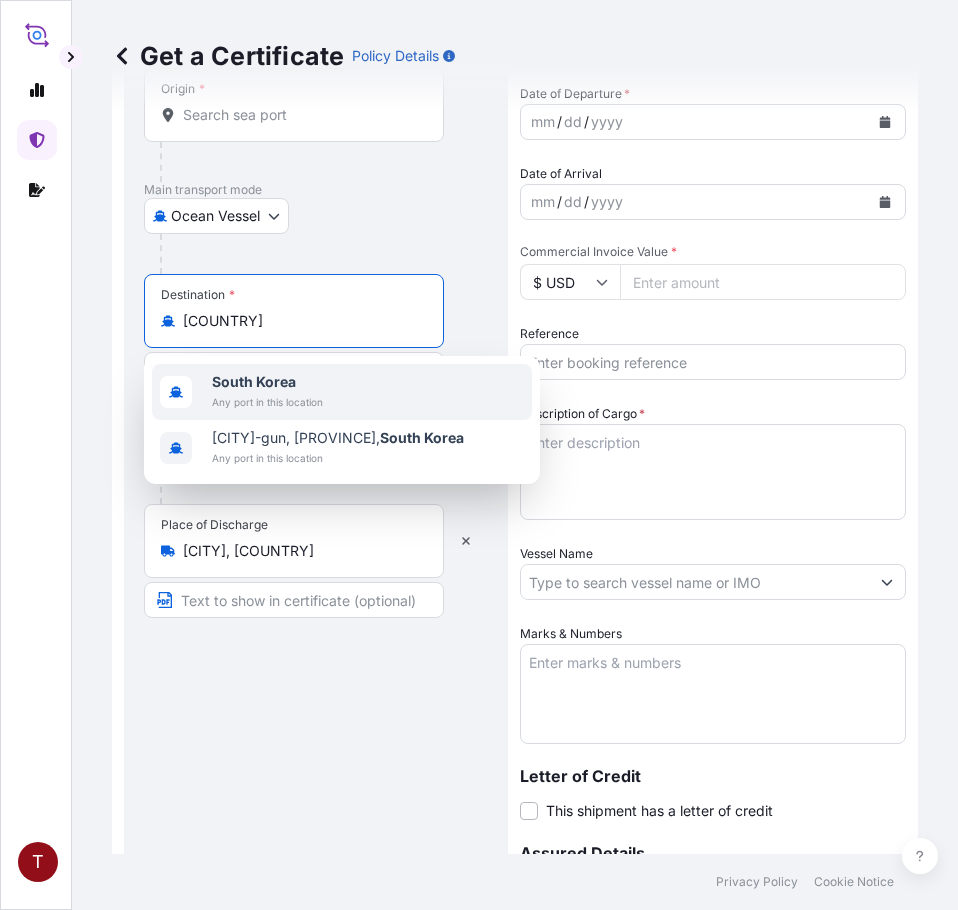 click on "South Korea" at bounding box center (254, 381) 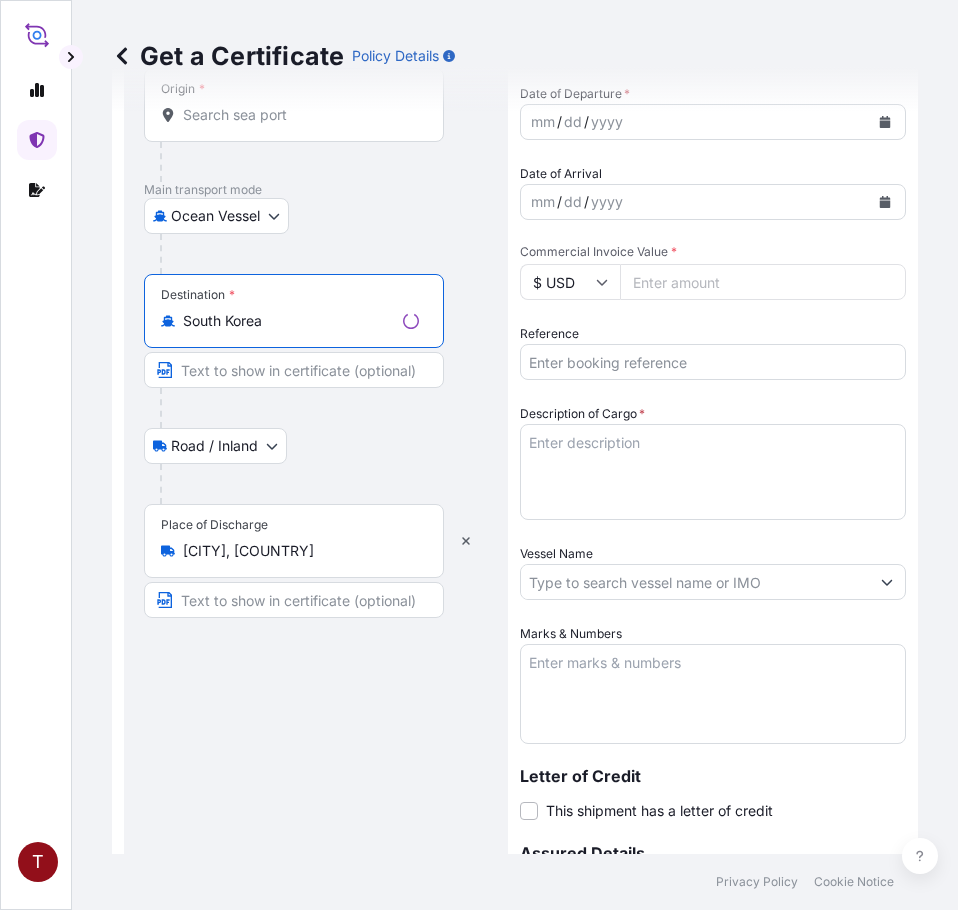 scroll, scrollTop: 0, scrollLeft: 0, axis: both 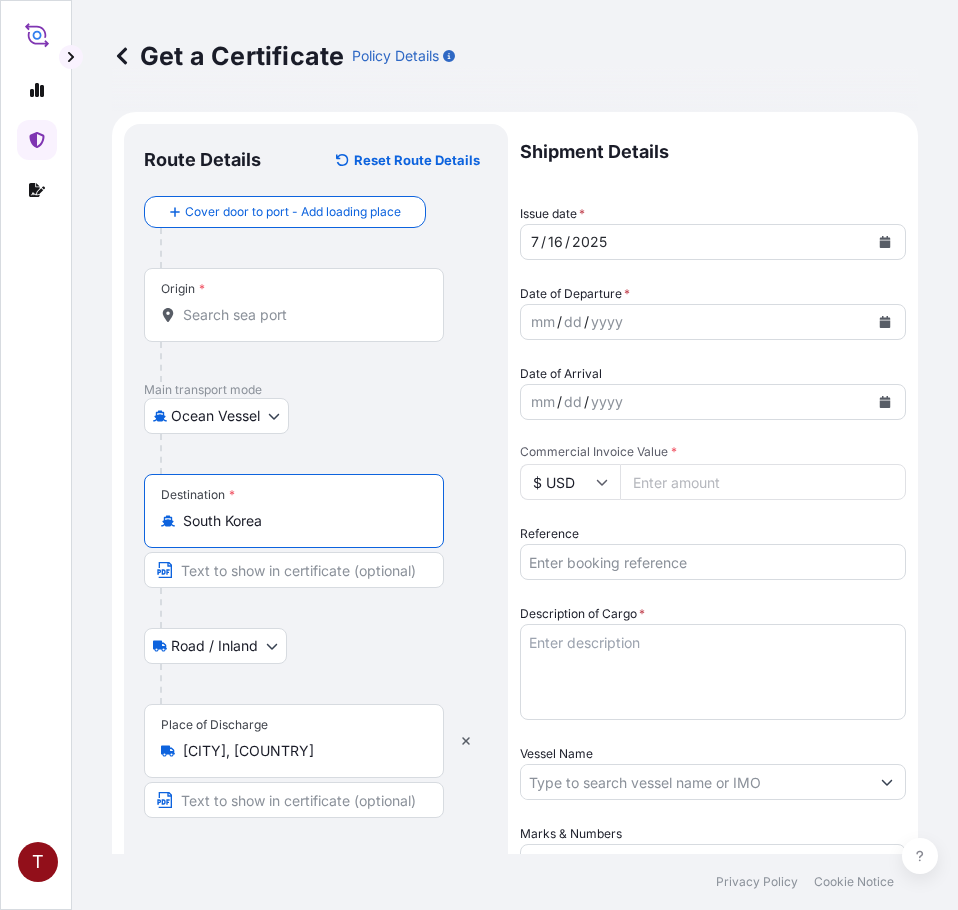 type on "South Korea" 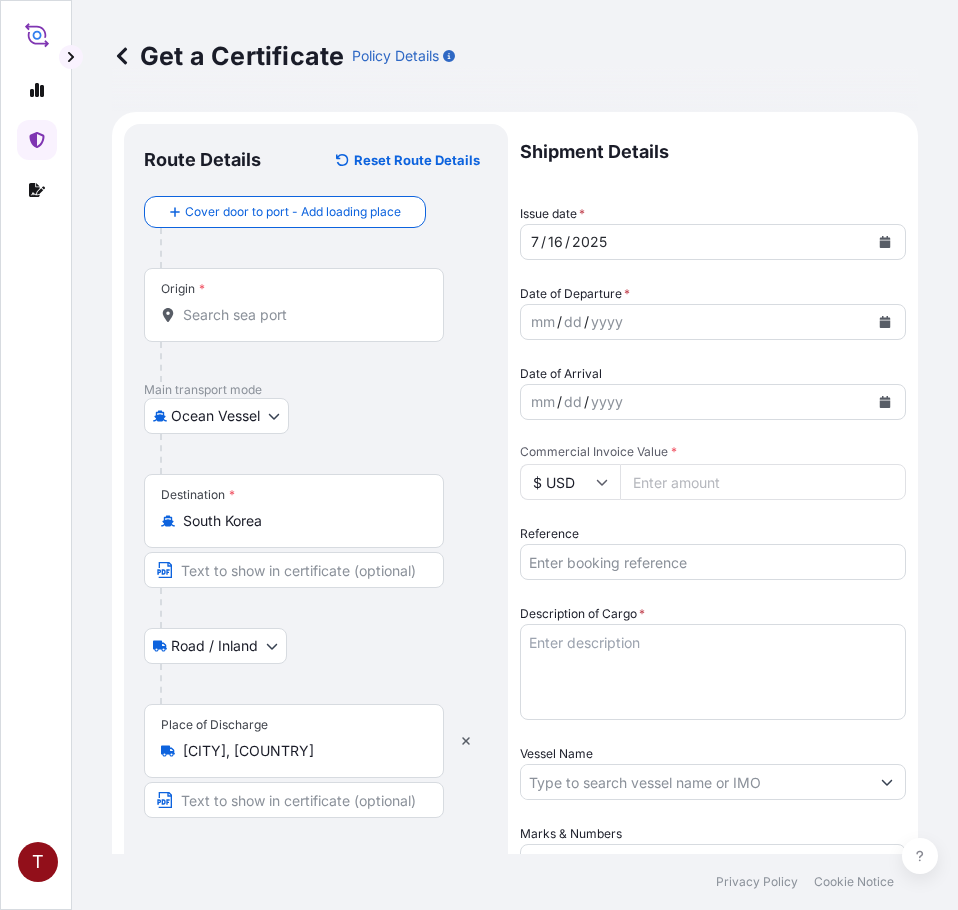 click on "Origin *" at bounding box center [301, 315] 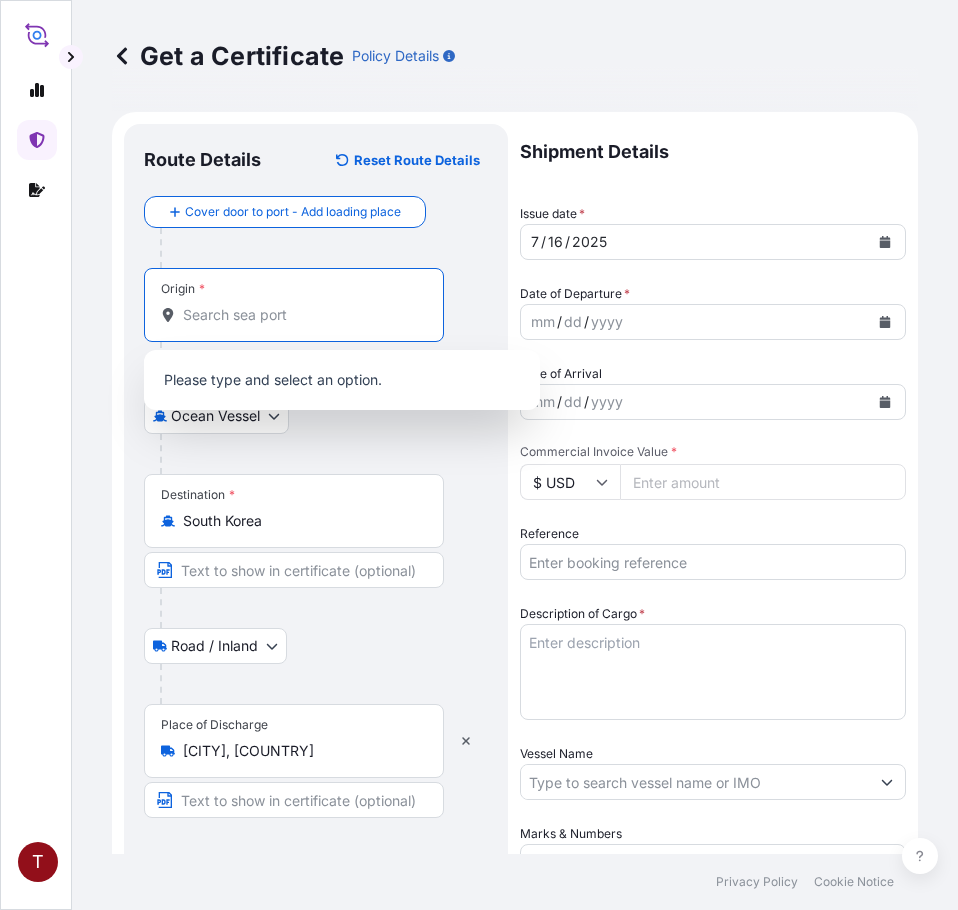 paste on "[CITY], [STATE]" 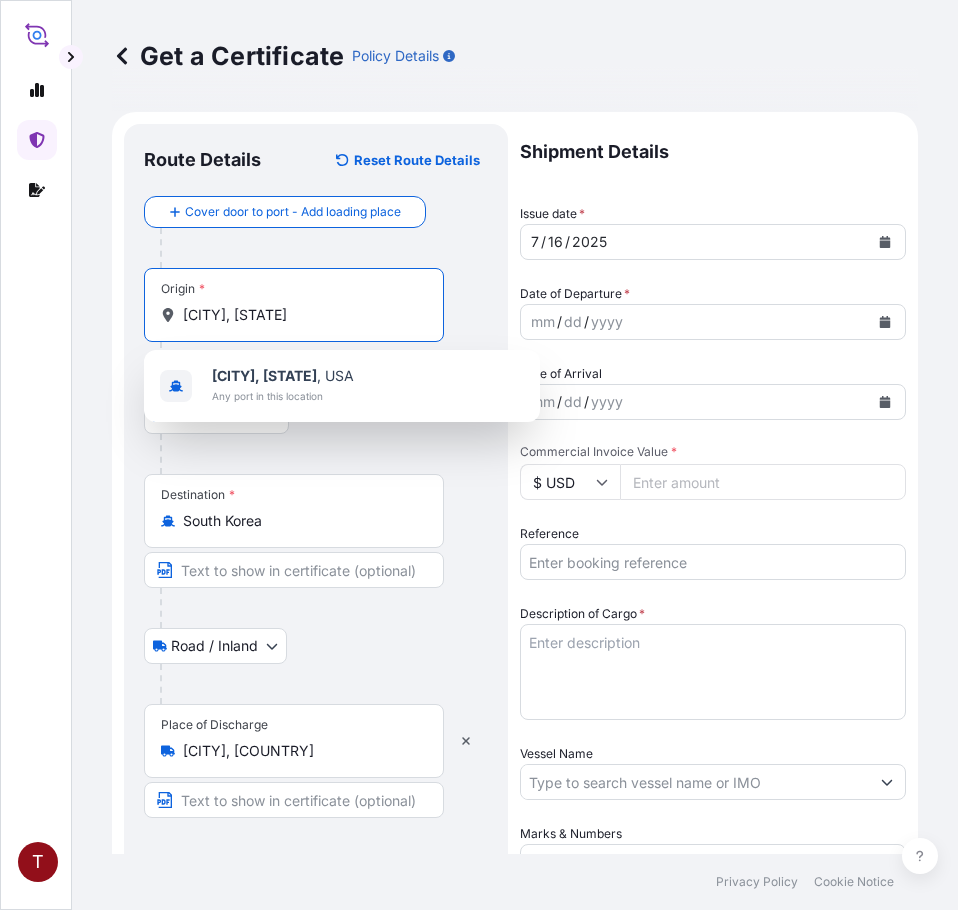 click on "[CITY], [STATE], [COUNTRY] Any port in this location" at bounding box center (342, 386) 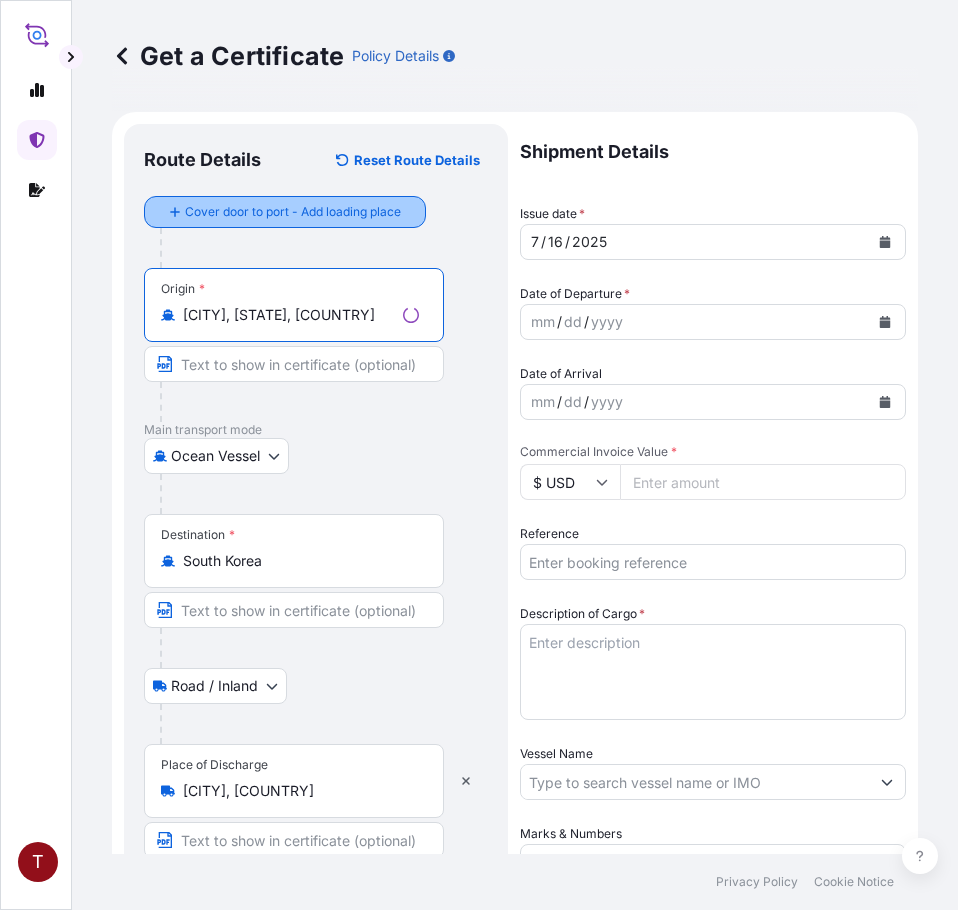 type on "[CITY], [STATE], [COUNTRY]" 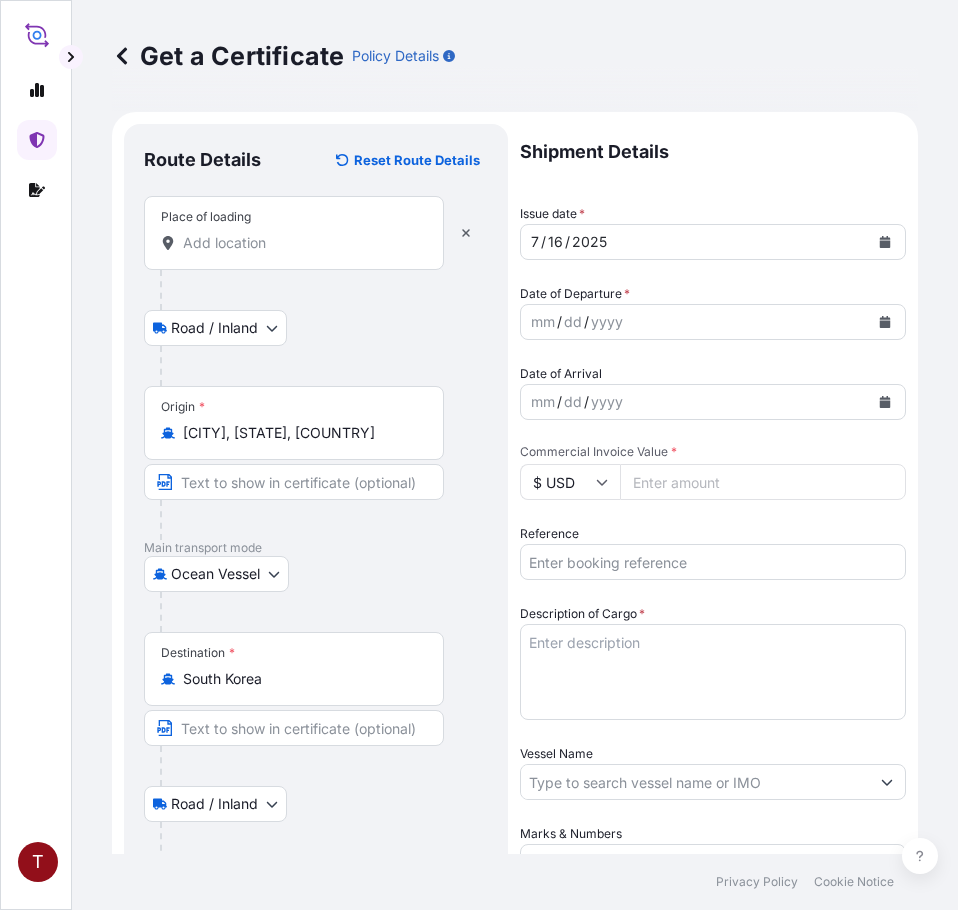click on "Place of loading" at bounding box center [301, 243] 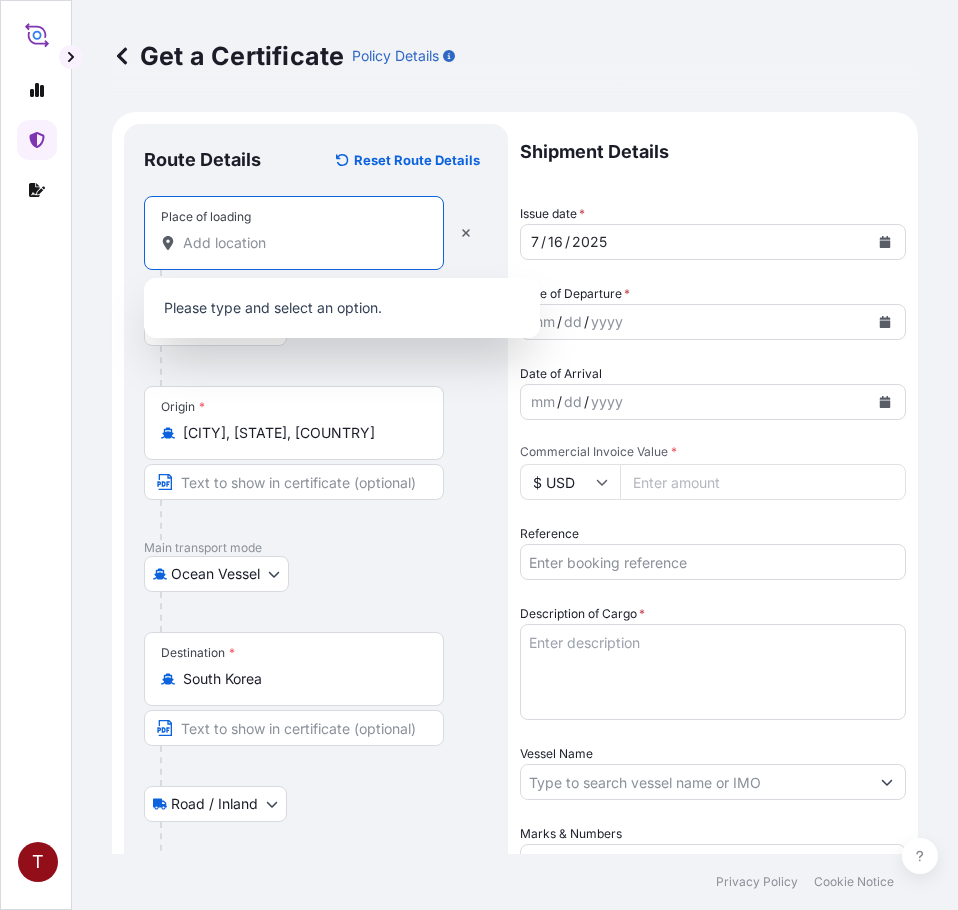 paste on "[CITY], [STATE]" 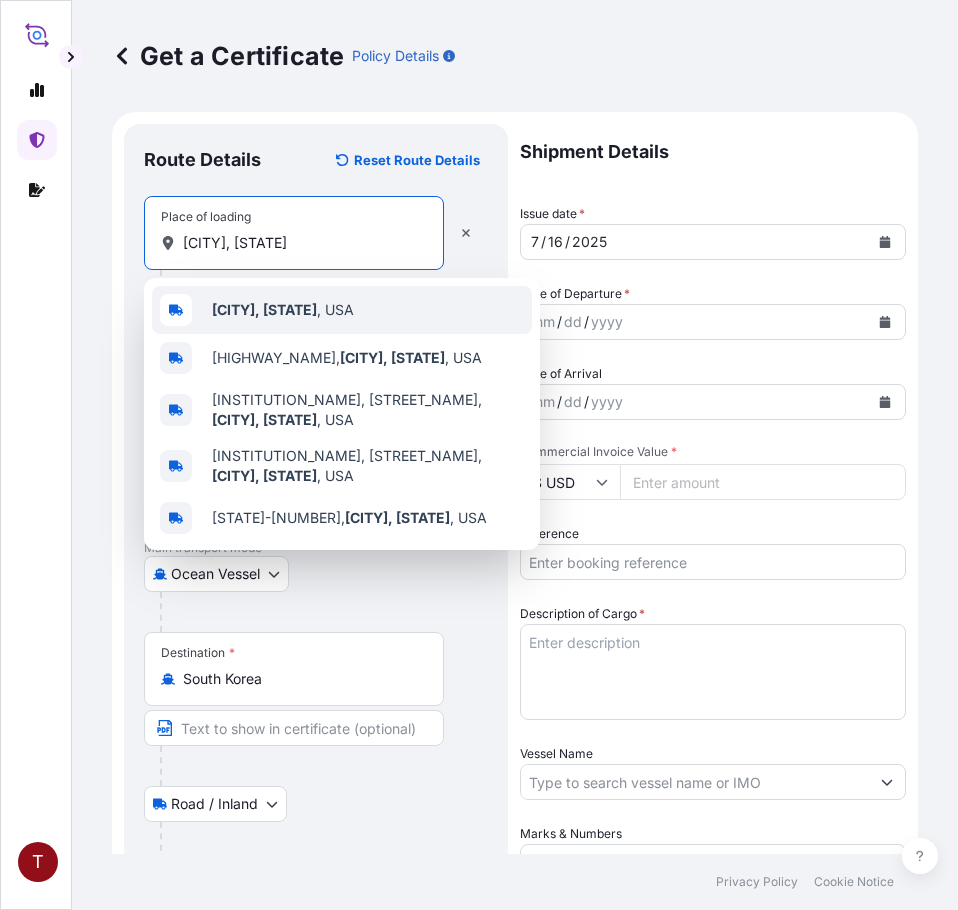 click on "[CITY], [STATE]" at bounding box center (264, 309) 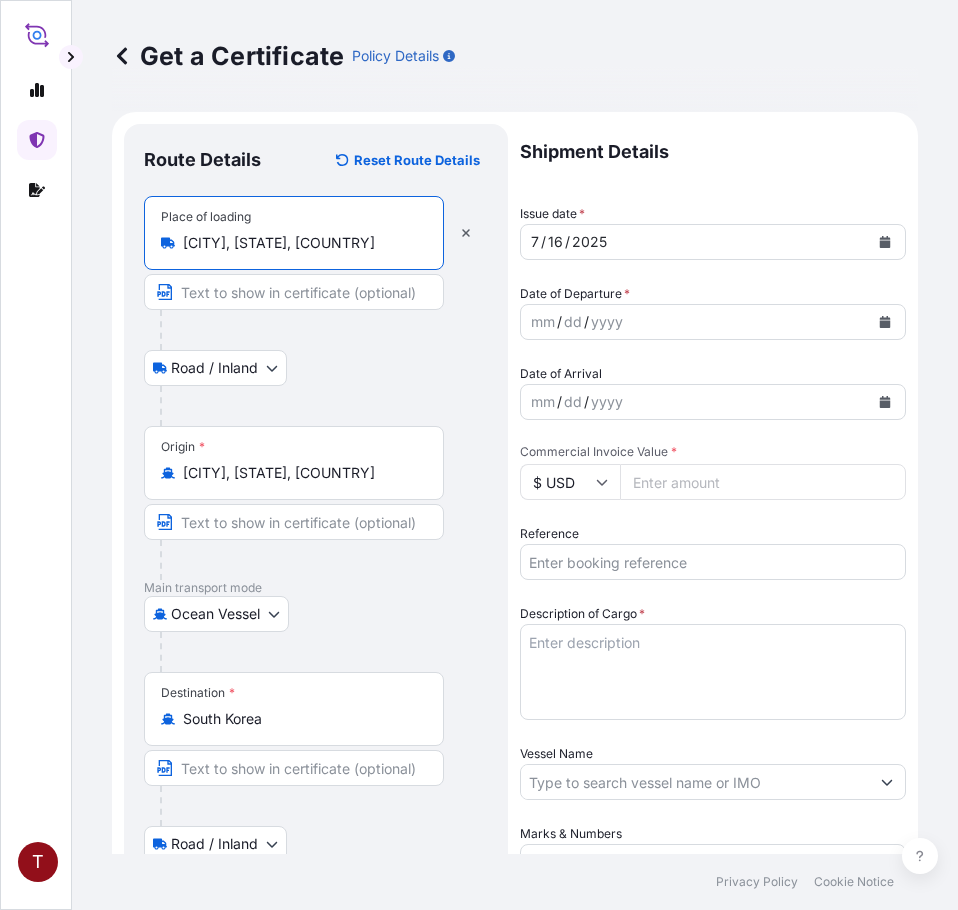 type on "[CITY], [STATE], [COUNTRY]" 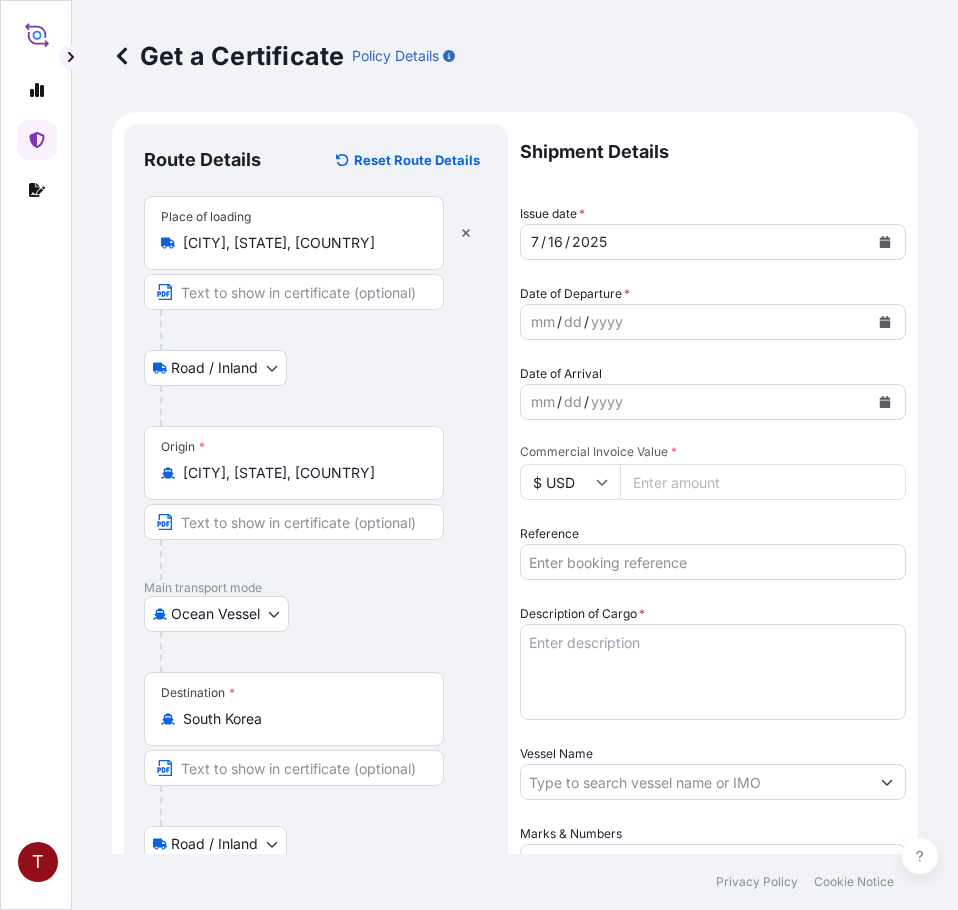 click at bounding box center (885, 322) 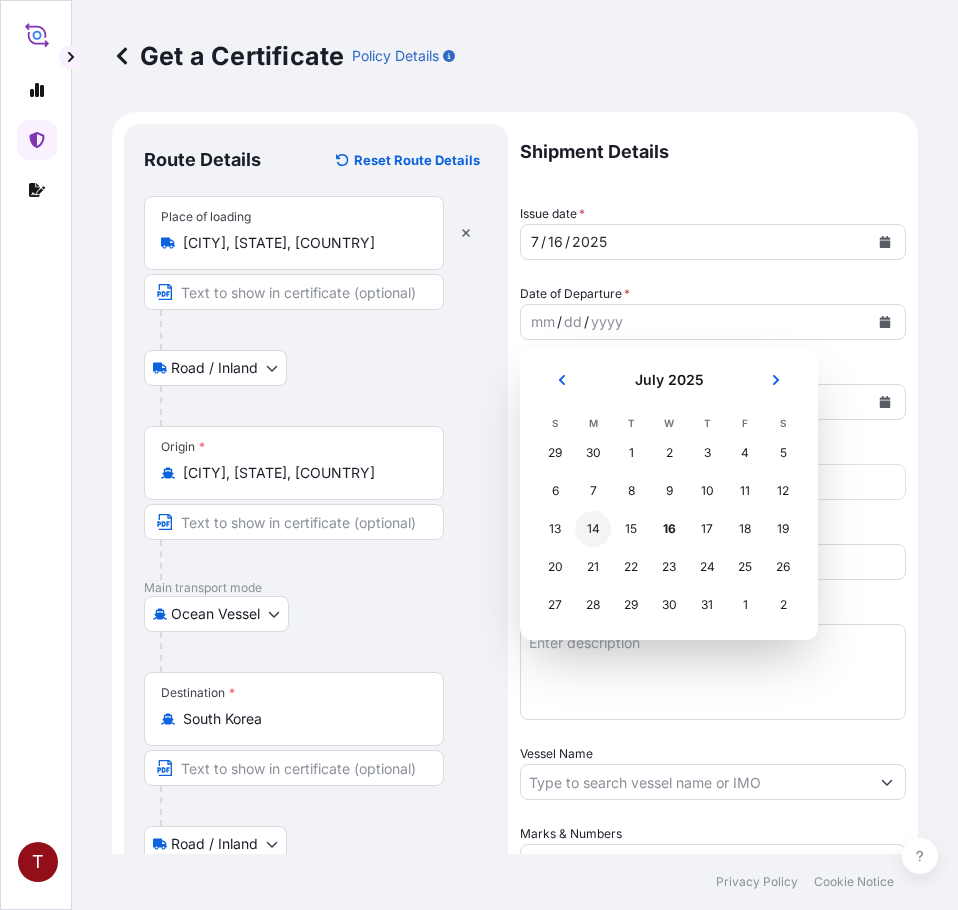 click on "14" at bounding box center [593, 529] 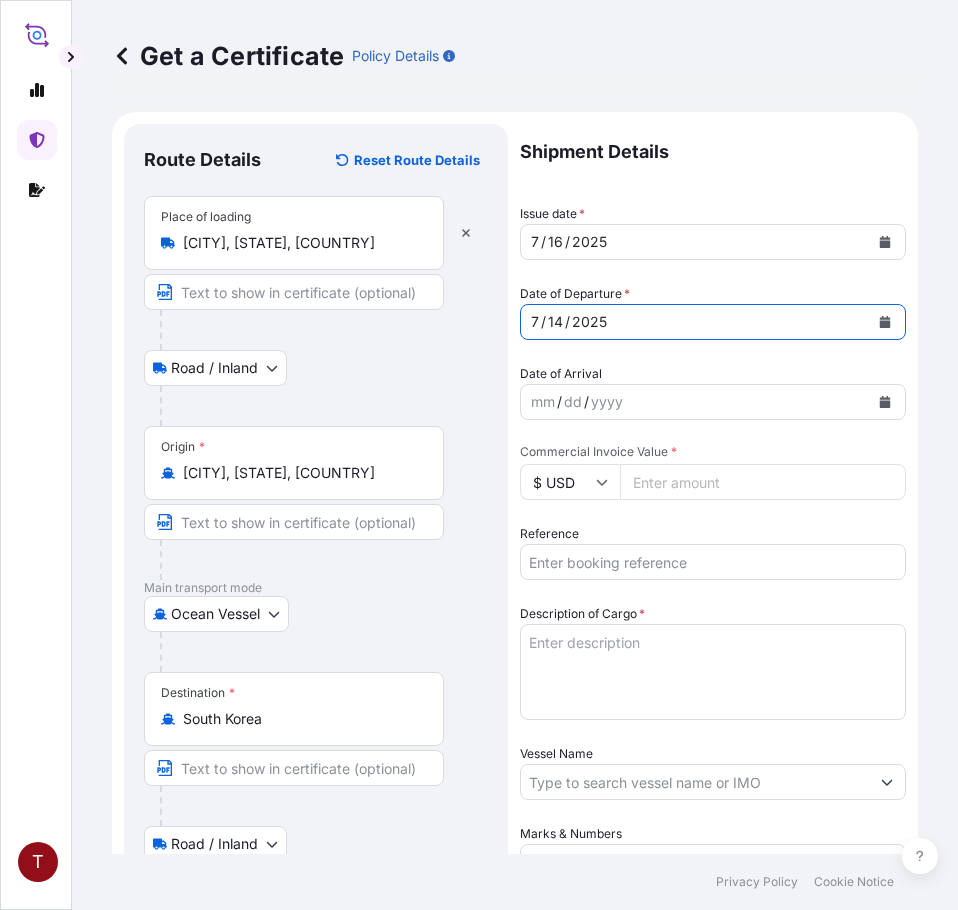 click 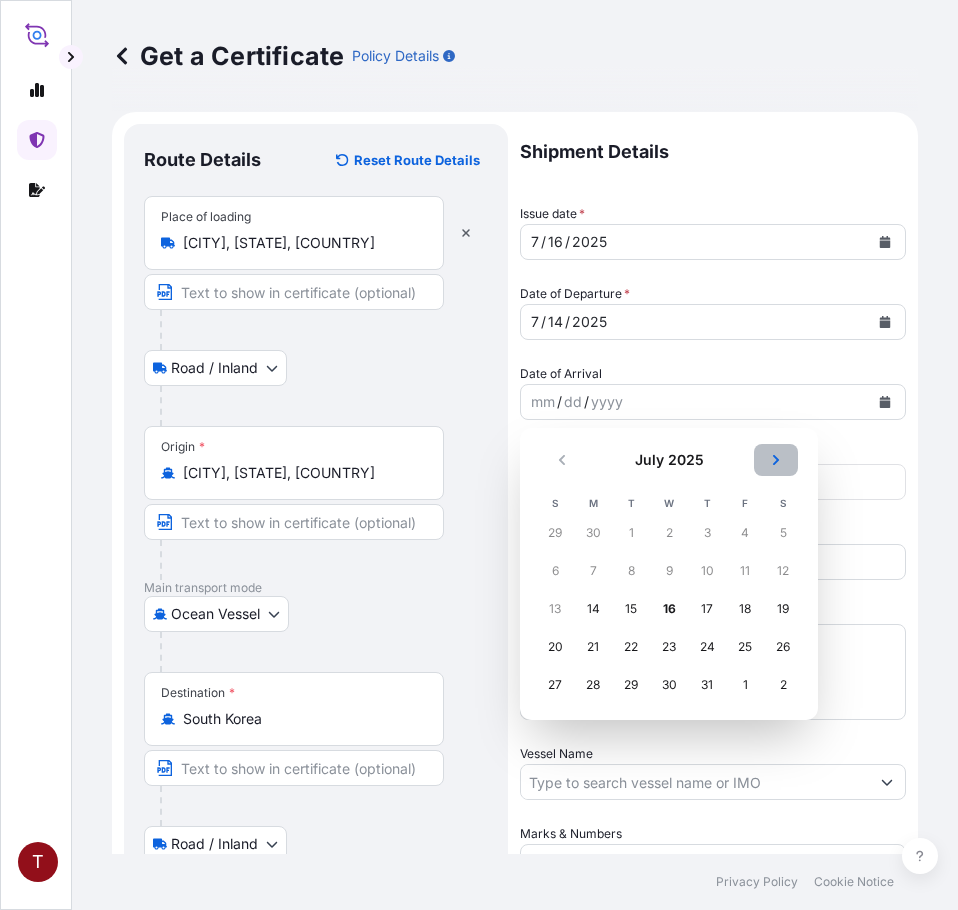 click 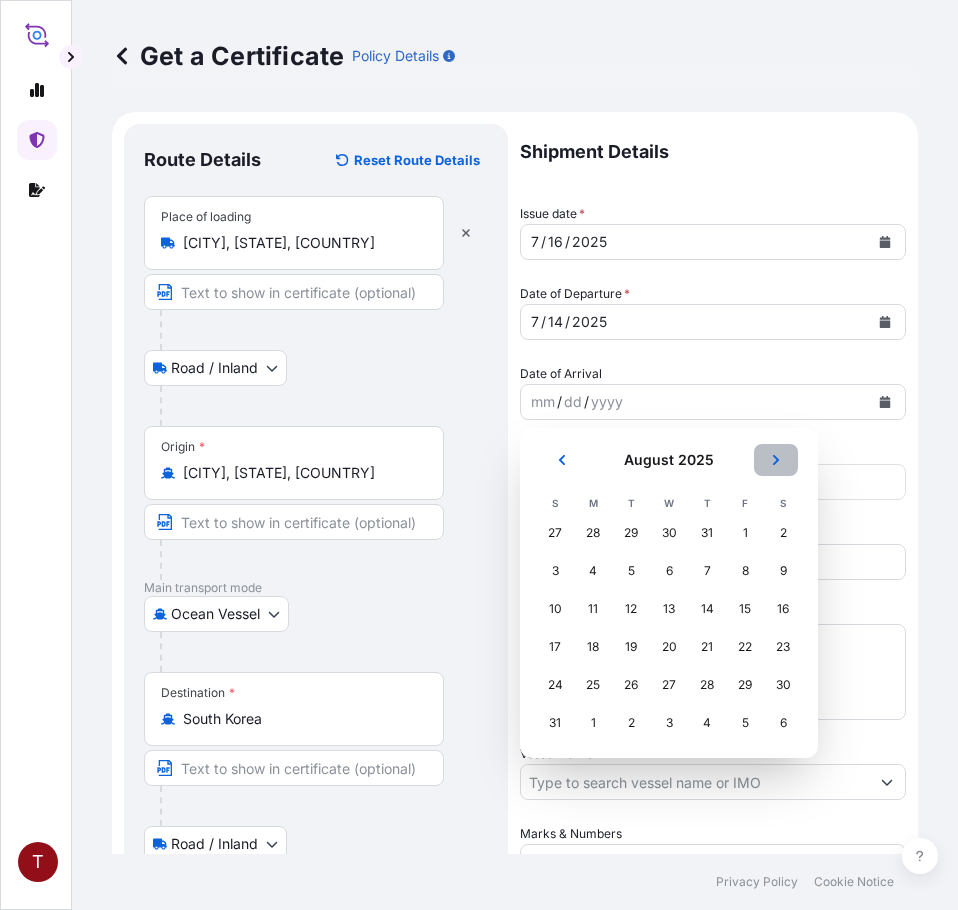 click 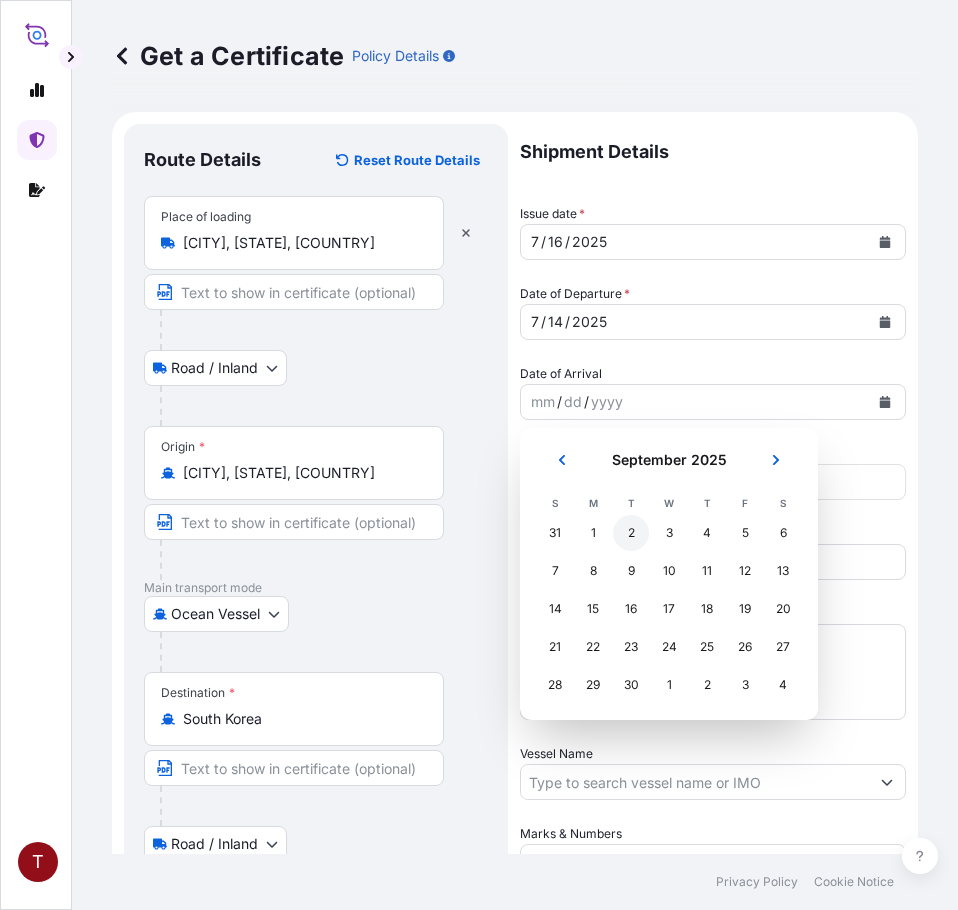 click on "2" at bounding box center (631, 533) 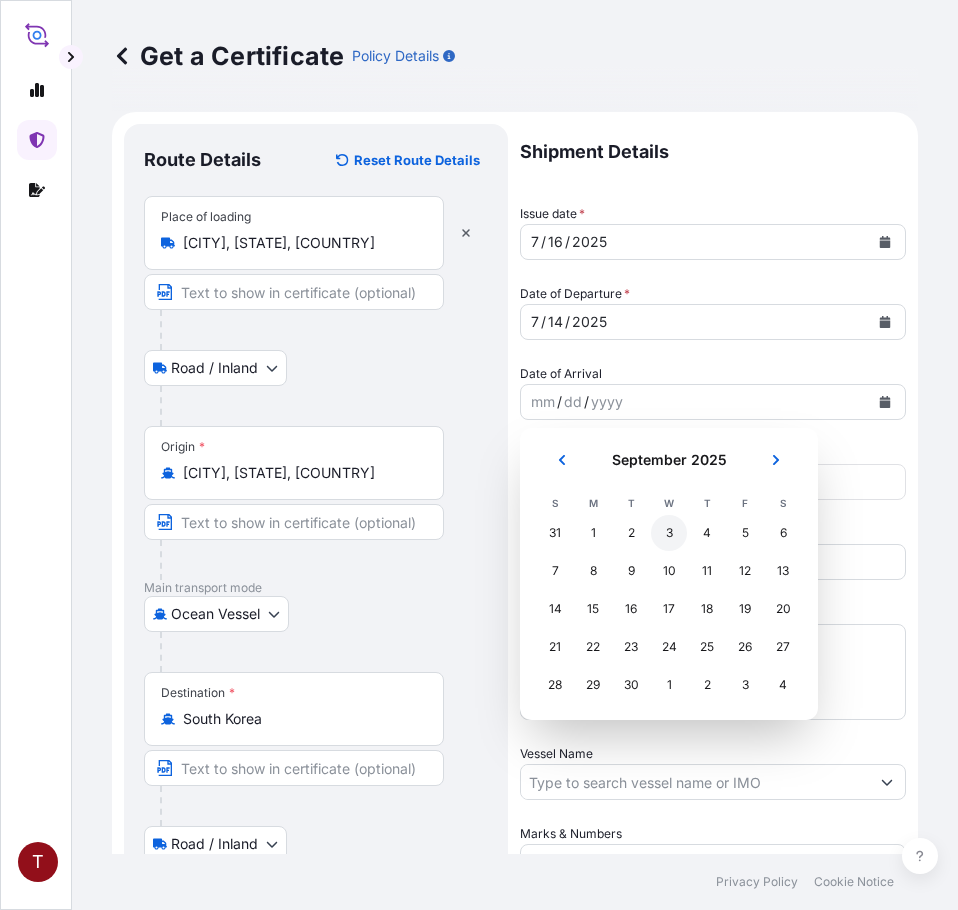 click on "3" at bounding box center [669, 533] 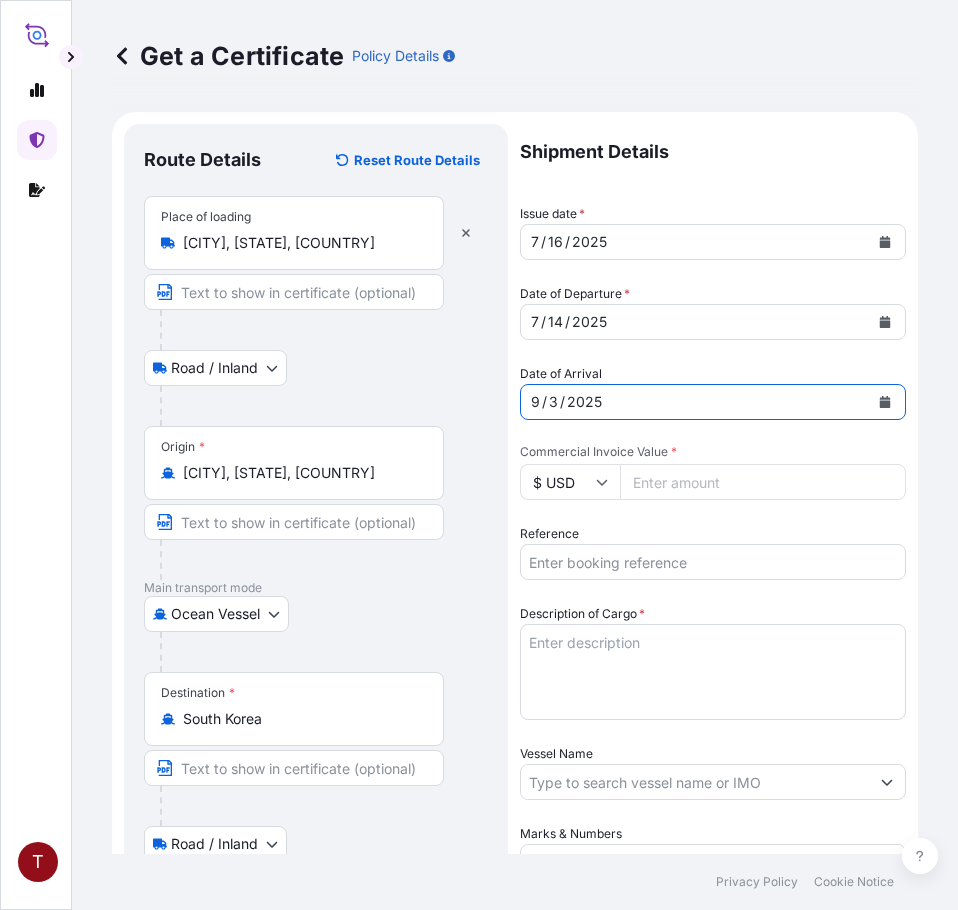 click on "Commercial Invoice Value    *" at bounding box center (763, 482) 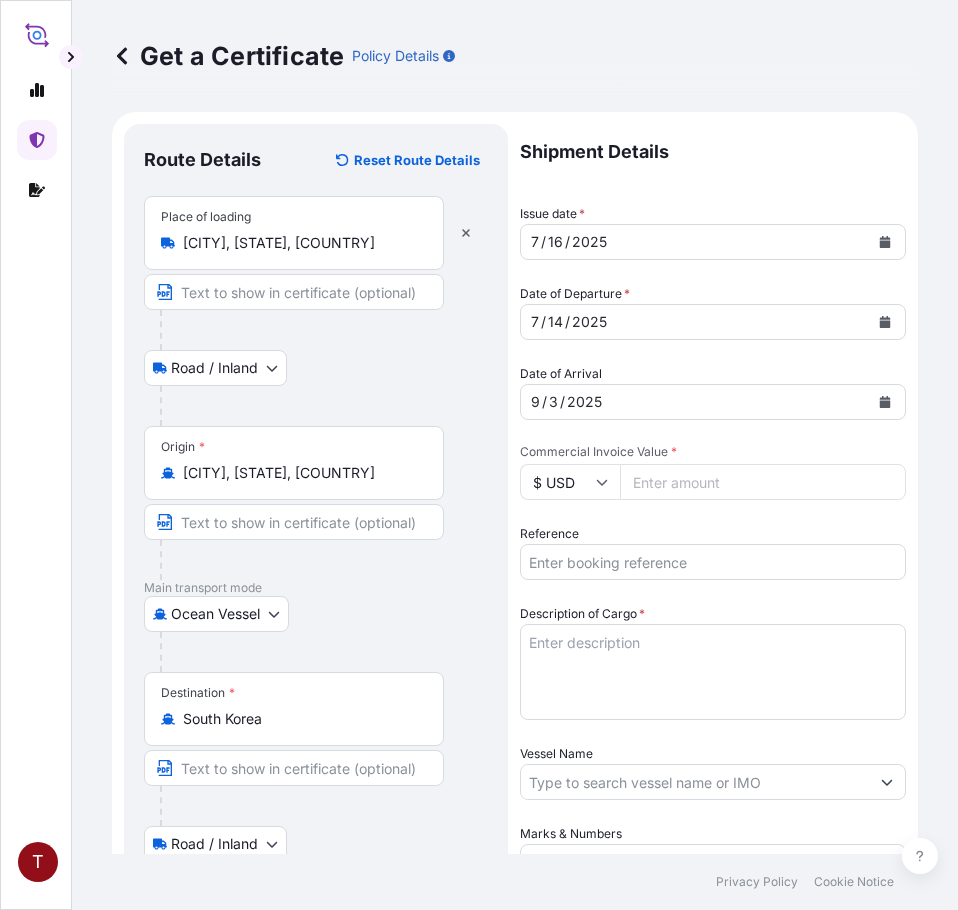 paste on "[PRICE]" 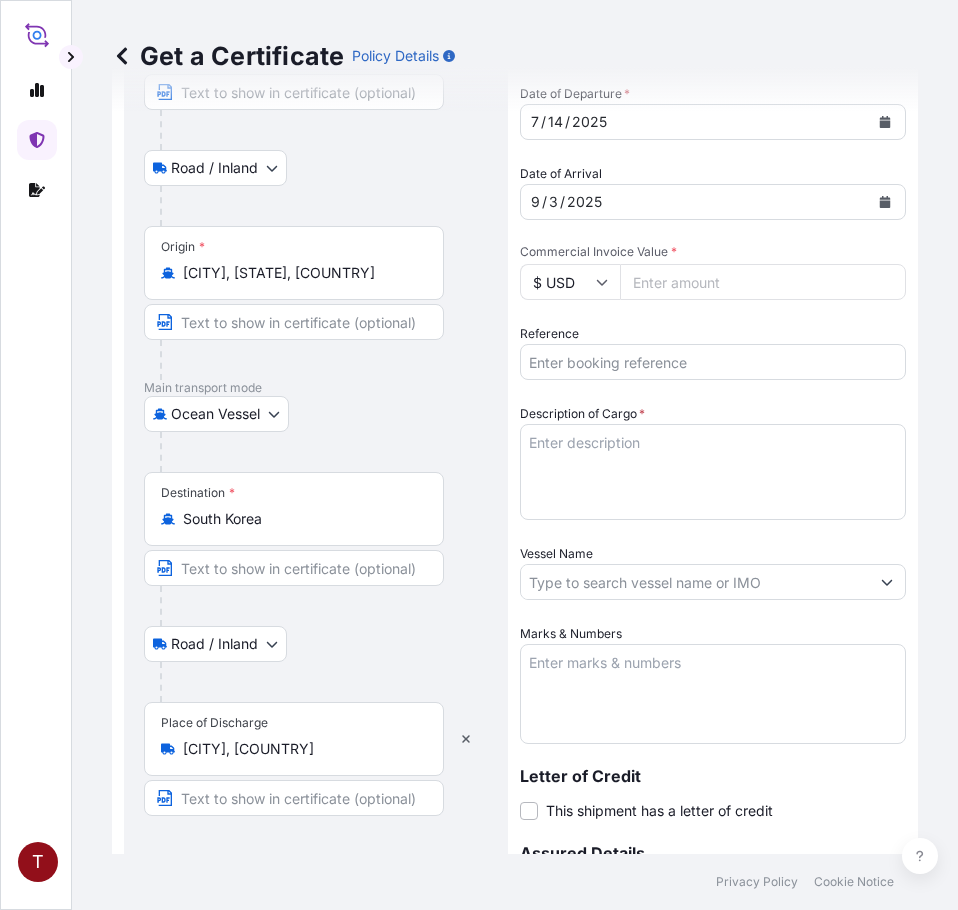 type on "[PRICE]" 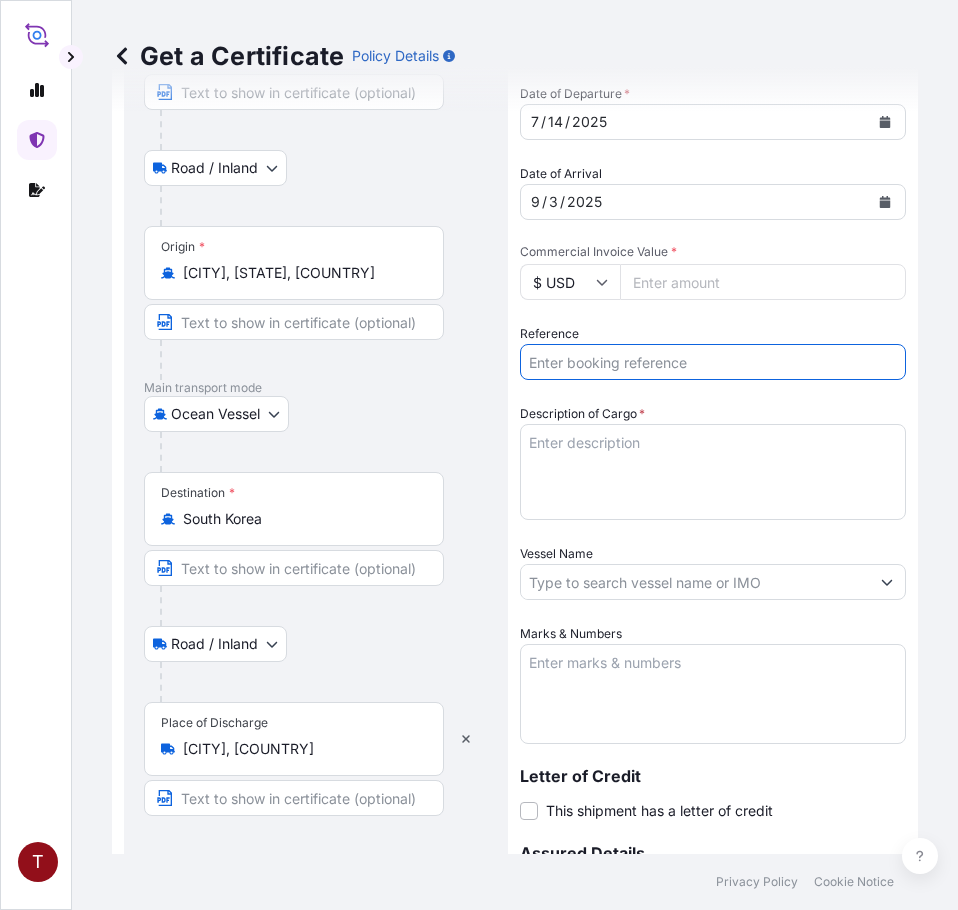 paste on "[REFERENCE_NUMBER]" 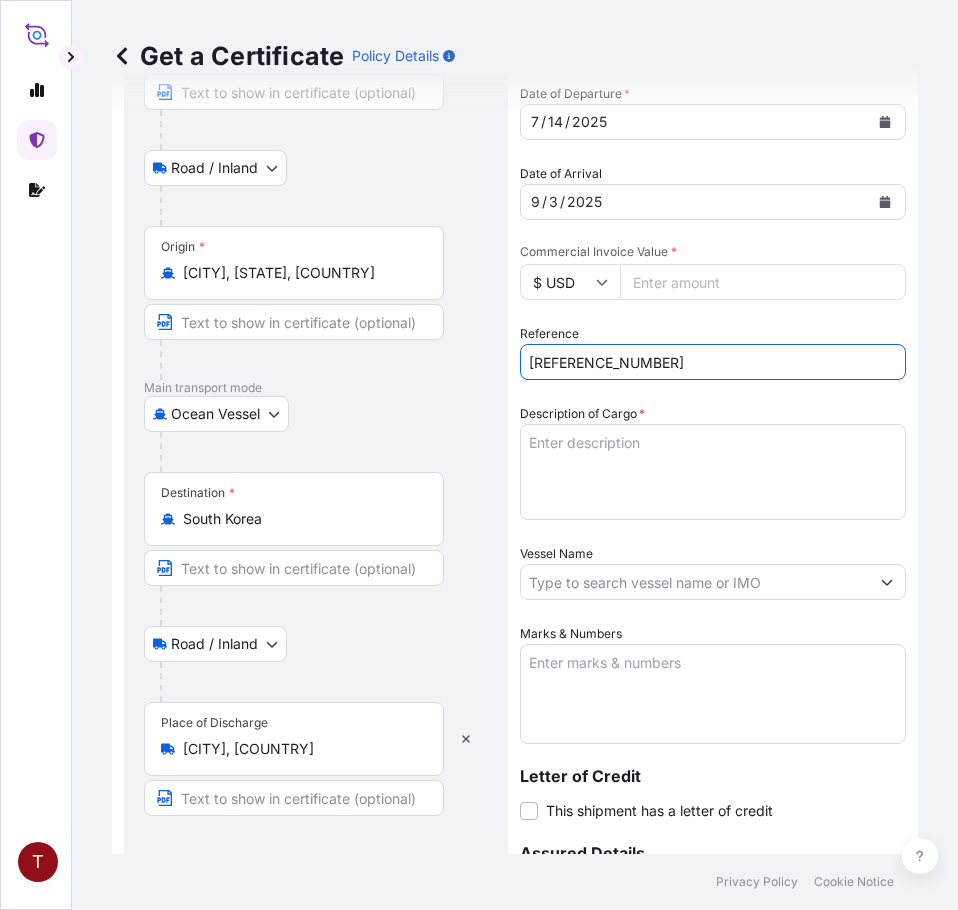 scroll, scrollTop: 400, scrollLeft: 0, axis: vertical 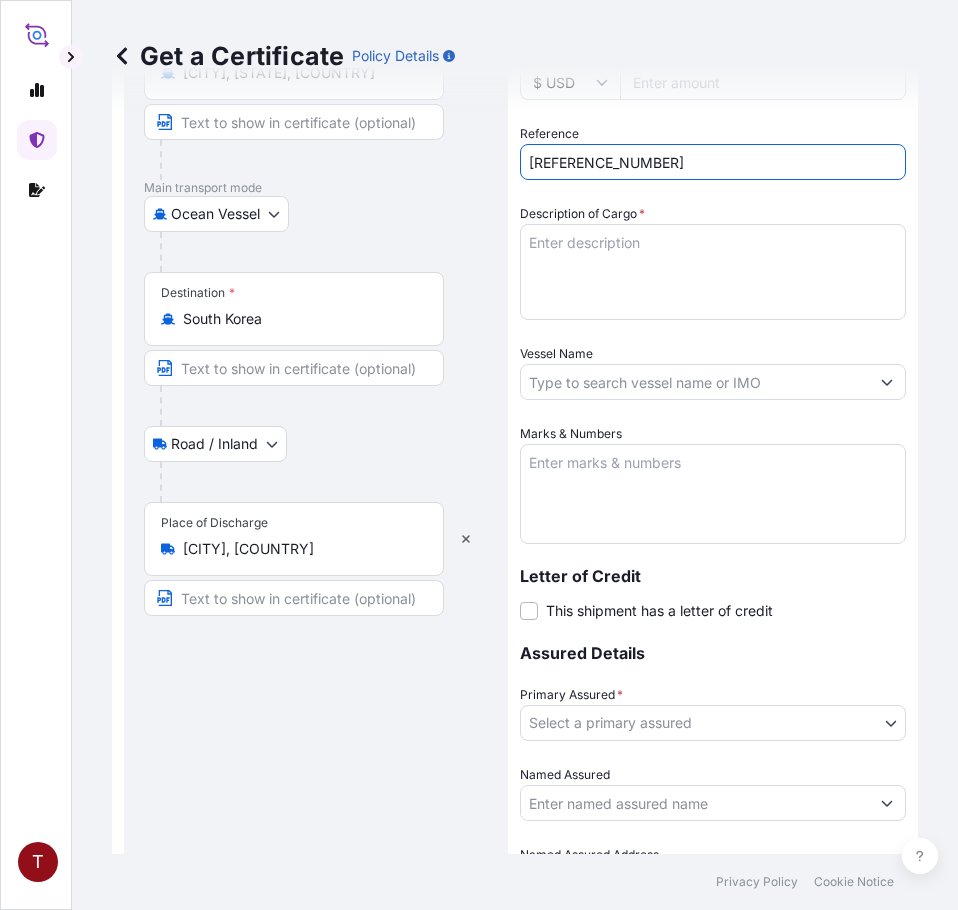 type on "[REFERENCE_NUMBER]" 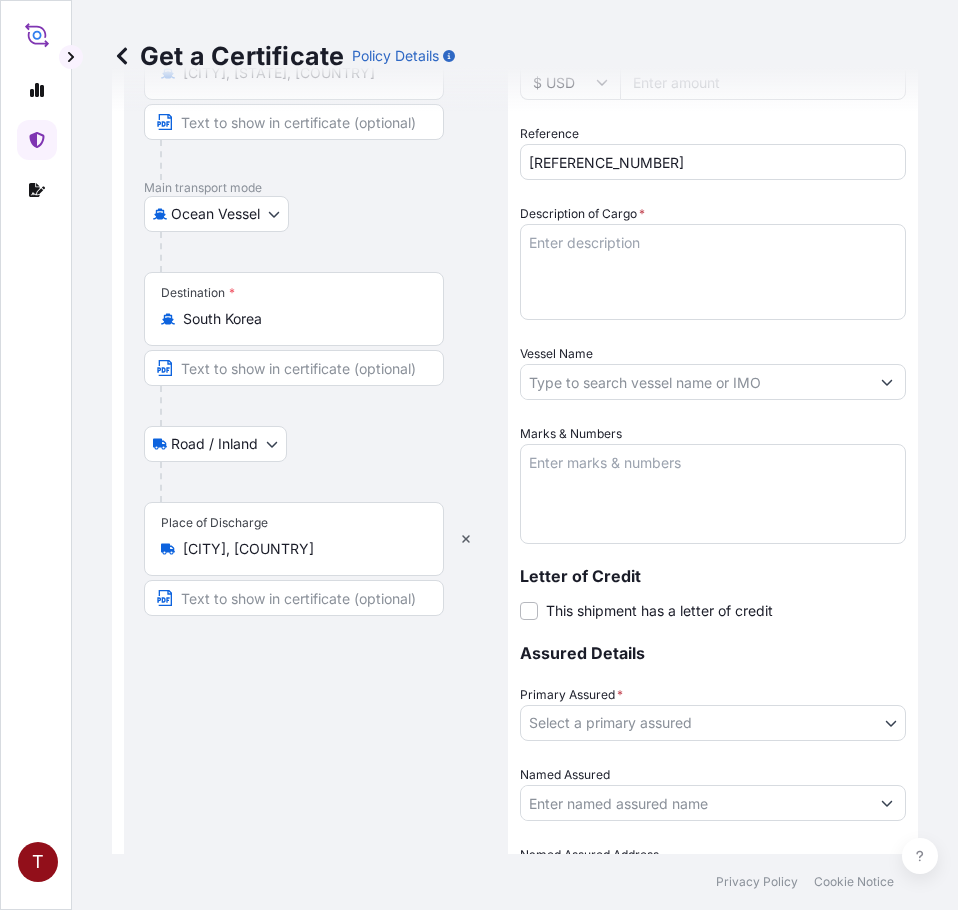 click on "Description of Cargo *" at bounding box center [713, 272] 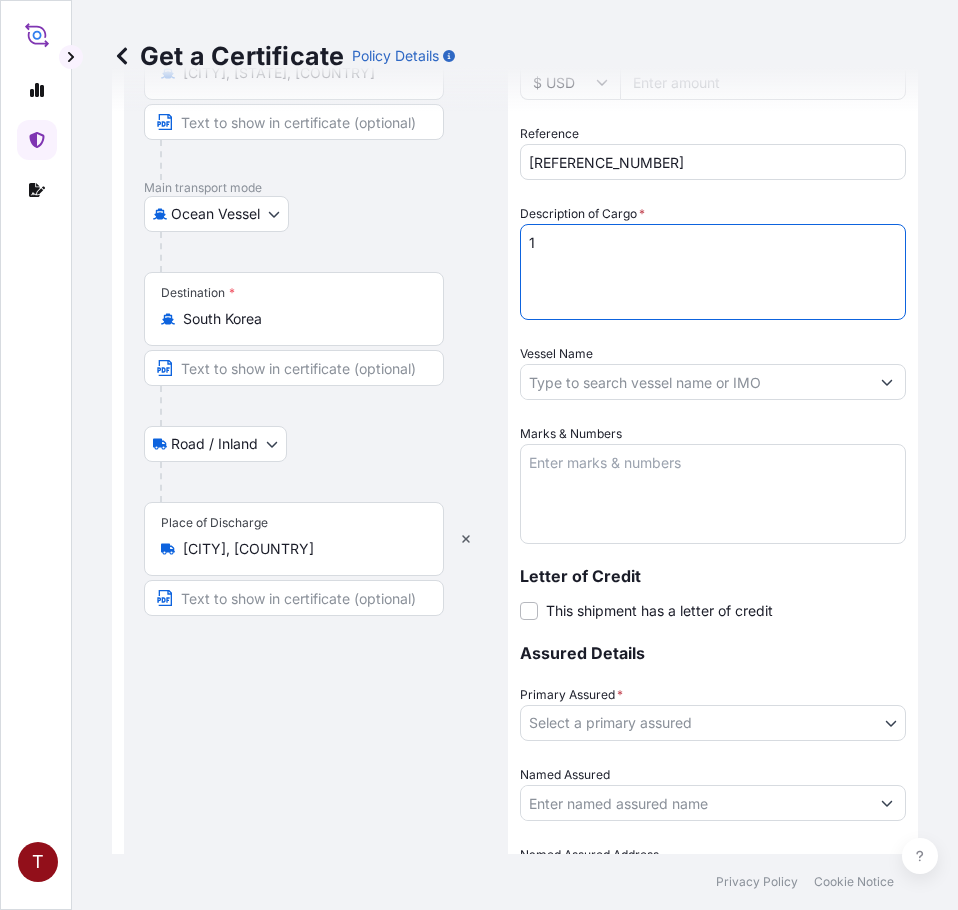 paste on "[CARGO_TYPE] [CONTAINER_TYPE] - [LIQUID_TYPE]
[PRODUCT_NAME]" 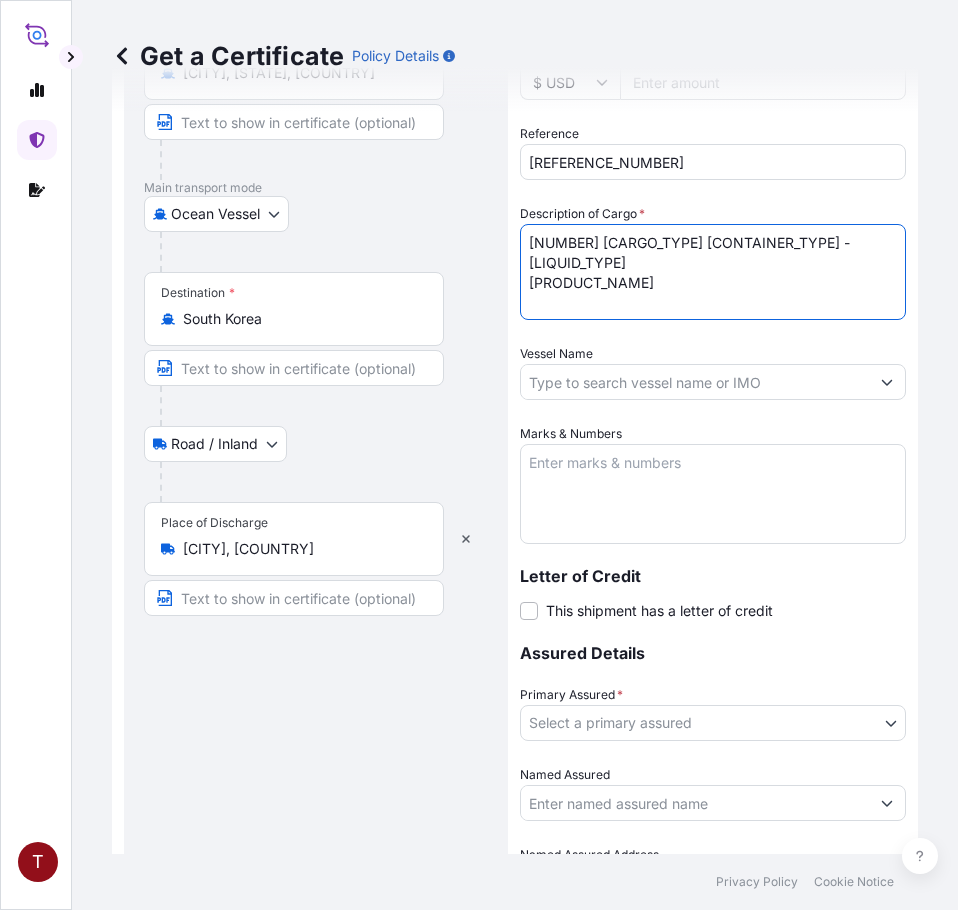 type on "[NUMBER] [CARGO_TYPE] [CONTAINER_TYPE] - [LIQUID_TYPE]
[PRODUCT_NAME]" 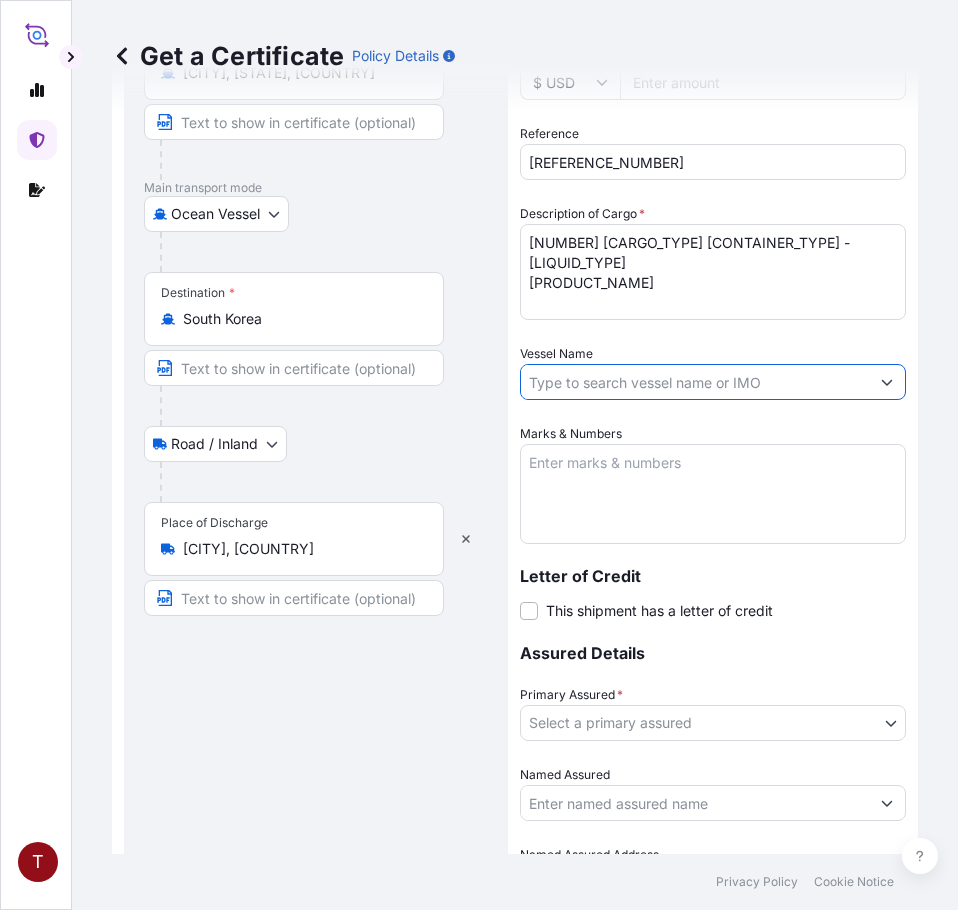 click on "Vessel Name" at bounding box center [695, 382] 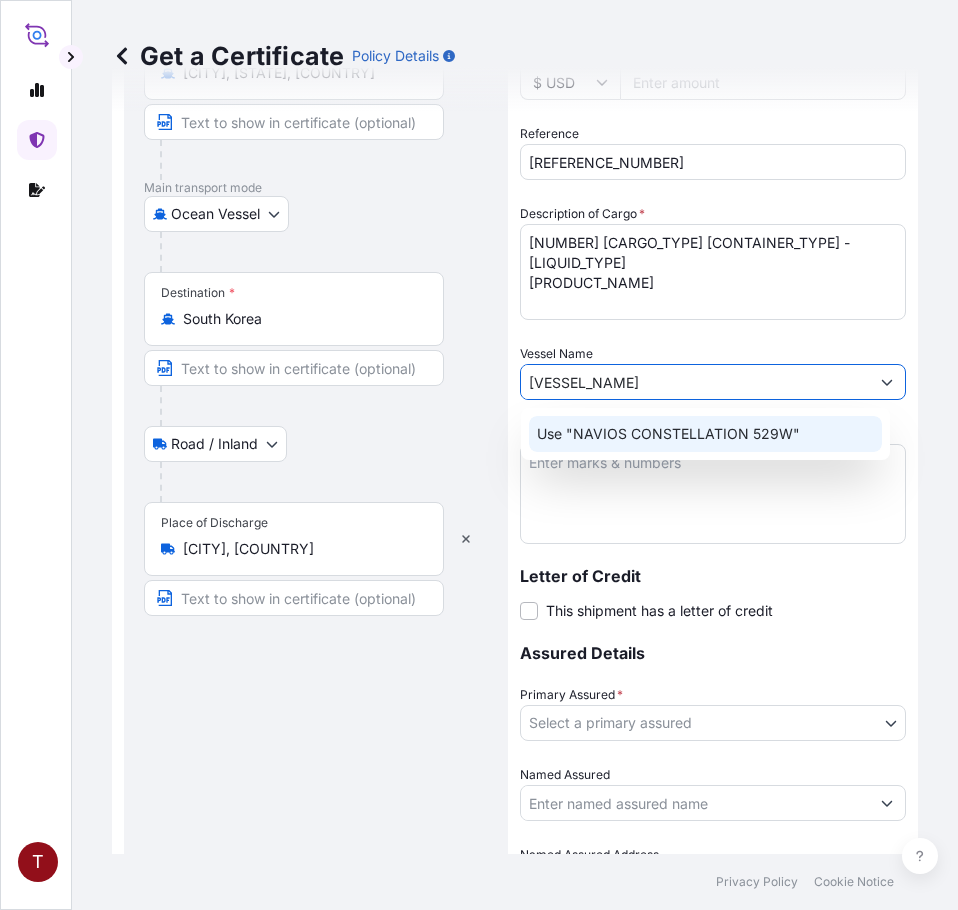click on "Use "NAVIOS CONSTELLATION 529W"" 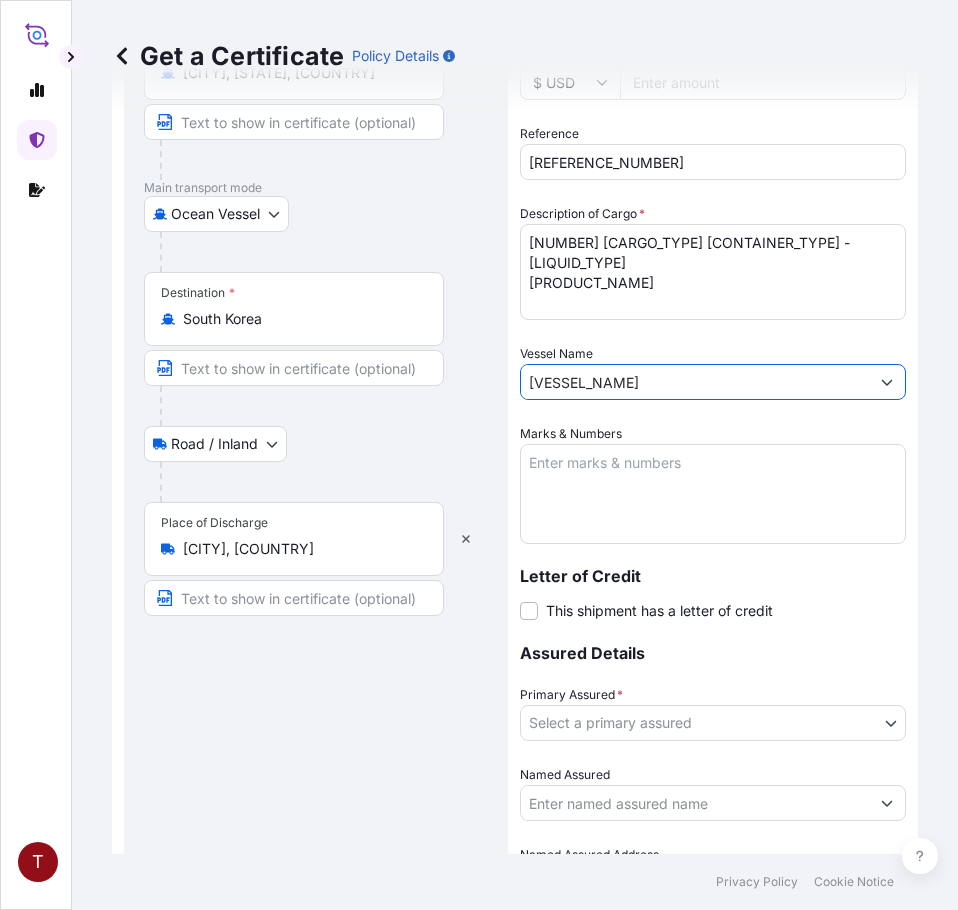 type on "[VESSEL_NAME]" 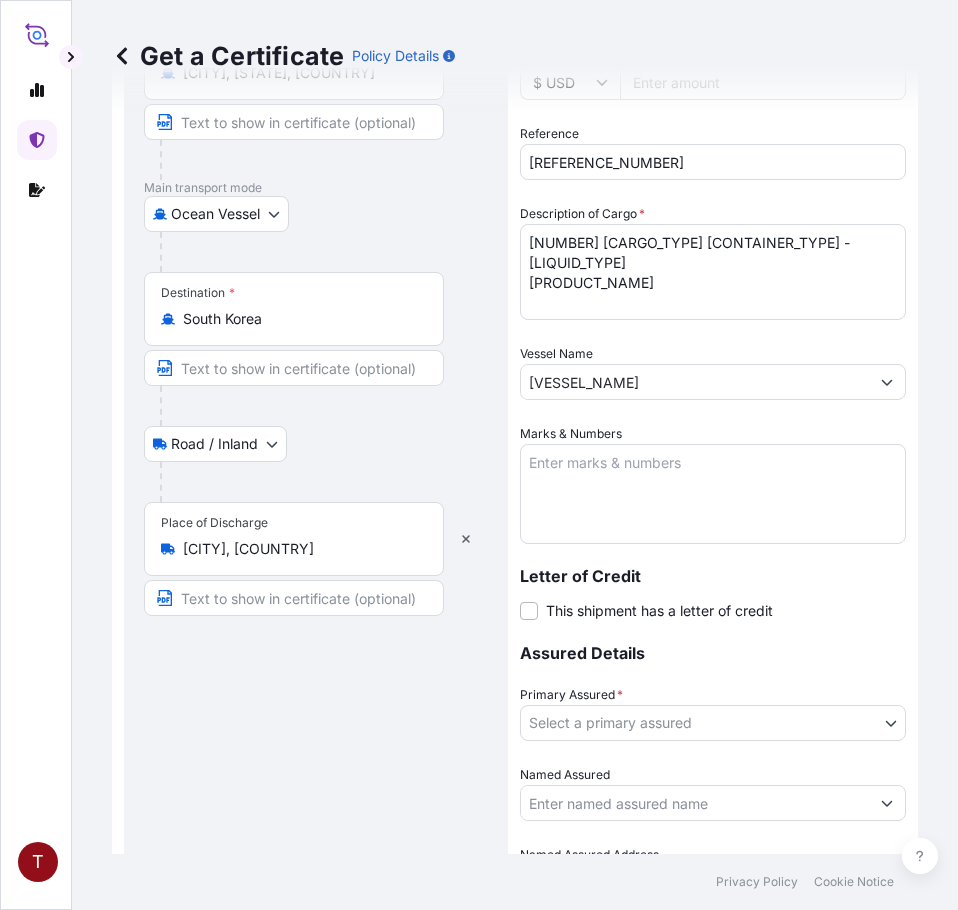 click on "Marks & Numbers" at bounding box center (713, 494) 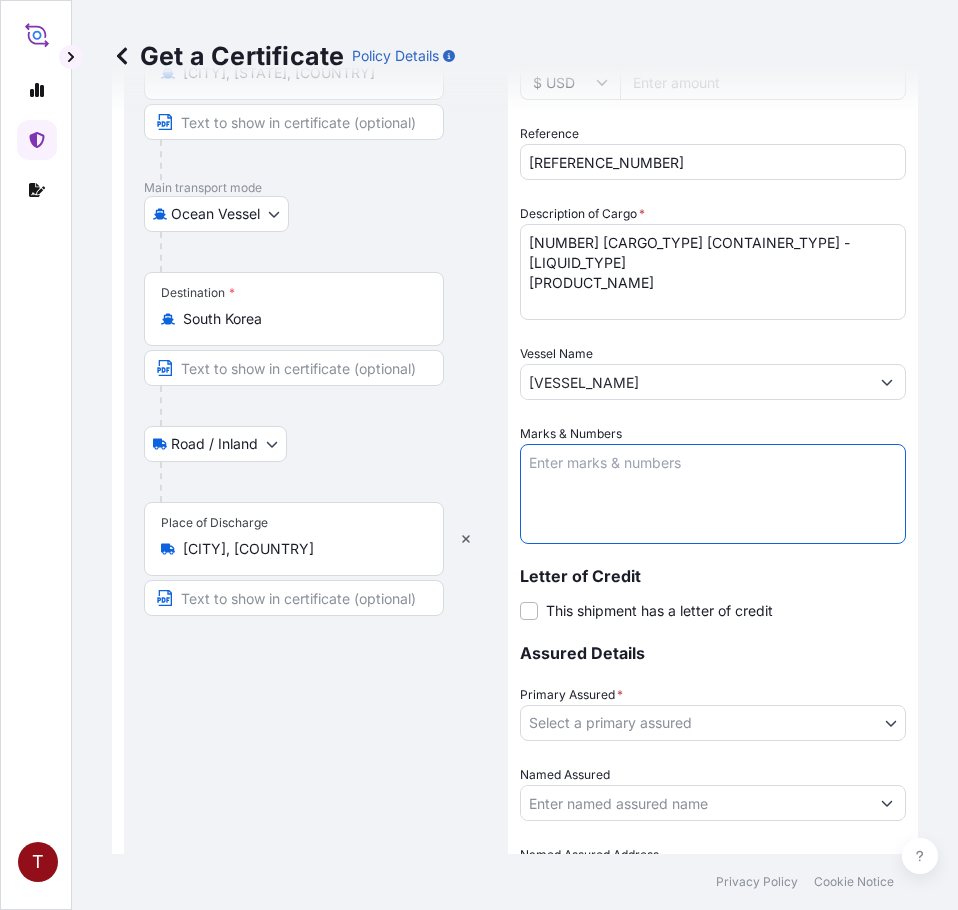 paste on "[NUMBER]
[NUMBER]
[NUMBER]
HRP[YEAR]-[NUMBER][LETTER]" 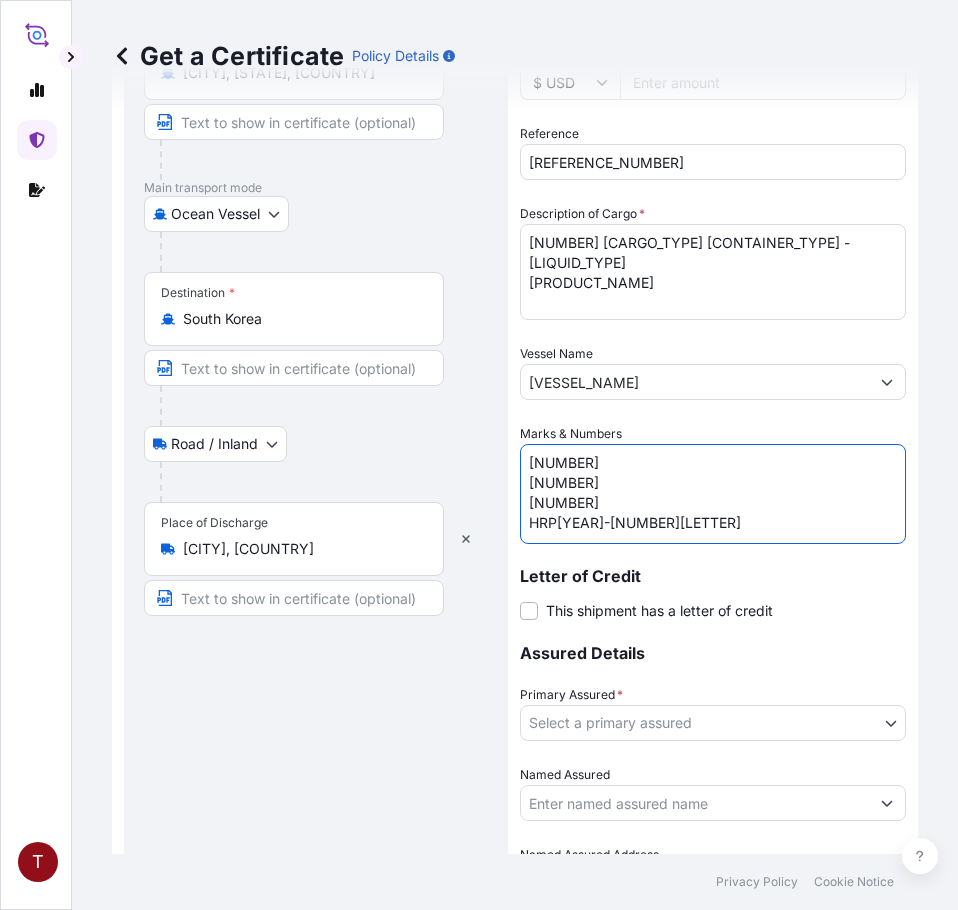 scroll, scrollTop: 8, scrollLeft: 0, axis: vertical 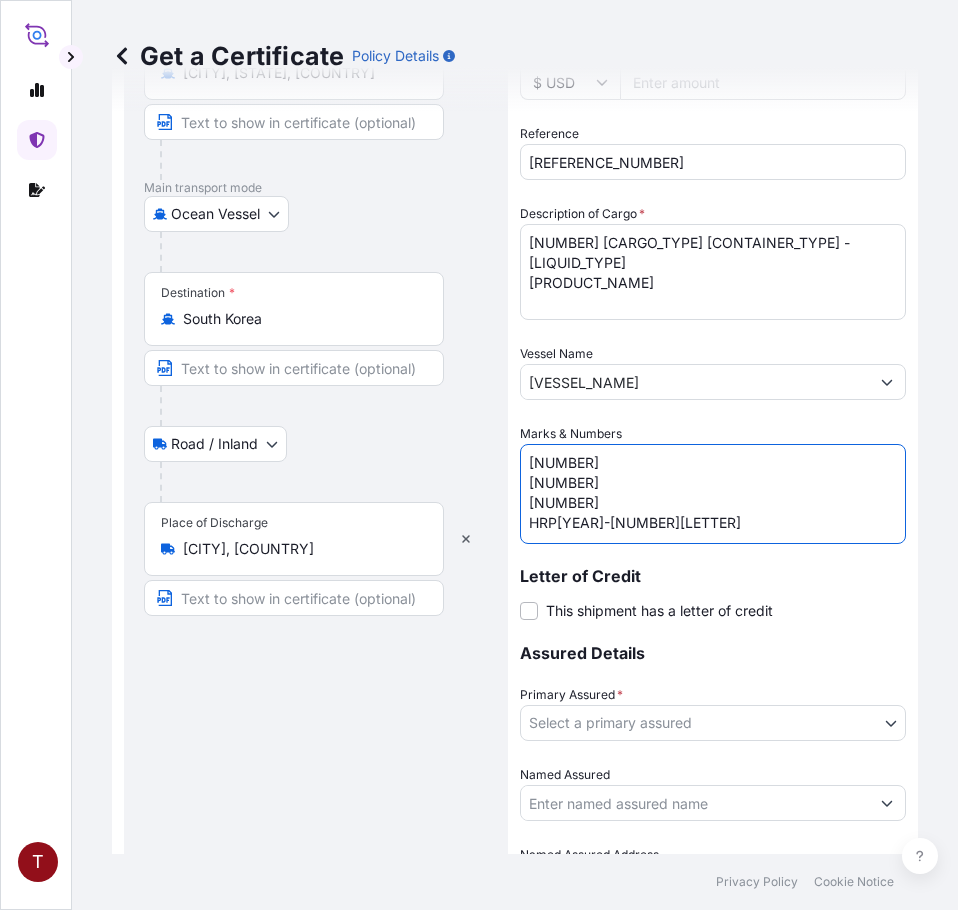 click on "Route Details Reset Route Details Place of loading [CITY], [STATE], [COUNTRY] Road / Inland Road / Inland Origin * [CITY], [STATE], [COUNTRY] Main transport mode Ocean Vessel Air Road Ocean Vessel Destination * [COUNTRY] Road / Inland Road / Inland Place of Discharge [CITY], [COUNTRY] Shipment Details Issue date * [MONTH] / [DAY] / [YEAR] Date of Departure * [MONTH] / [DAY] / [YEAR] Date of Arrival [MONTH] / [DAY] / [YEAR] Commodity Surfactants or related materials Packing Category Commercial Invoice Value    * $ USD [PRICE] Reference [REFERENCE_NUMBER] Description of Cargo * [NUMBER] [CARGO_TYPE] [CONTAINER_TYPE] - [LIQUID_TYPE]
[PRODUCT_NAME] Vessel Name [VESSEL_NAME] Marks & Numbers [REFERENCE_NUMBER]
[NUMBER]
[REFERENCE_CODE] Letter of Credit This shipment has a letter of credit Letter of credit * Letter of credit may not exceed 12000 characters Assured Details Primary Assured * Select a primary assured [COMPANY_NAME] Named Assured Named Assured Address Create Certificate" at bounding box center (515, 352) 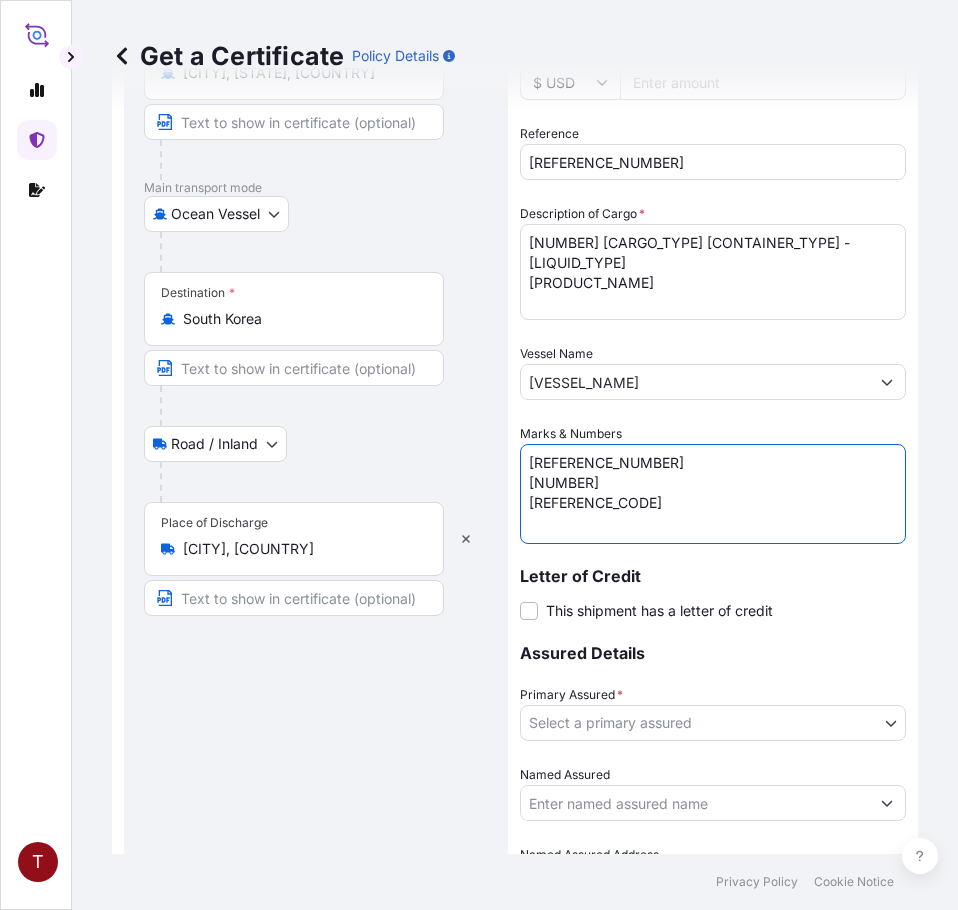 scroll, scrollTop: 0, scrollLeft: 0, axis: both 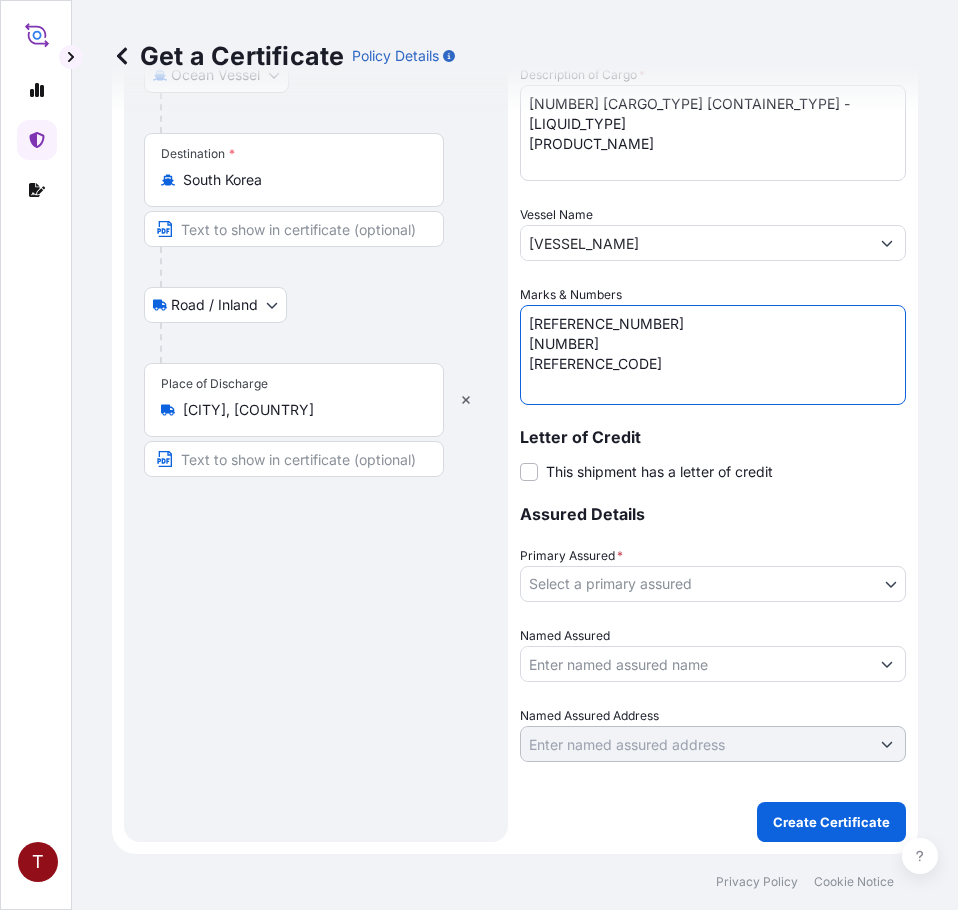 type on "[REFERENCE_NUMBER]
[NUMBER]
[REFERENCE_CODE]" 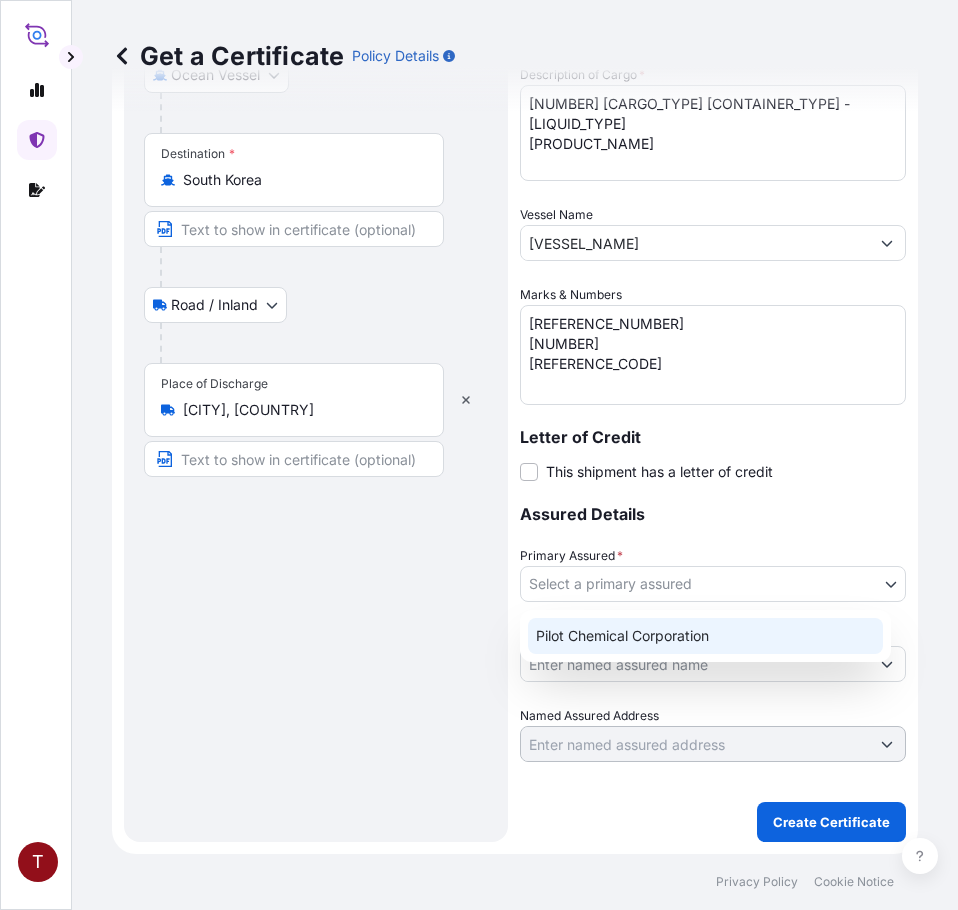click on "Pilot Chemical Corporation" at bounding box center (705, 636) 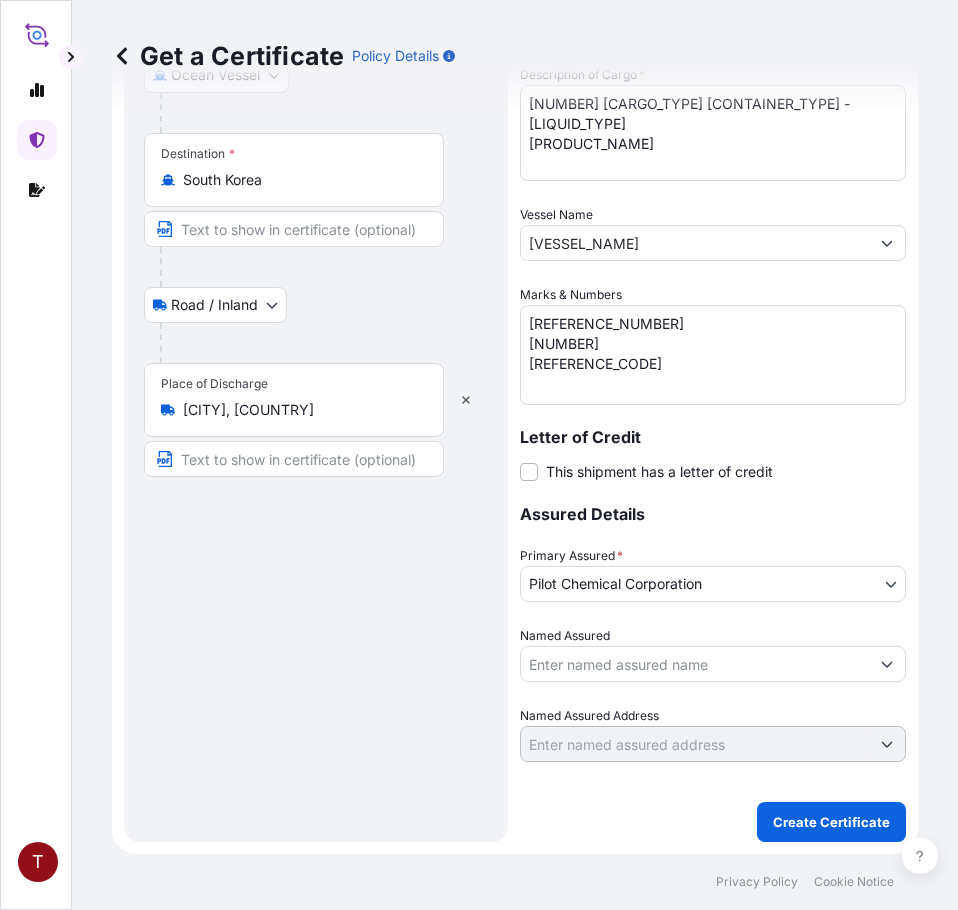 click on "Named Assured" at bounding box center [695, 664] 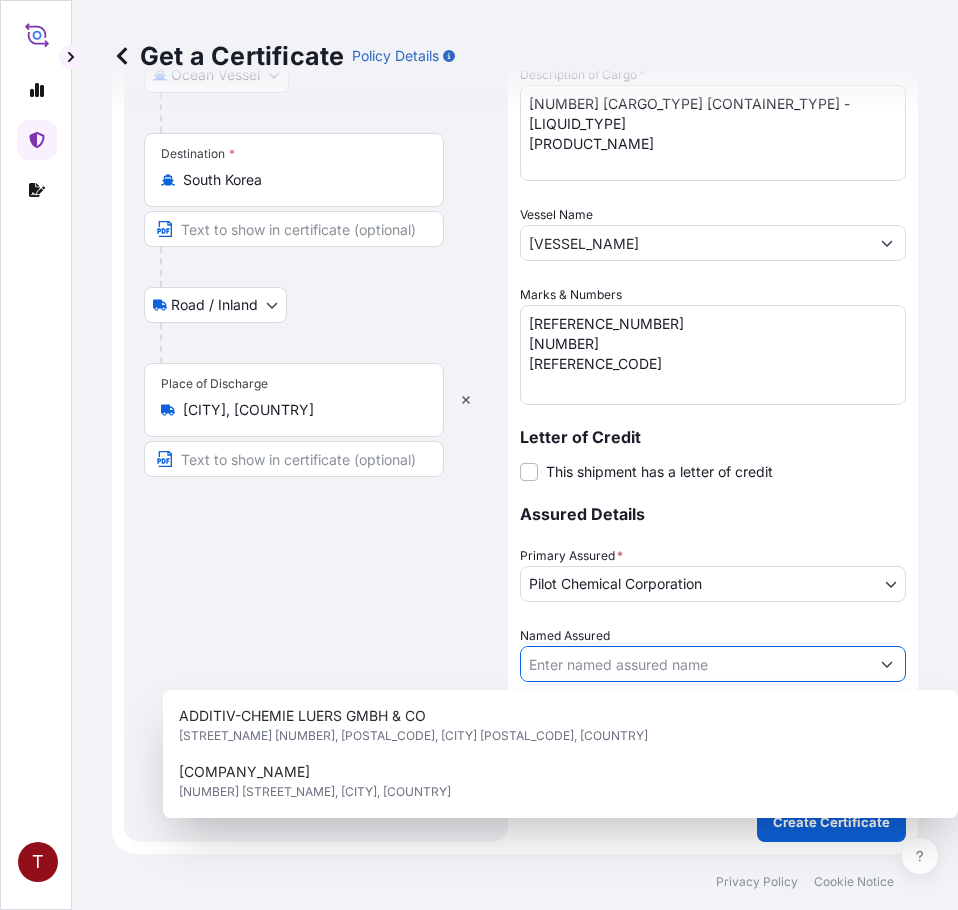 paste on "[COMPANY_NAME] [FLOOR], [BUILDING_NAME] [NUMBER], [STREET_NAME] [DISTRICT] [CITY] , [POSTAL_CODE] [COUNTRY]" 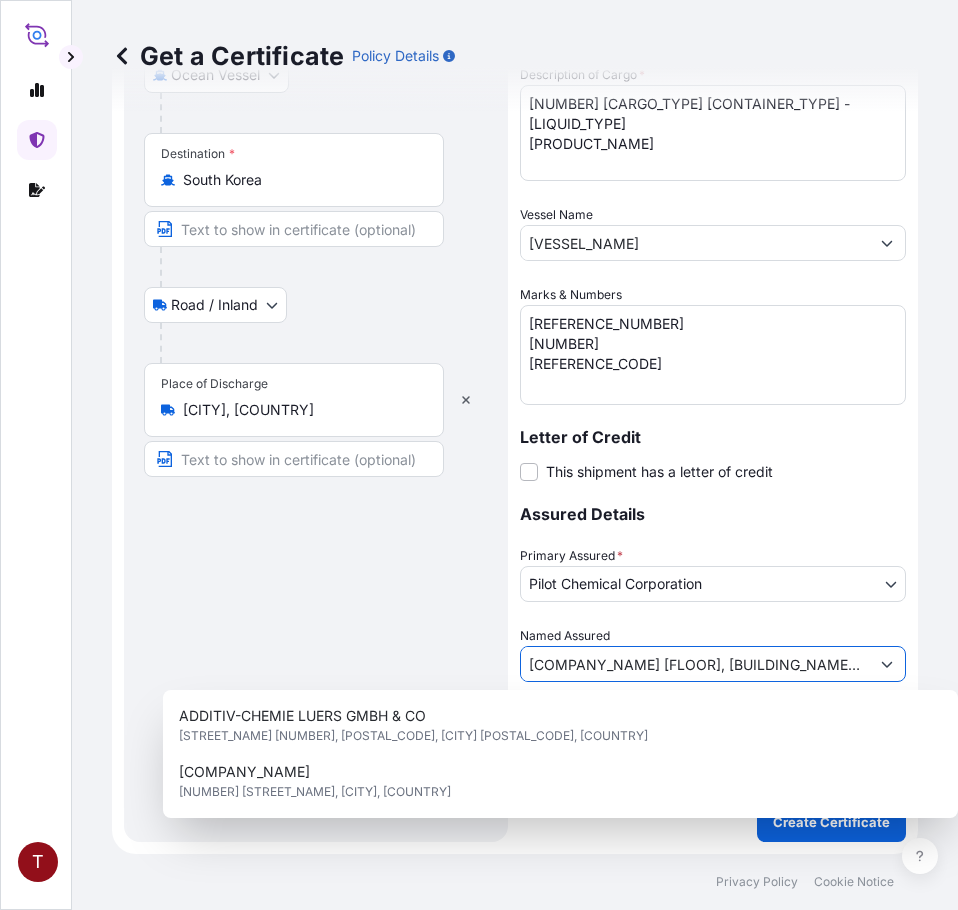scroll, scrollTop: 0, scrollLeft: 430, axis: horizontal 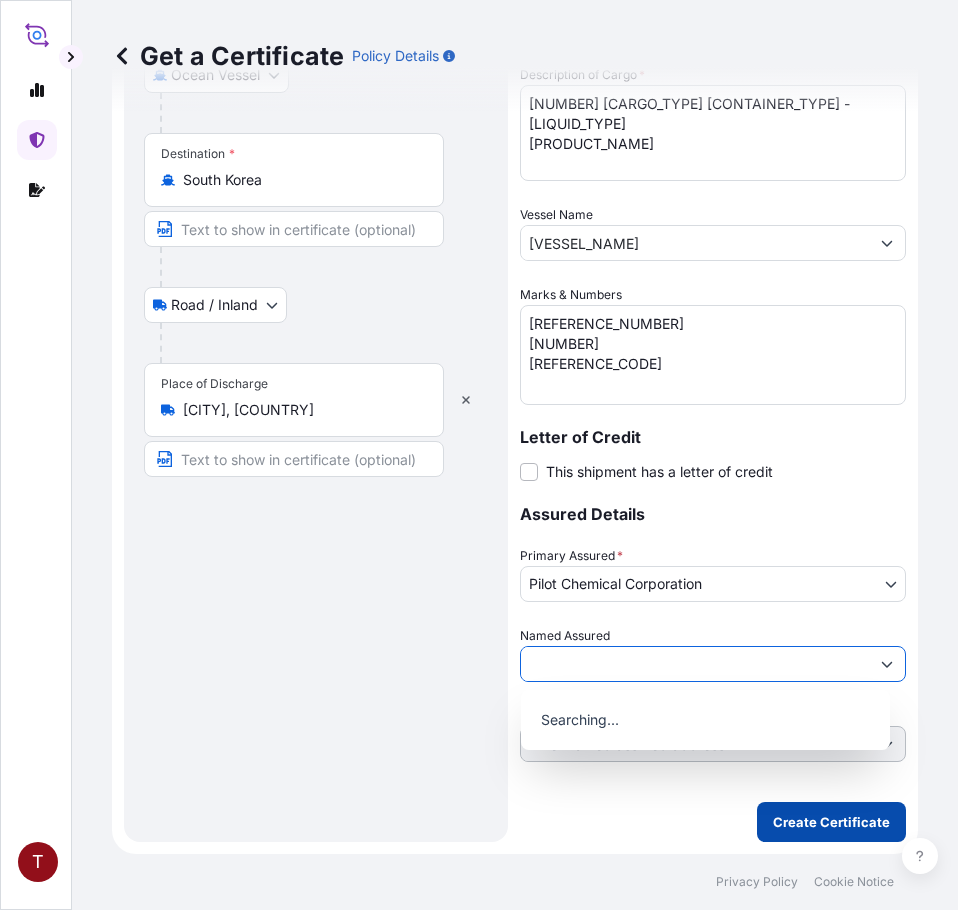type on "[COMPANY_NAME] [FLOOR], [BUILDING_NAME] [NUMBER], [STREET_NAME] [DISTRICT] [CITY] , [POSTAL_CODE] [COUNTRY]" 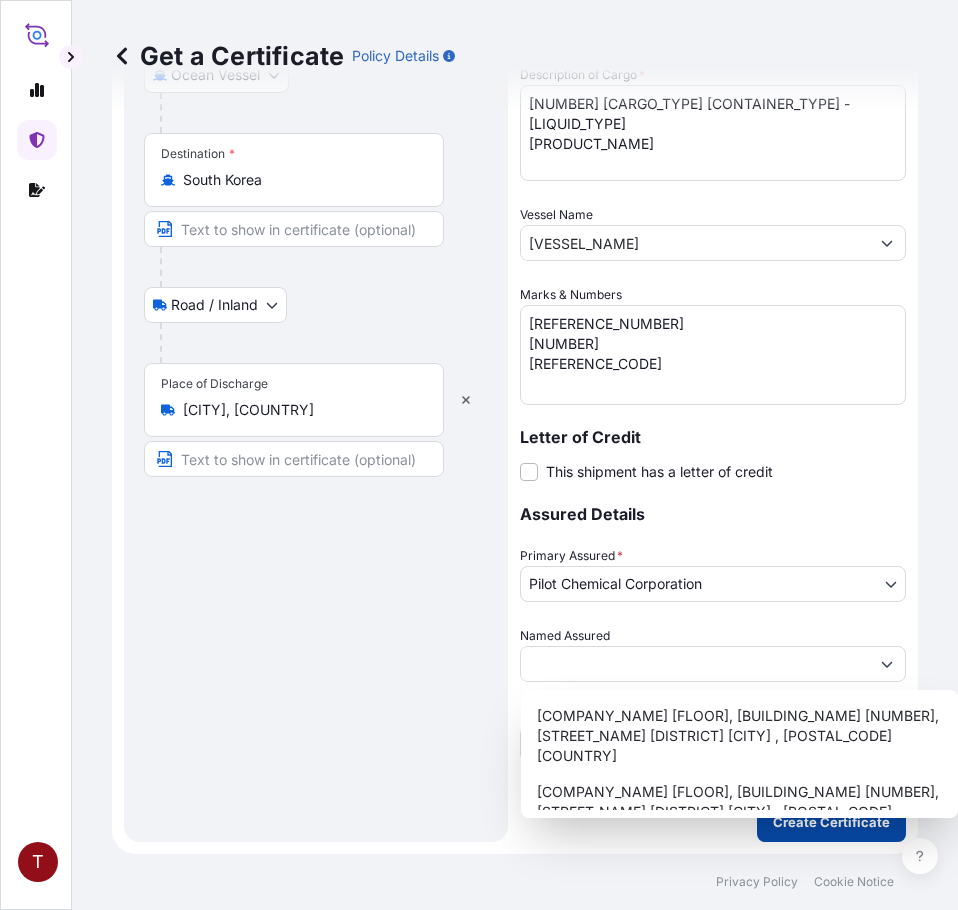 click on "Create Certificate" at bounding box center (831, 822) 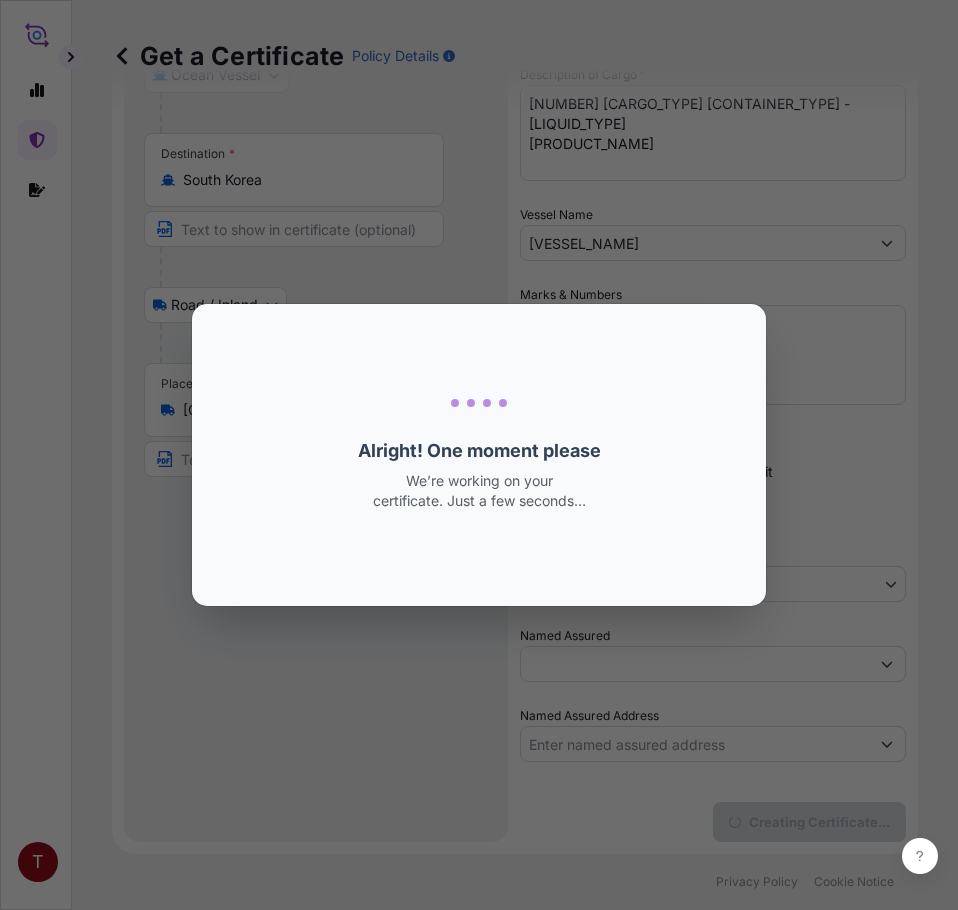 scroll, scrollTop: 0, scrollLeft: 0, axis: both 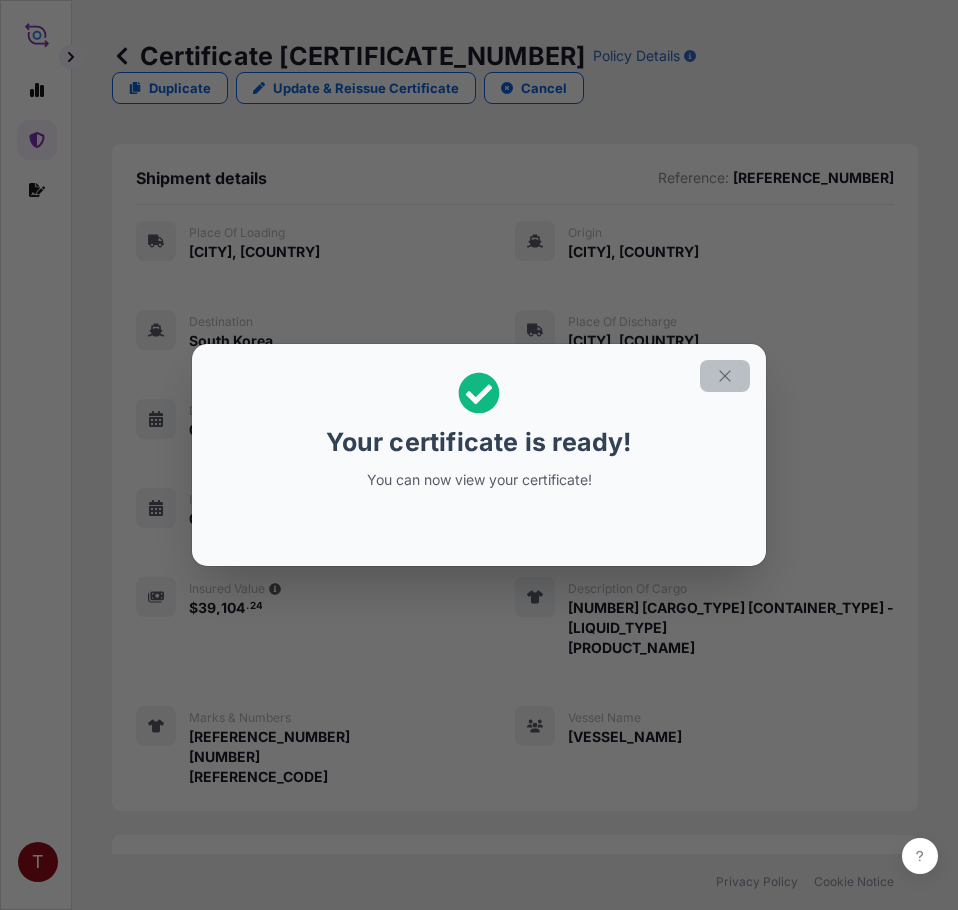 click 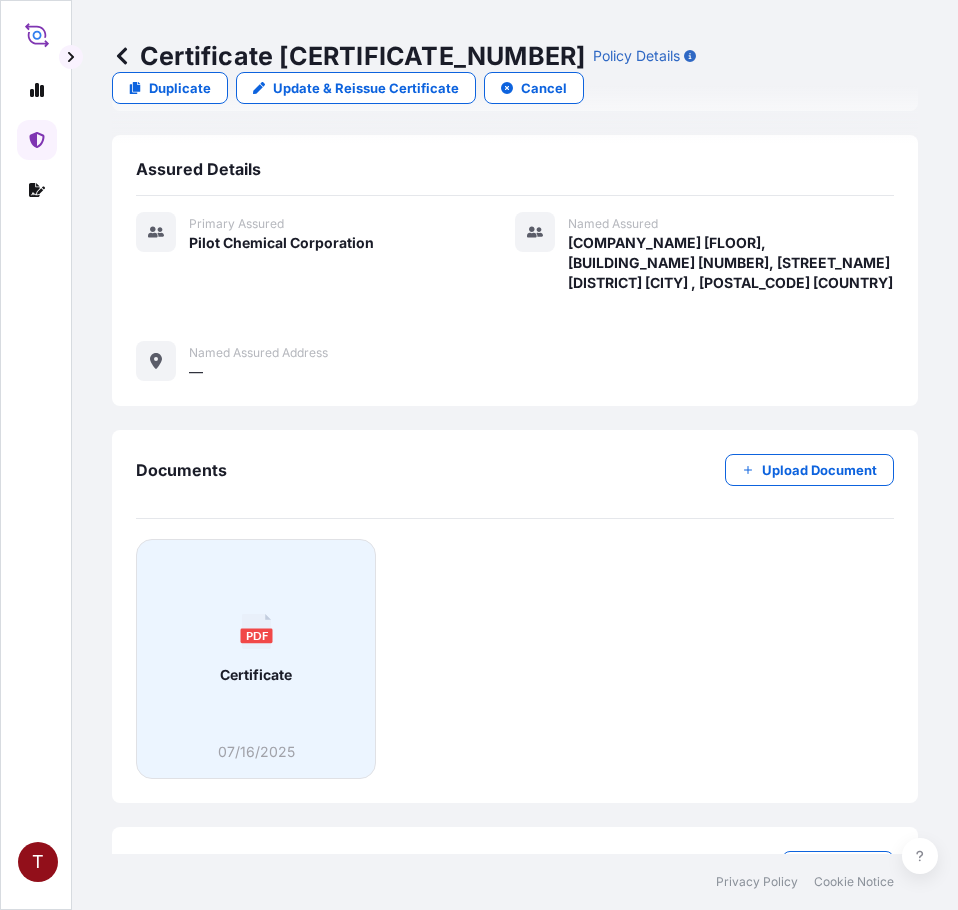 scroll, scrollTop: 774, scrollLeft: 0, axis: vertical 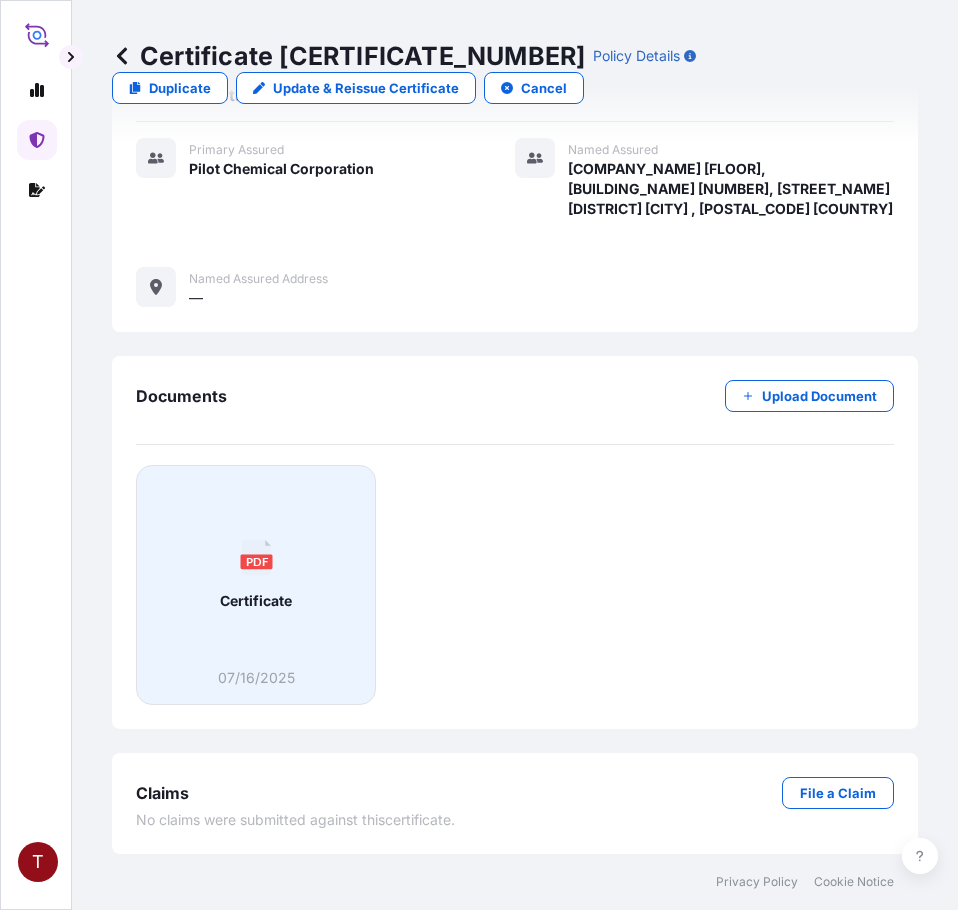 click 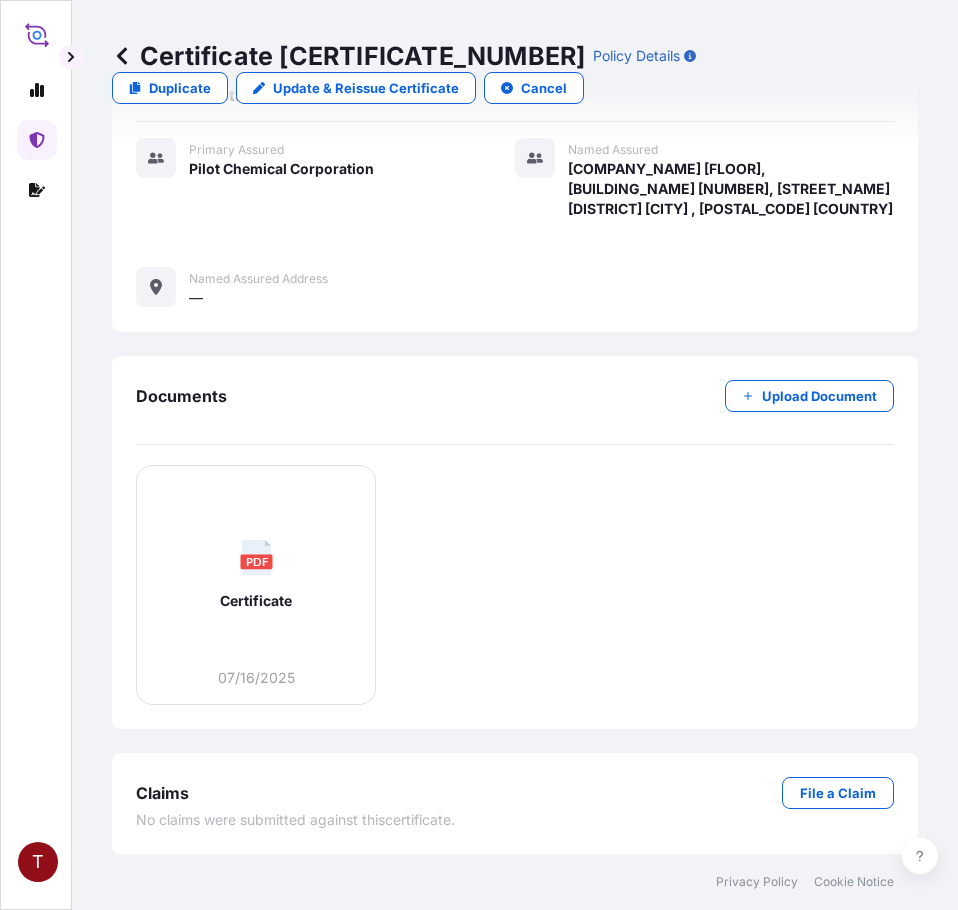 click at bounding box center [37, 140] 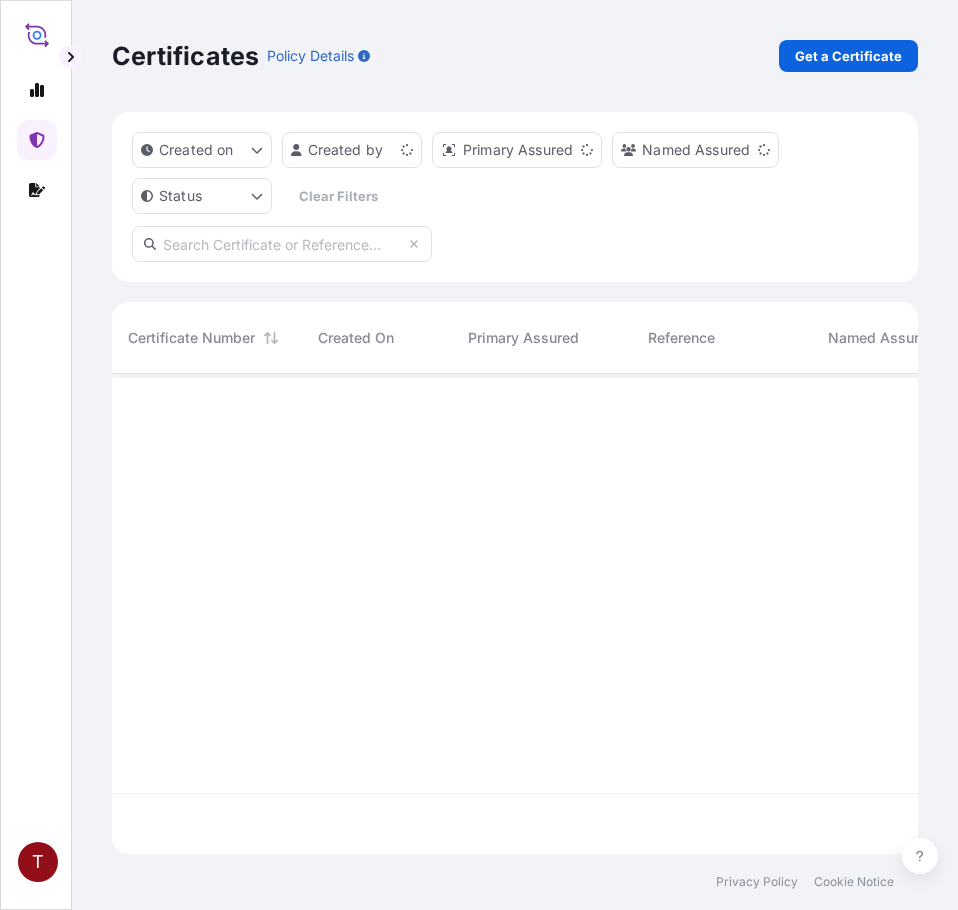 scroll, scrollTop: 16, scrollLeft: 16, axis: both 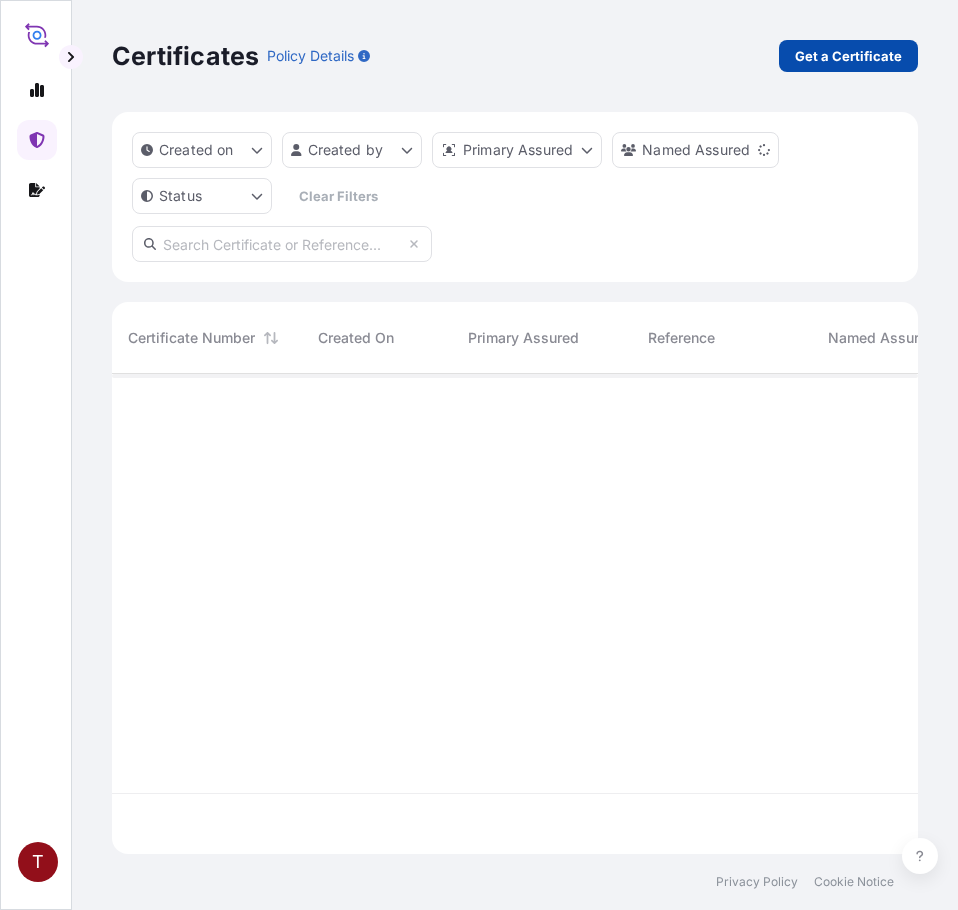 click on "Get a Certificate" at bounding box center (848, 56) 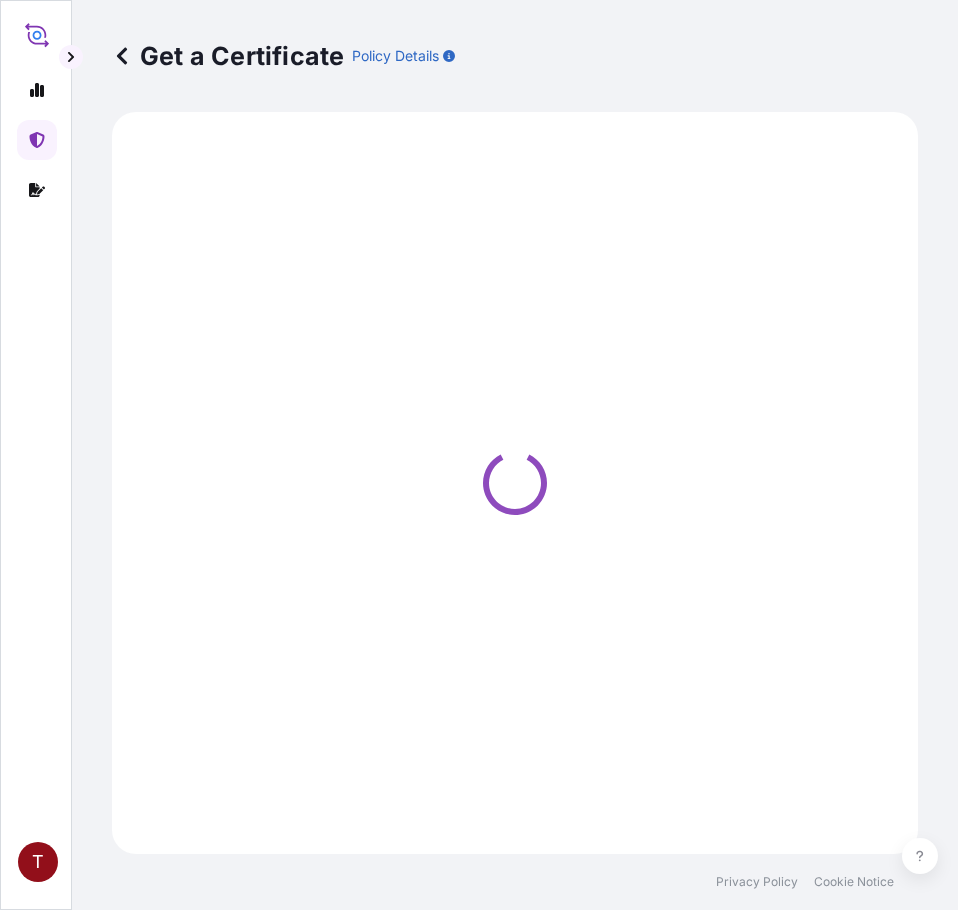 select on "Ocean Vessel" 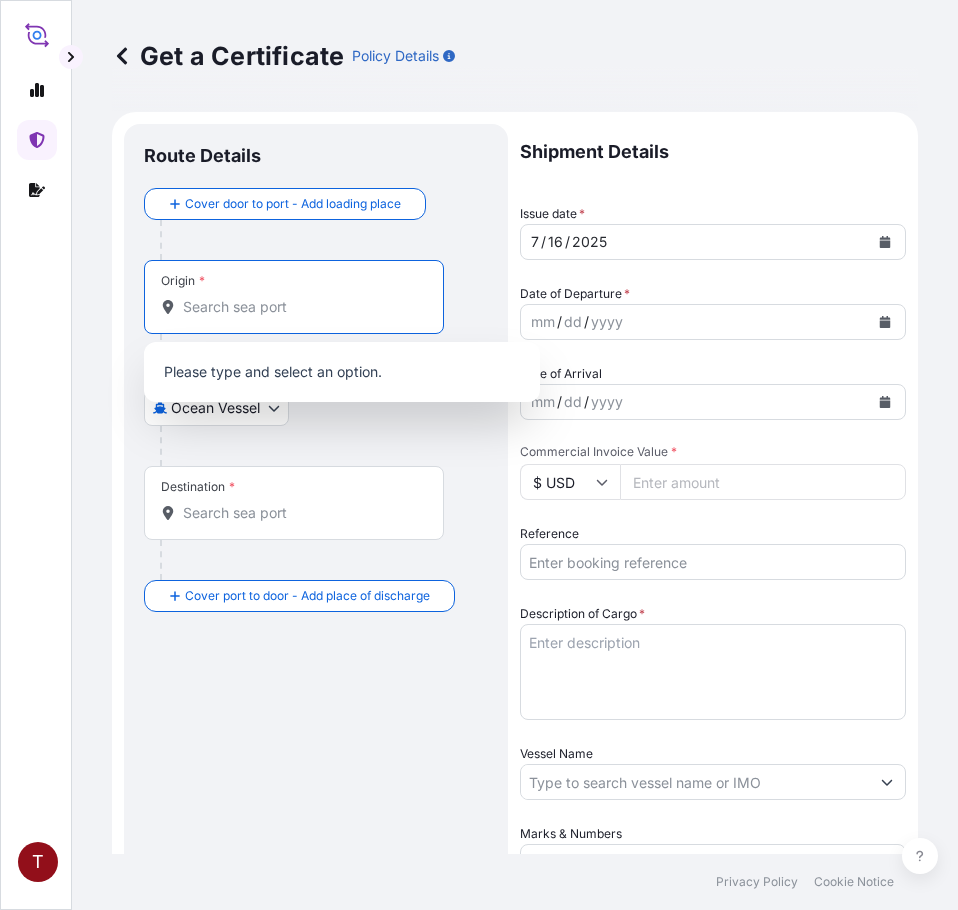 click on "Origin *" at bounding box center (301, 307) 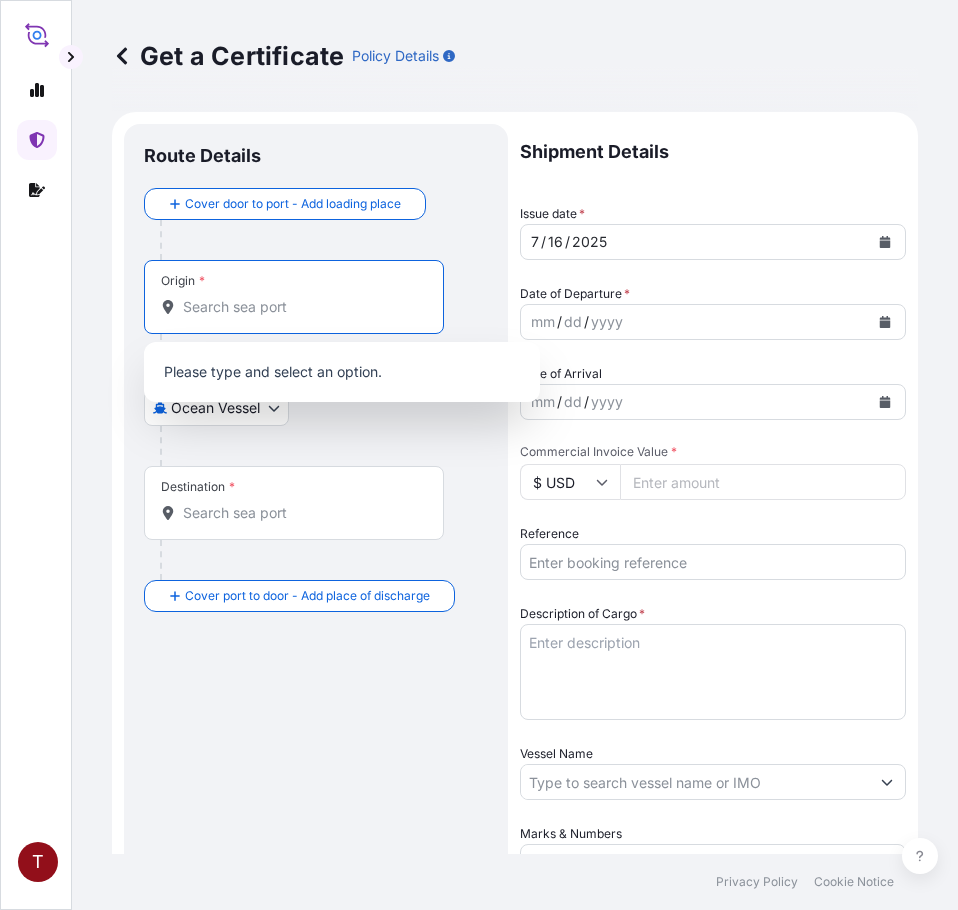 paste on "[CITY], [STATE]" 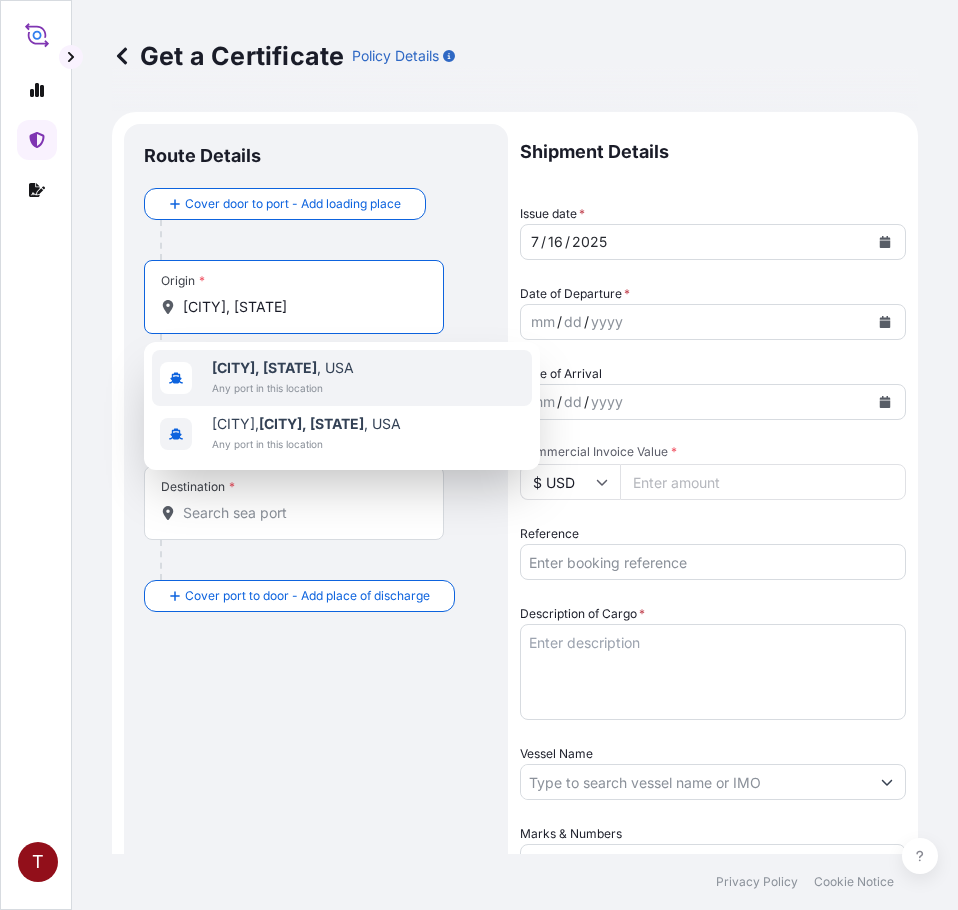 click on "[CITY], [STATE]" at bounding box center [264, 367] 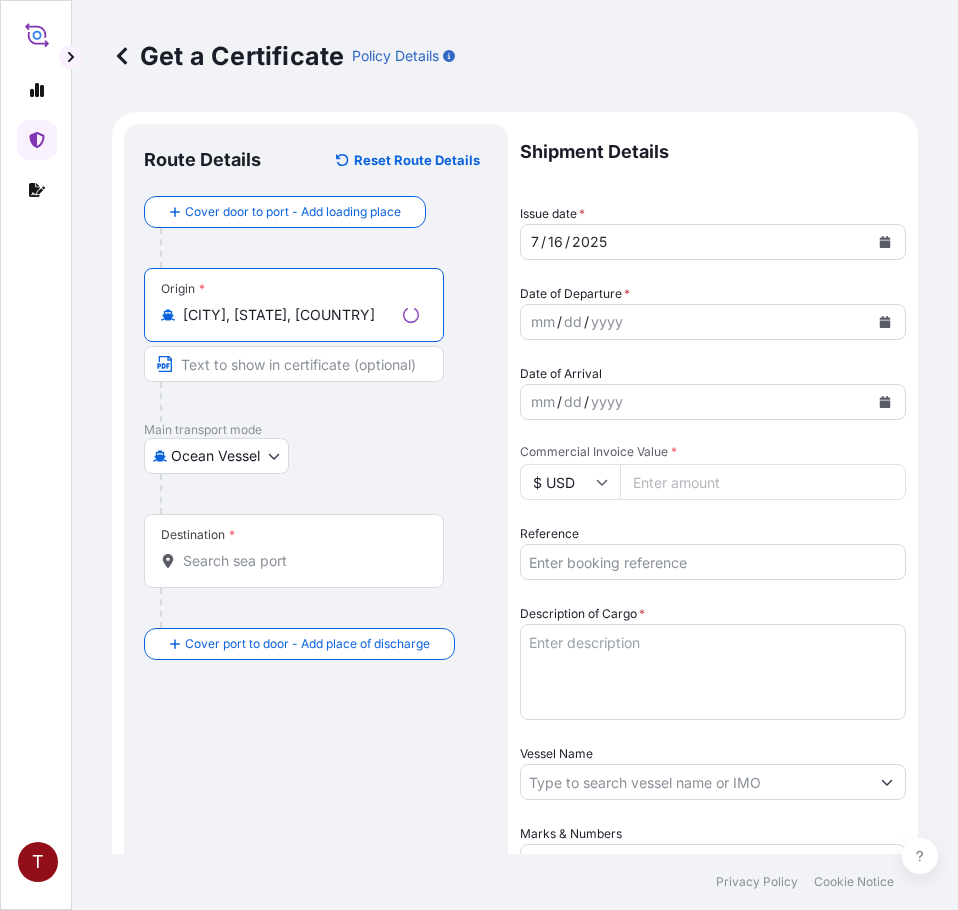 type on "[CITY], [STATE], [COUNTRY]" 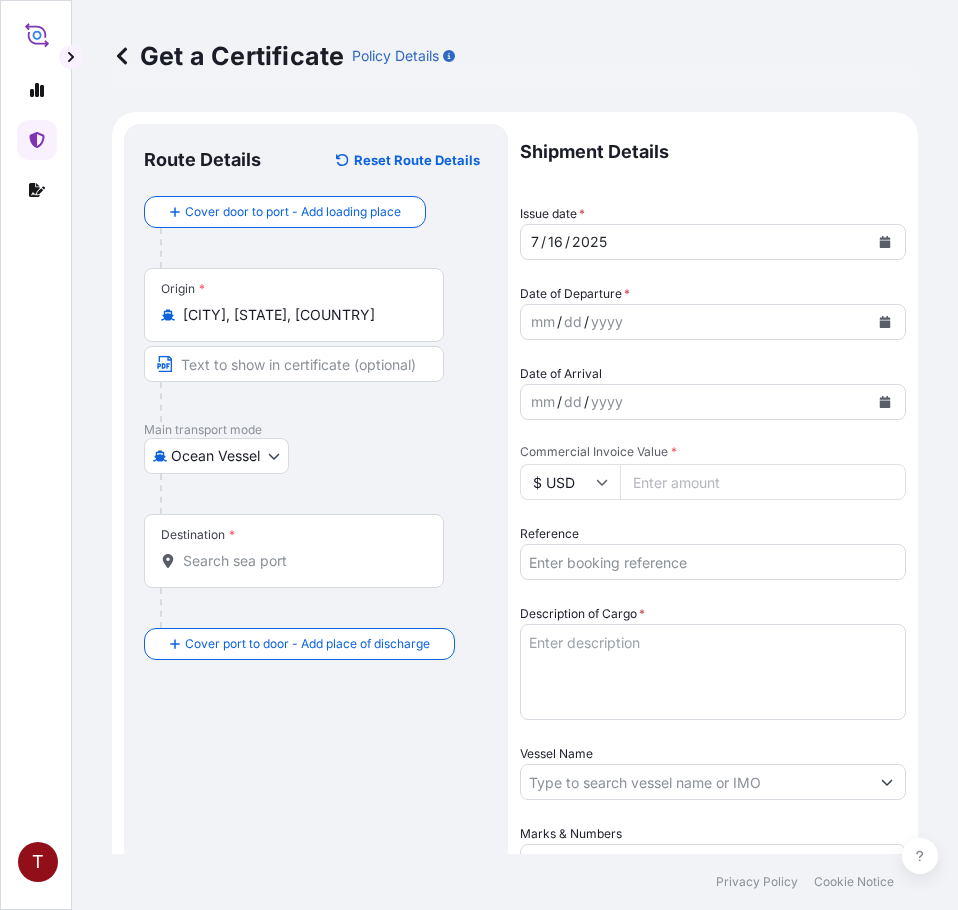 click on "Destination *" at bounding box center [301, 561] 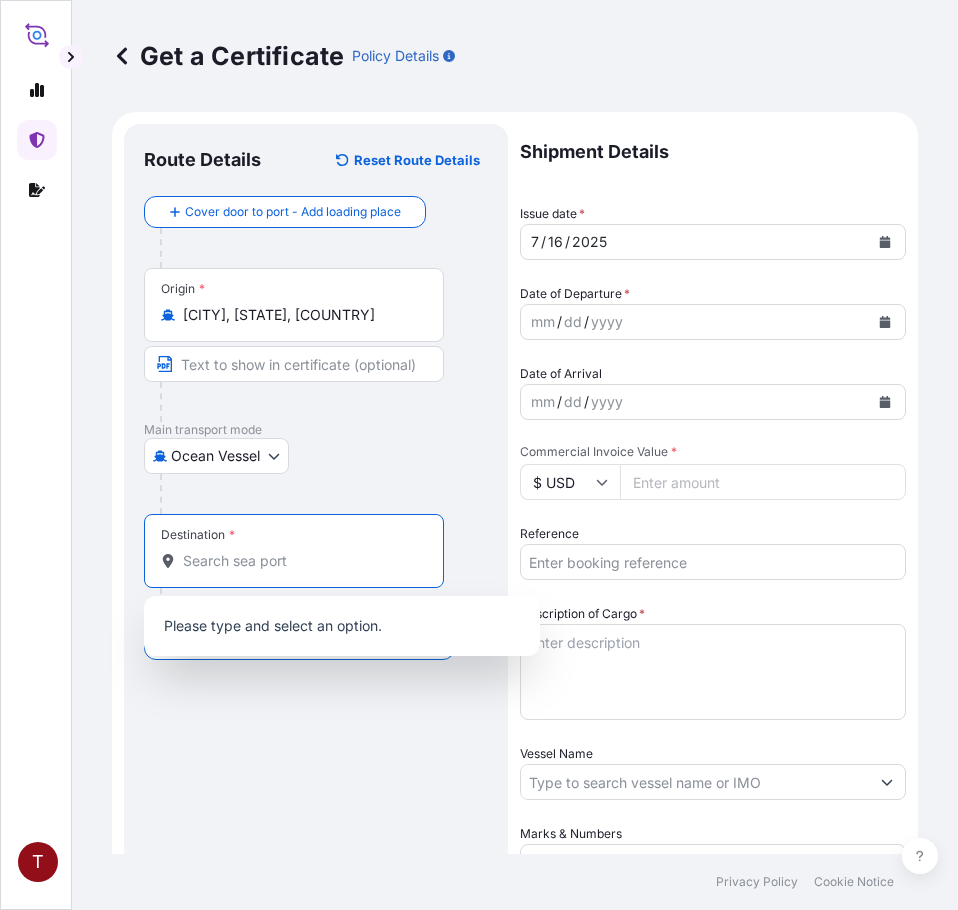 paste on "[COUNTRY]" 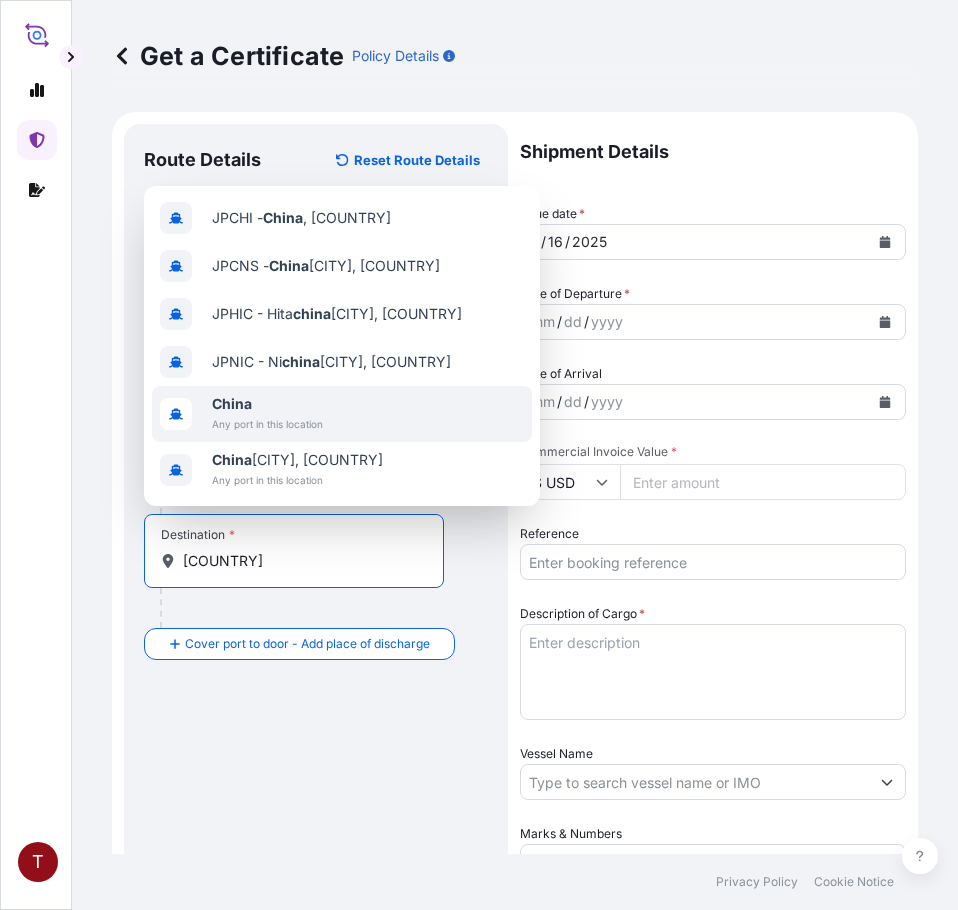 click on "China" at bounding box center (232, 403) 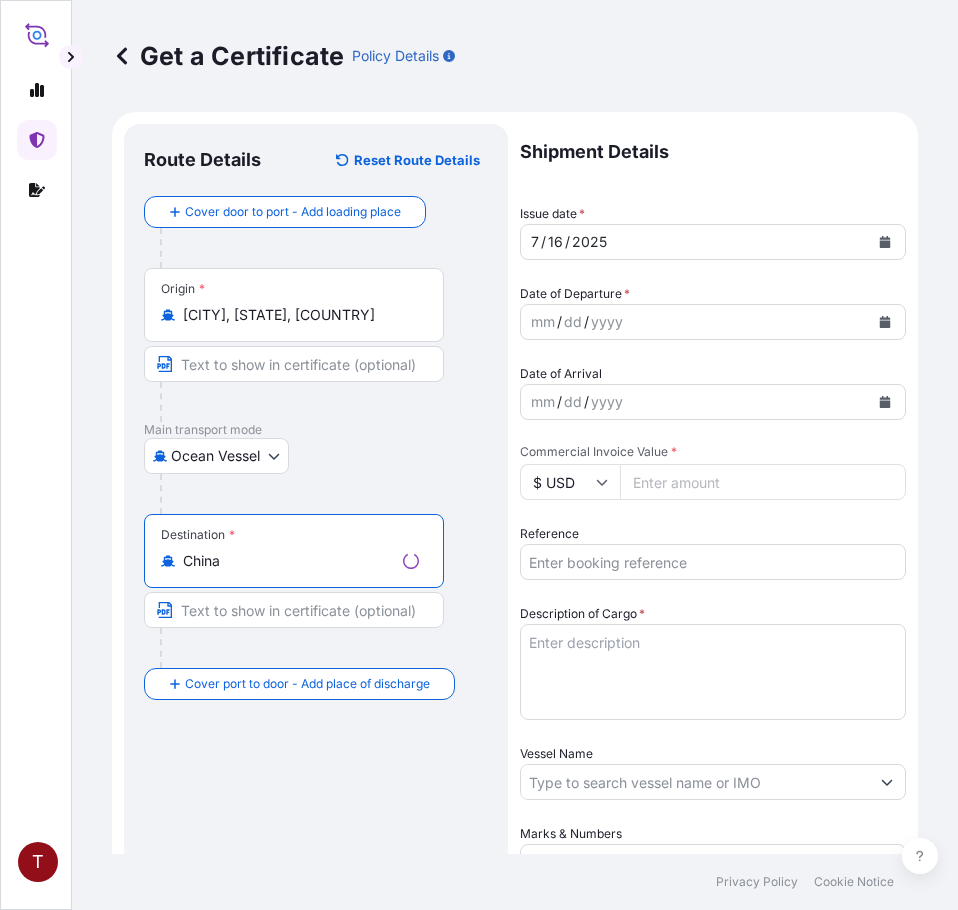 type on "China" 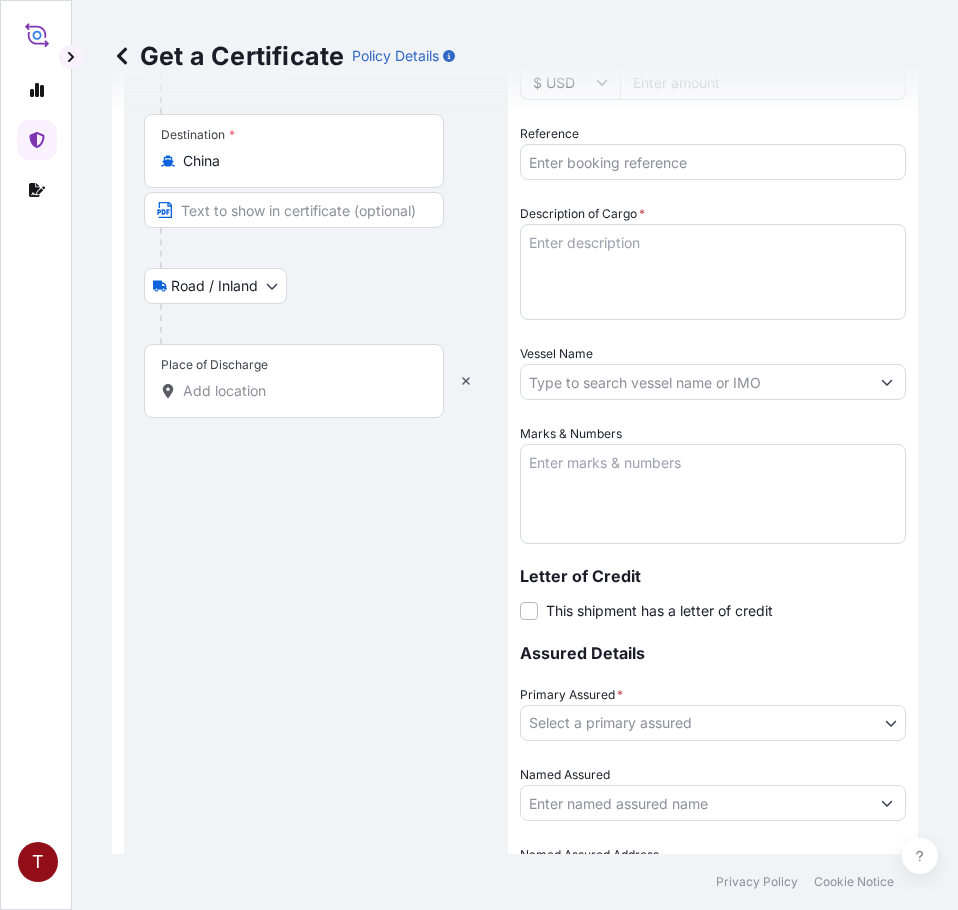 scroll, scrollTop: 539, scrollLeft: 0, axis: vertical 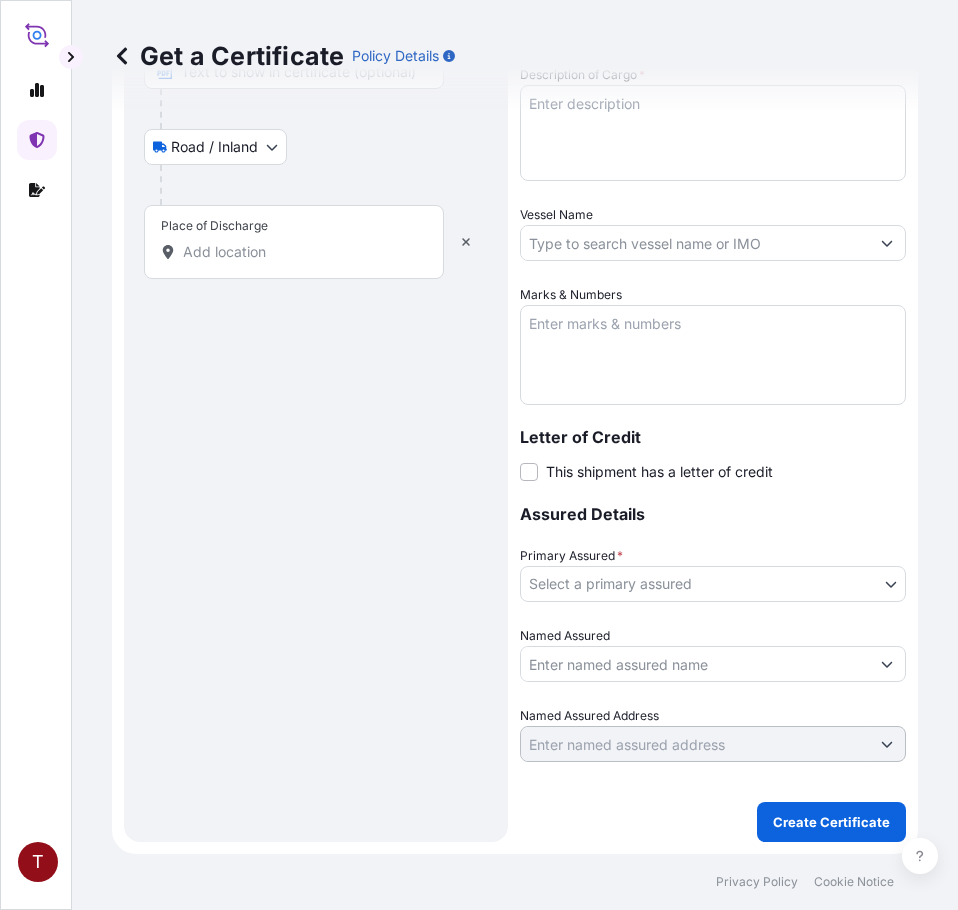 click on "Place of Discharge" at bounding box center (301, 252) 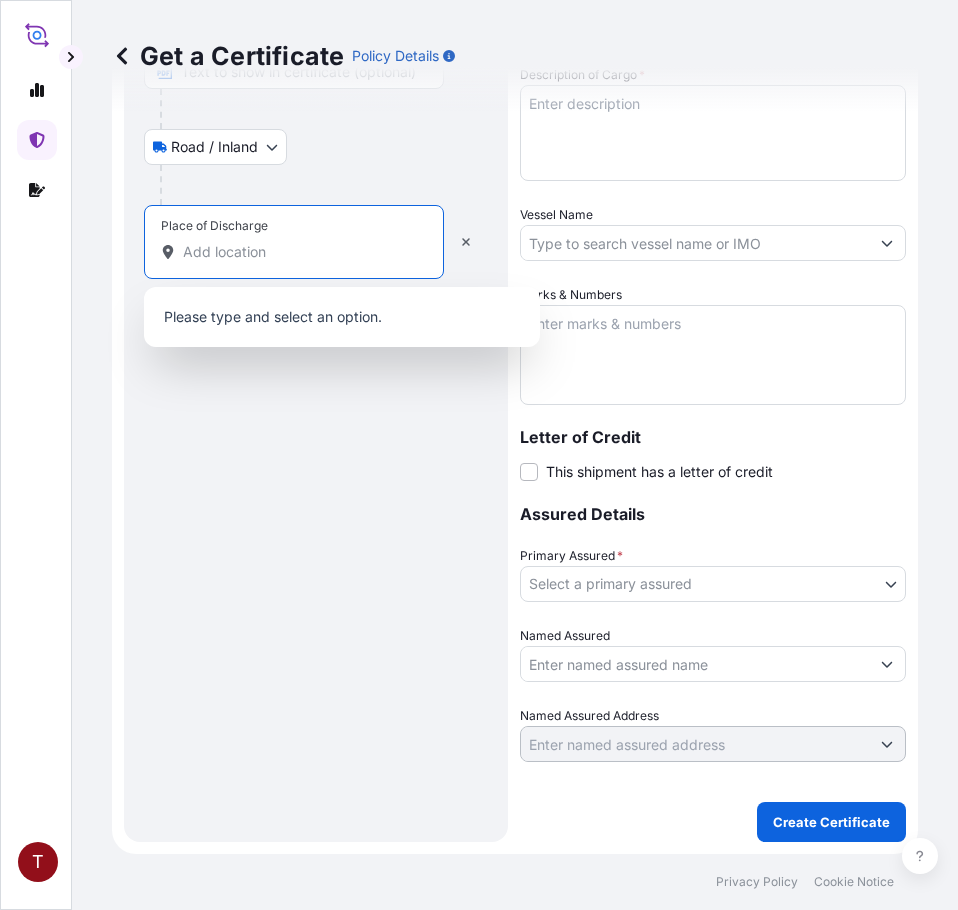 paste on "[CITY], [COUNTRY]" 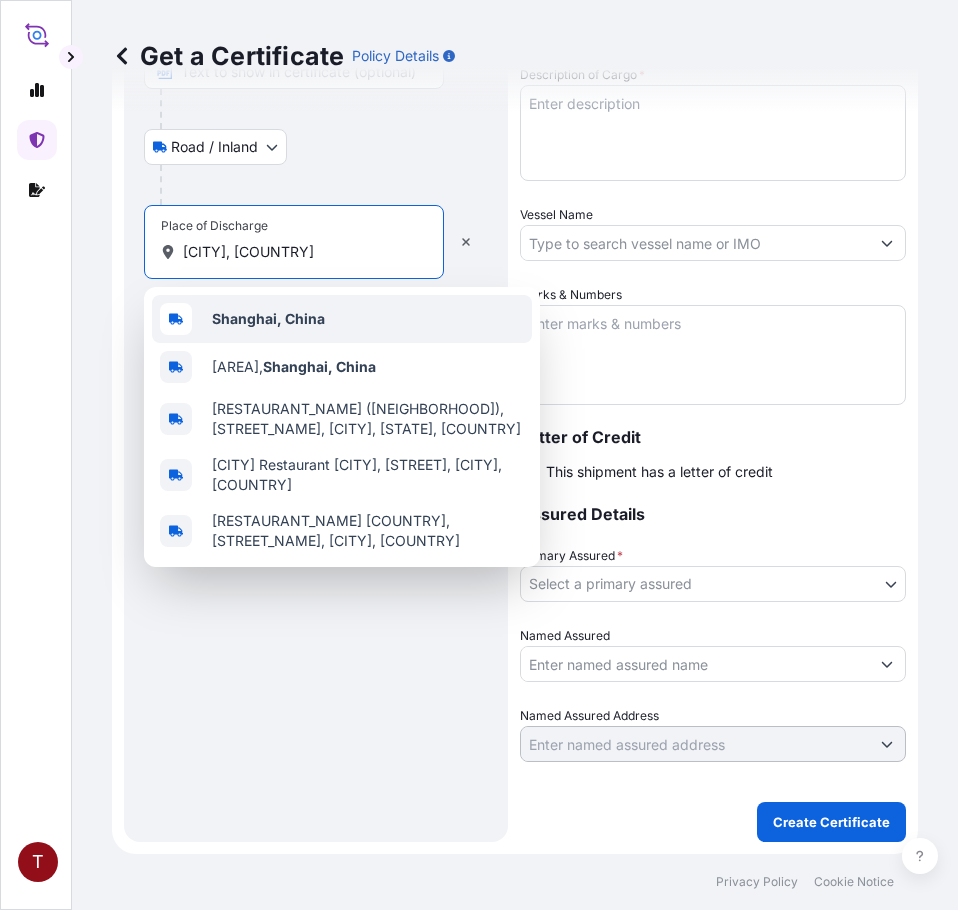 click on "Shanghai, China" at bounding box center [268, 318] 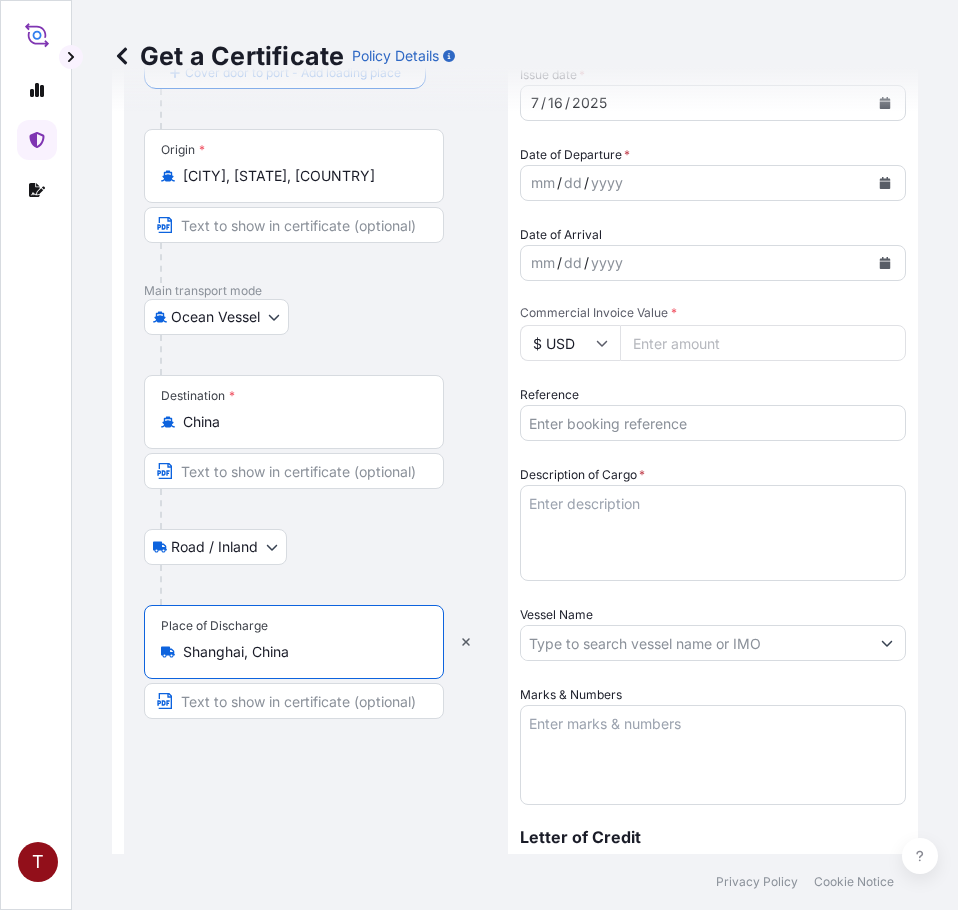 scroll, scrollTop: 0, scrollLeft: 0, axis: both 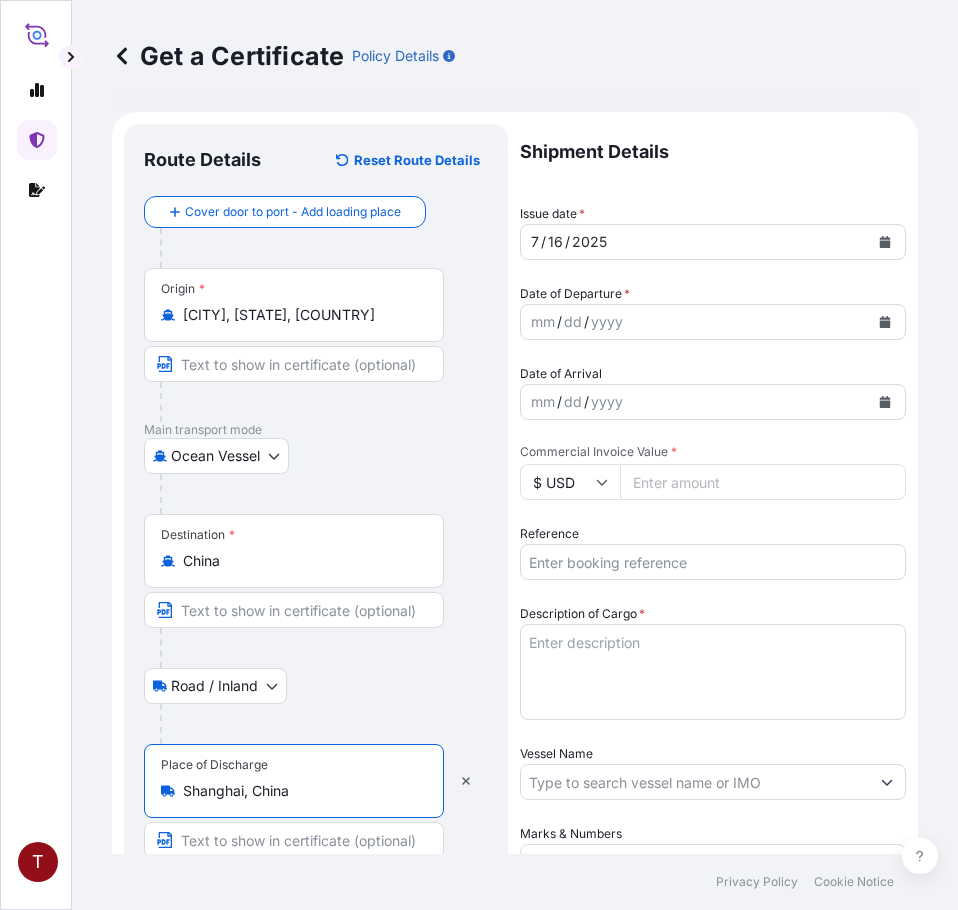 type on "Shanghai, China" 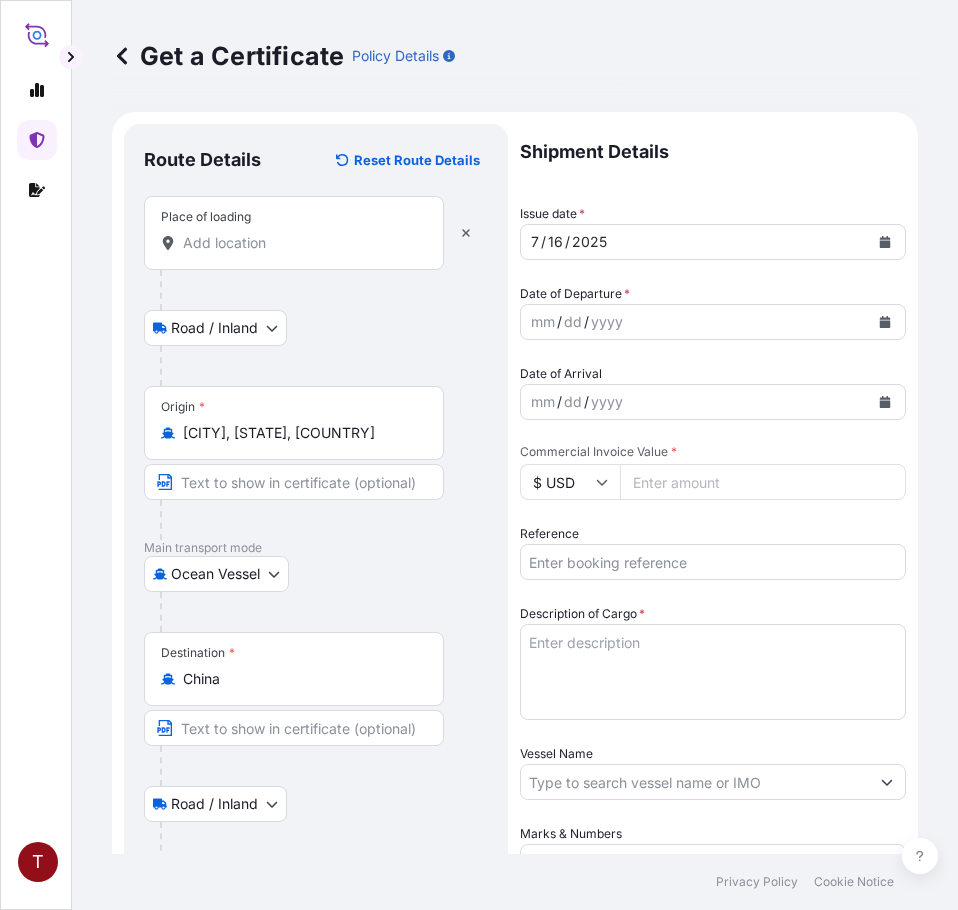 click on "Place of loading" at bounding box center (301, 243) 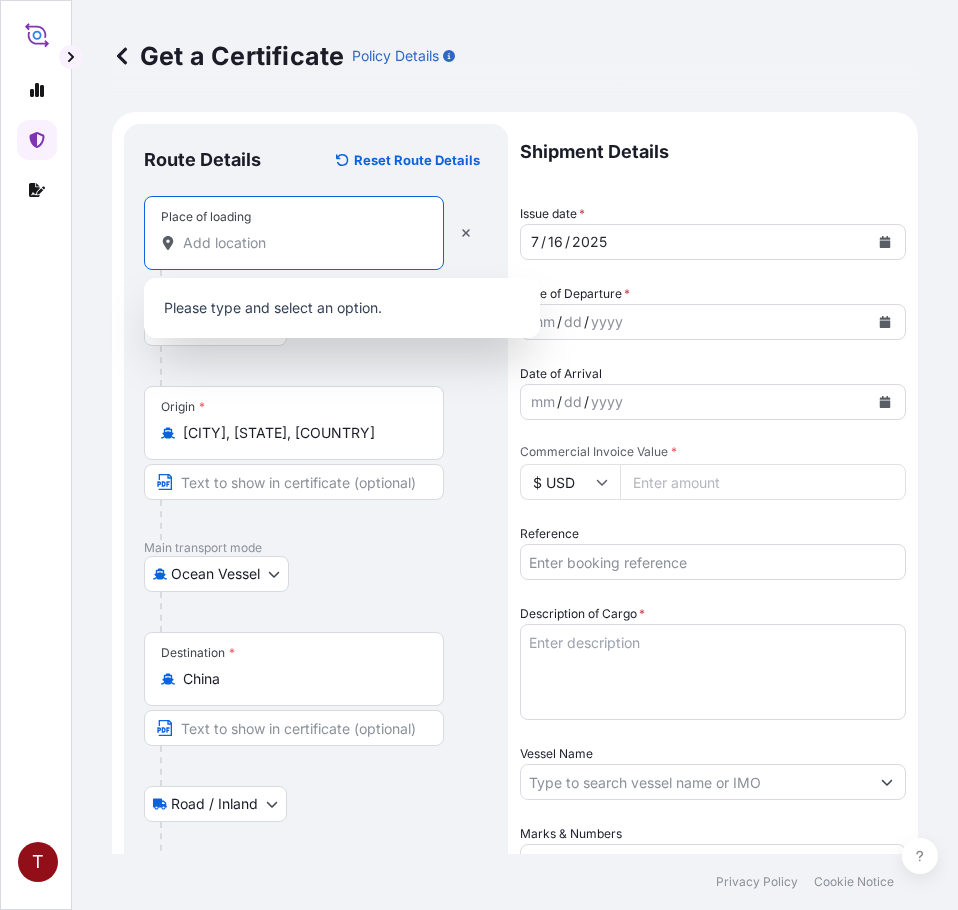 paste on "[CITY], [STATE]" 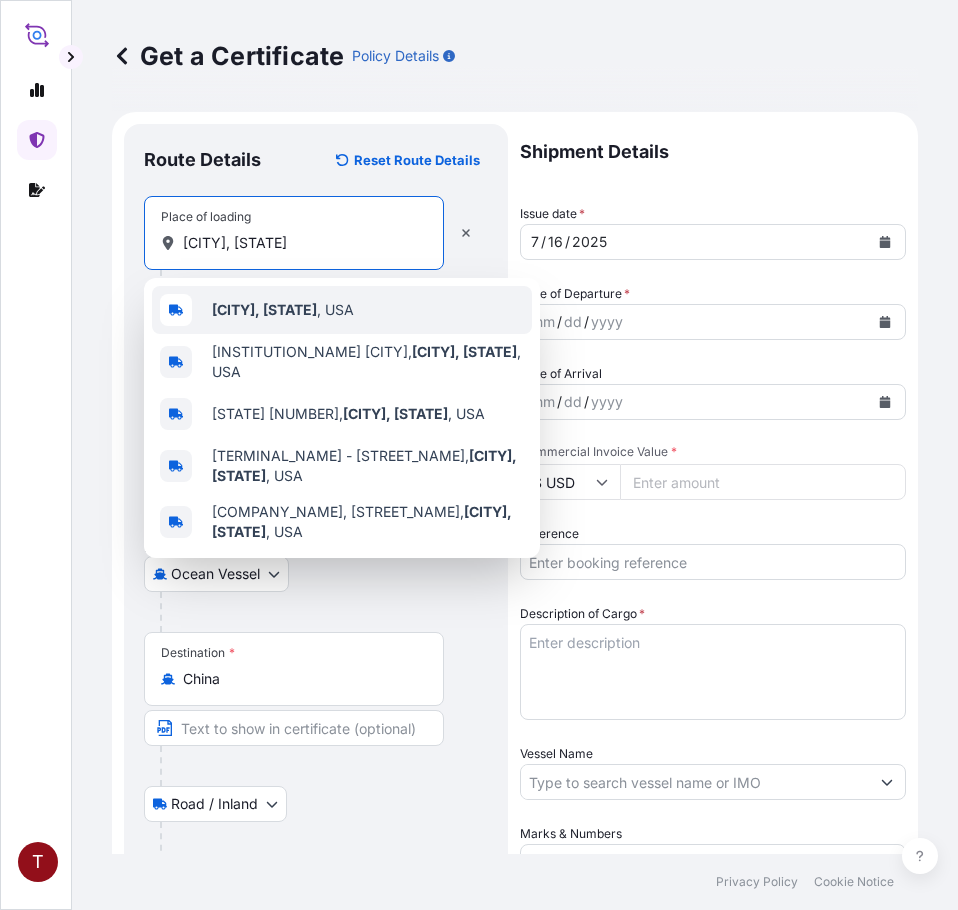 click on "[CITY], [STATE]" at bounding box center [264, 309] 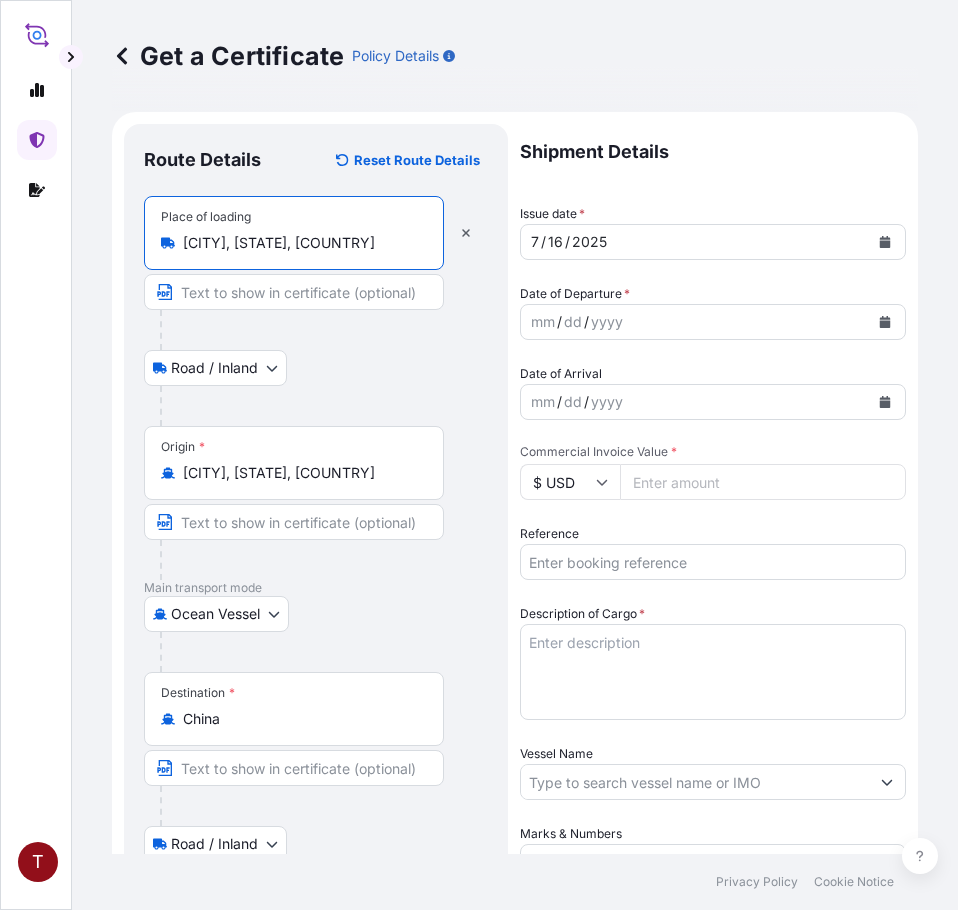 type on "[CITY], [STATE], [COUNTRY]" 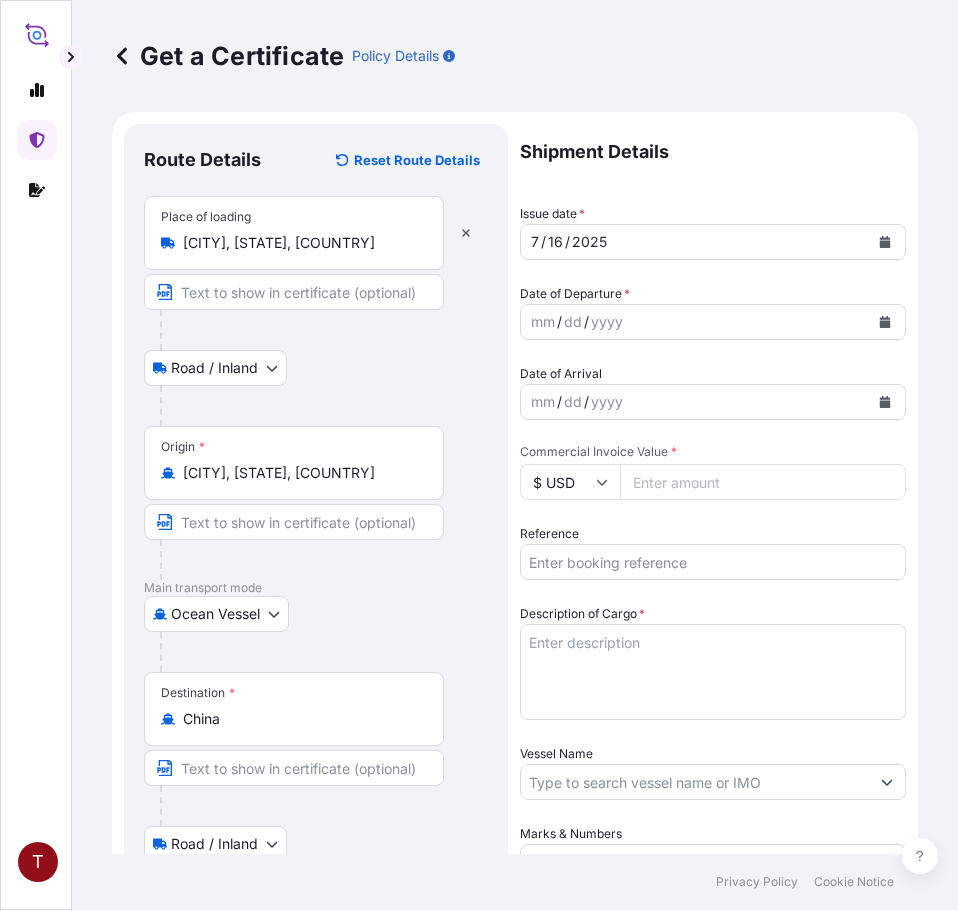 click 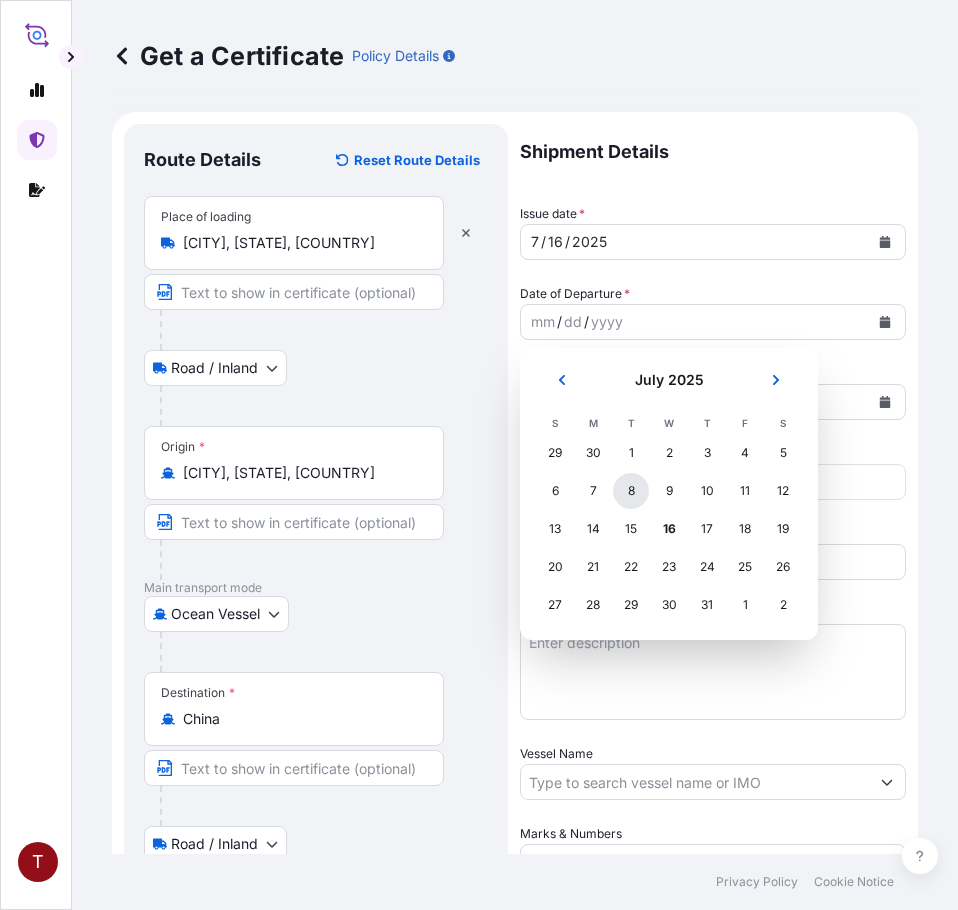 click on "8" at bounding box center (631, 491) 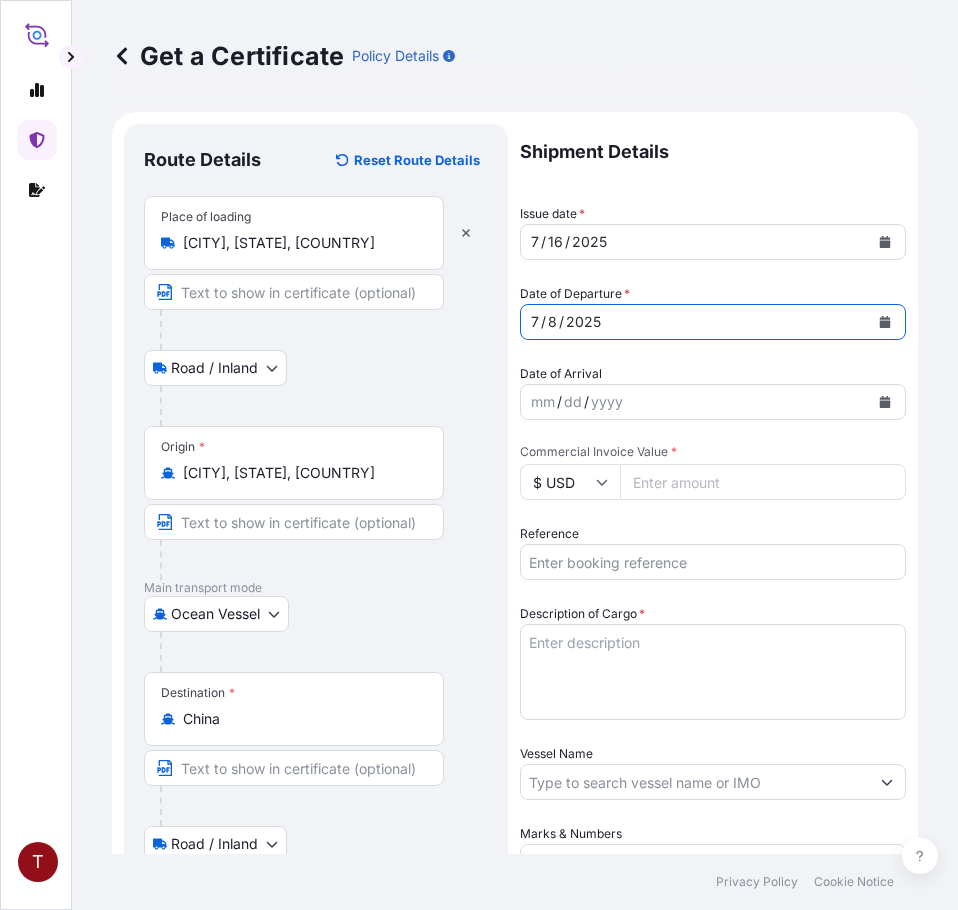 click 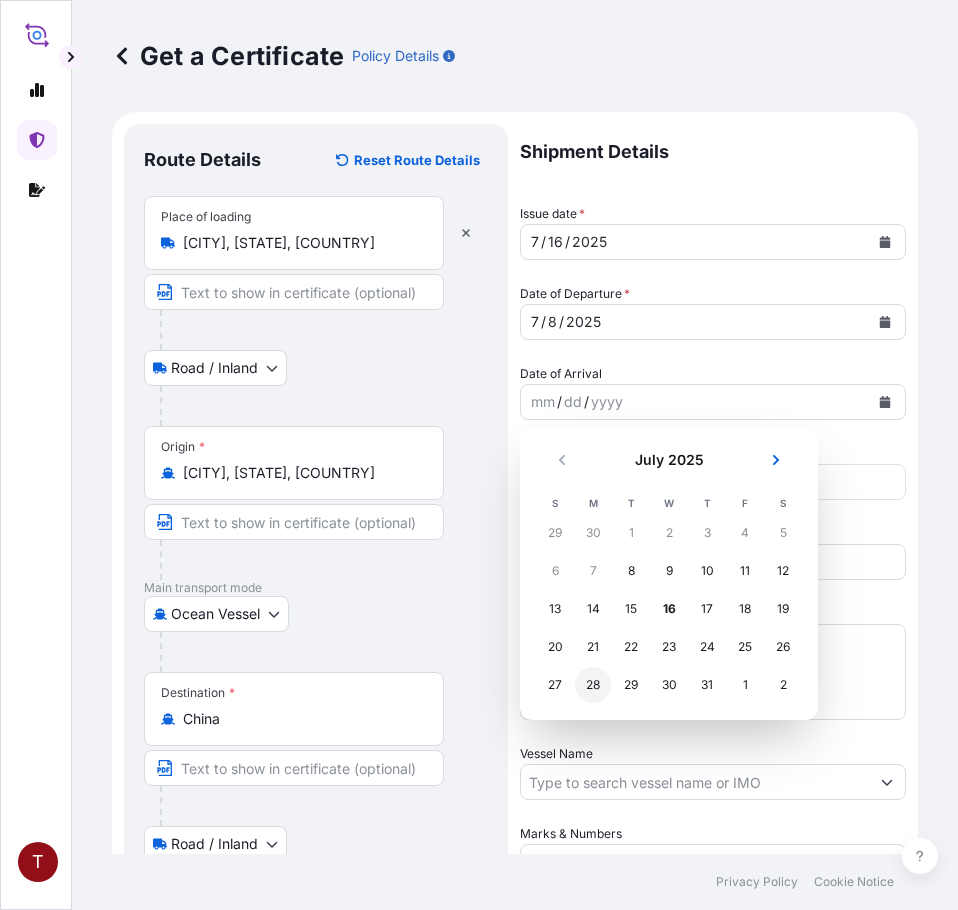 click on "28" at bounding box center (593, 685) 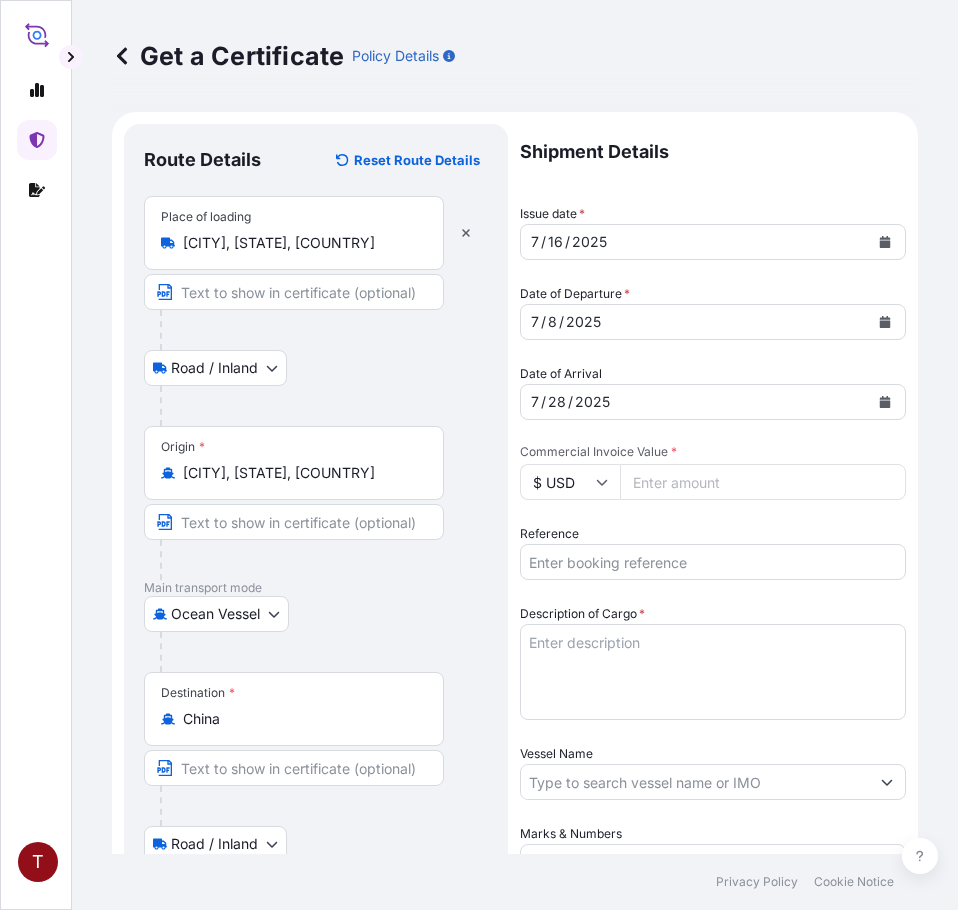 click on "Commercial Invoice Value    *" at bounding box center [763, 482] 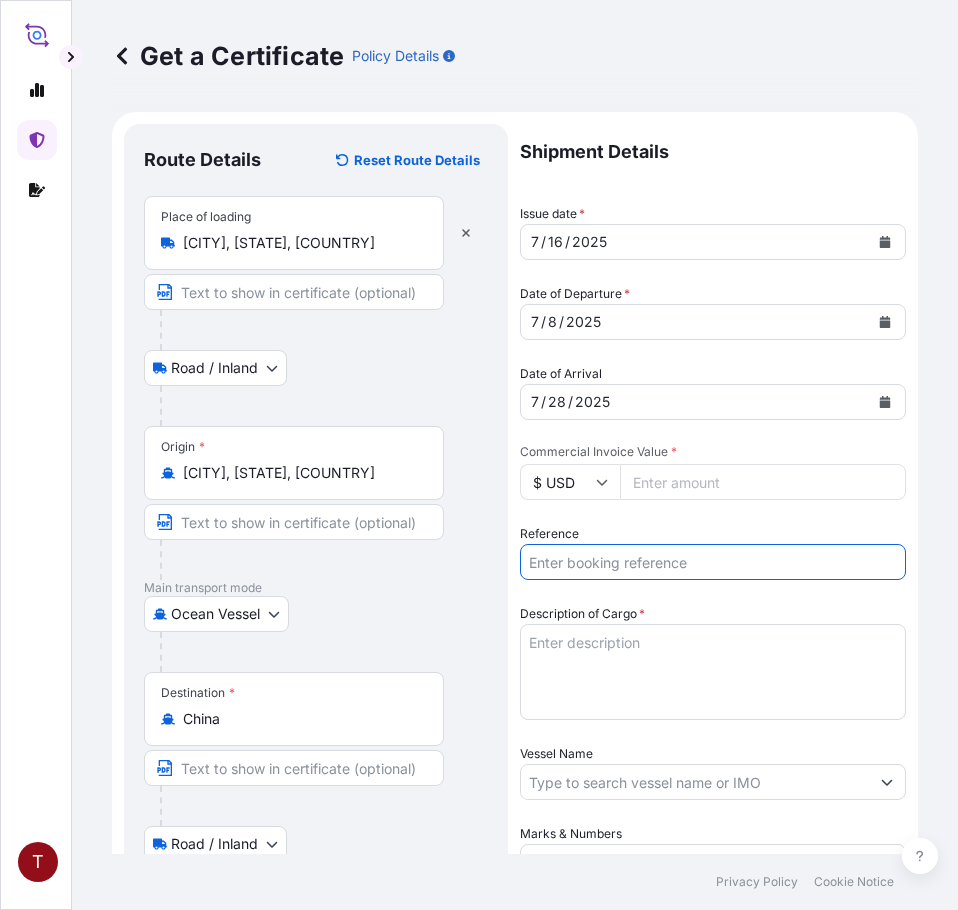 click on "Reference" at bounding box center [713, 562] 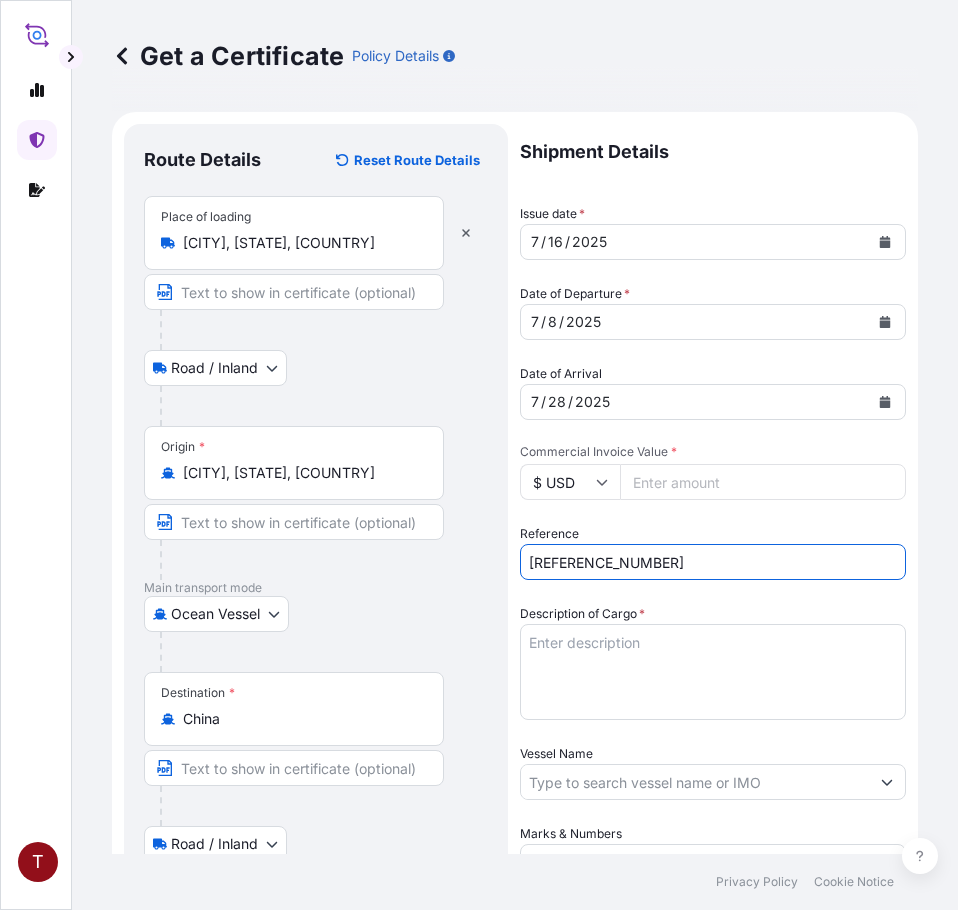 type on "[REFERENCE_NUMBER]" 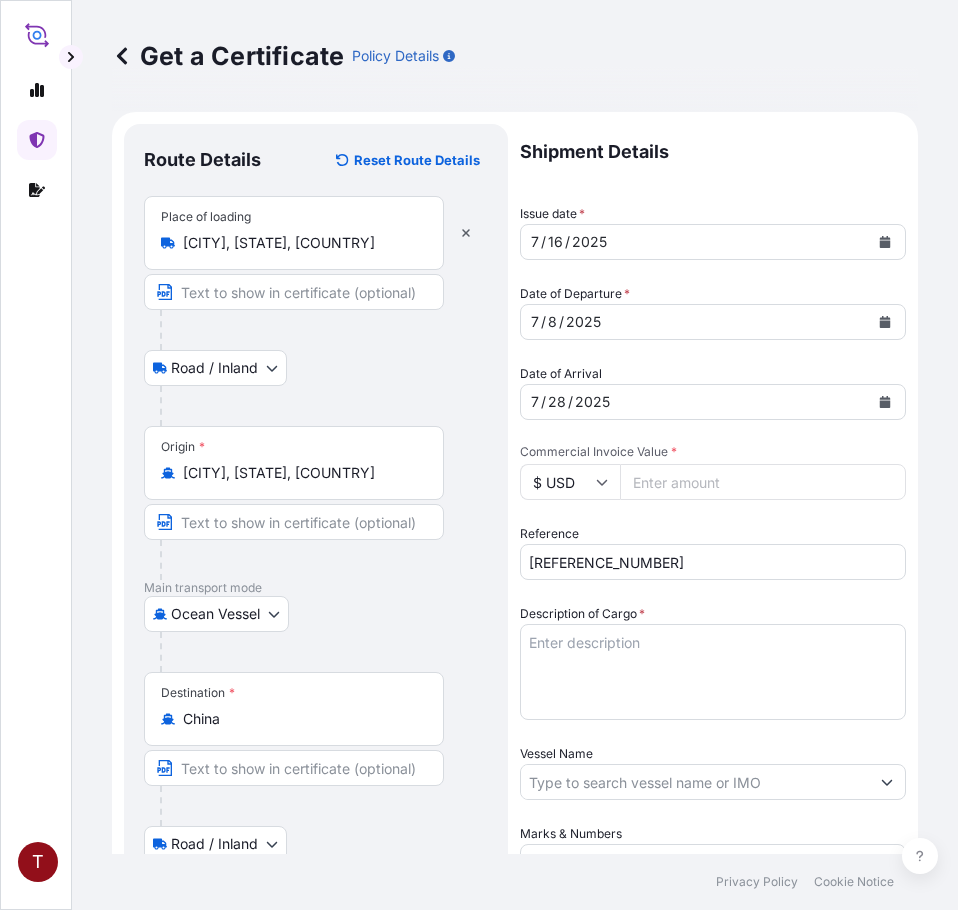 click on "Description of Cargo *" at bounding box center (713, 672) 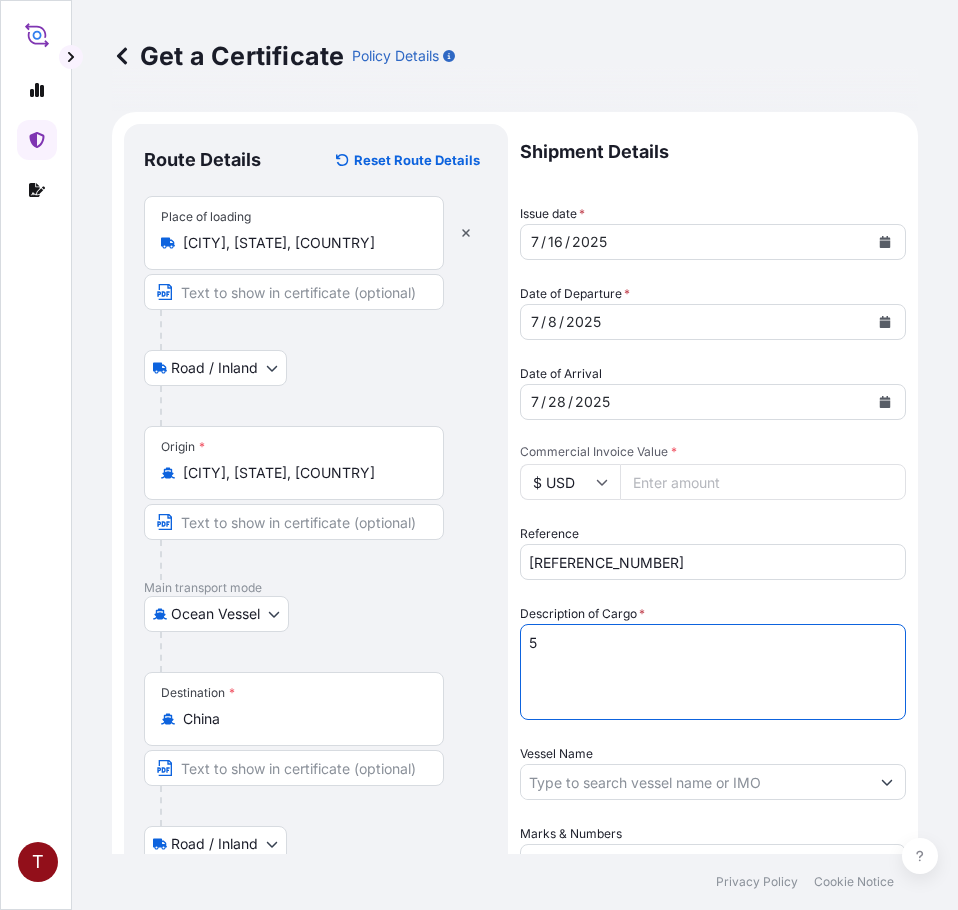 paste on "[CONTAINER_TYPE] [CARGO_TYPE]
[NUMBER] [CARGO_TYPE]
[VESSEL_NAME] [VESSEL_ID]" 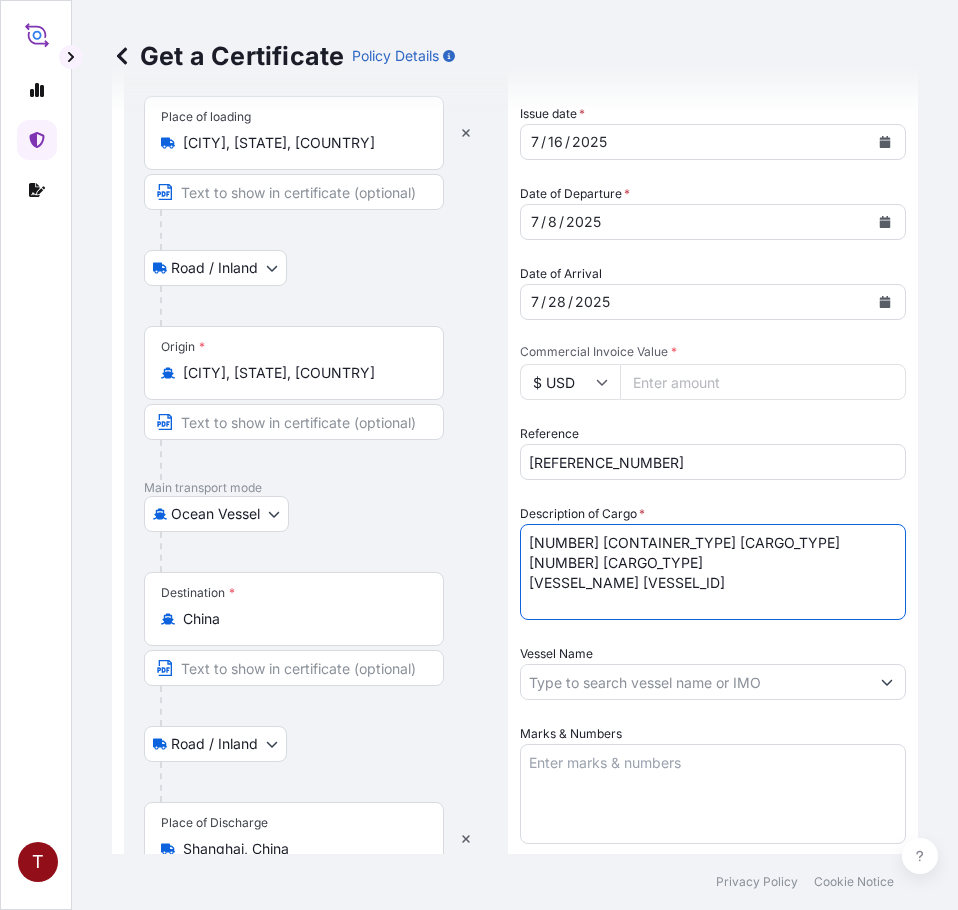 scroll, scrollTop: 500, scrollLeft: 0, axis: vertical 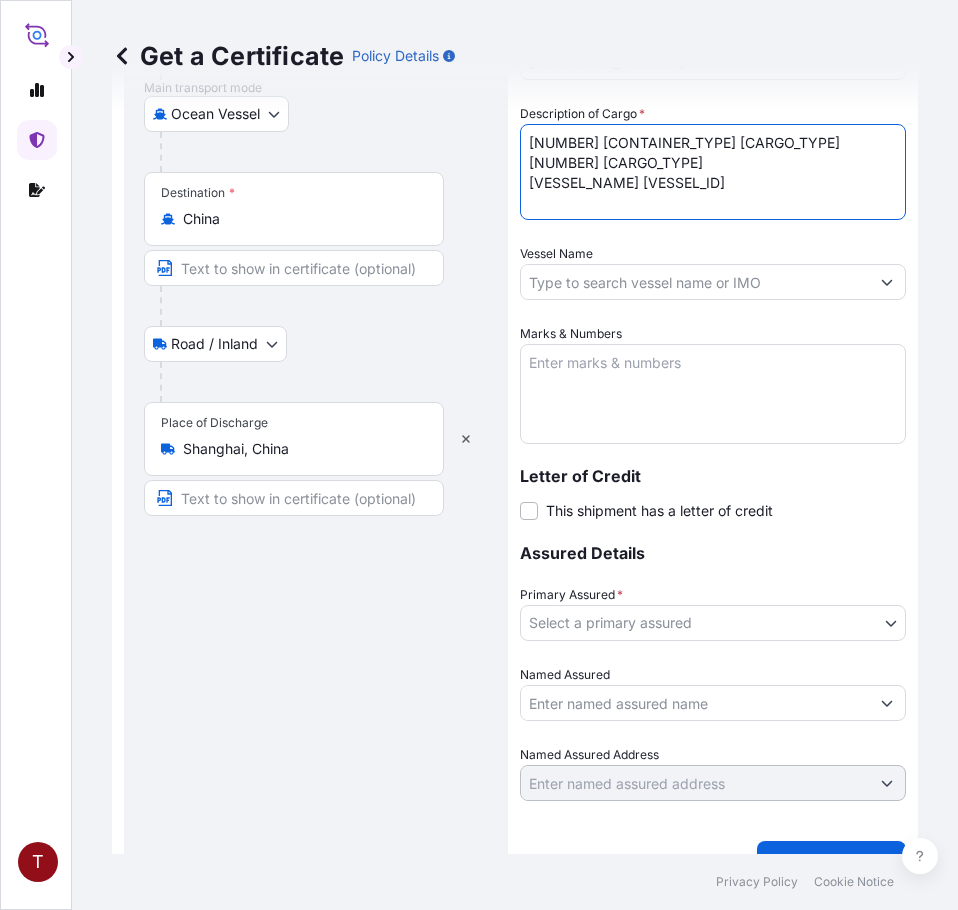 type on "[NUMBER] [CONTAINER_TYPE] [CARGO_TYPE]
[NUMBER] [CARGO_TYPE]
[VESSEL_NAME] [VESSEL_ID]" 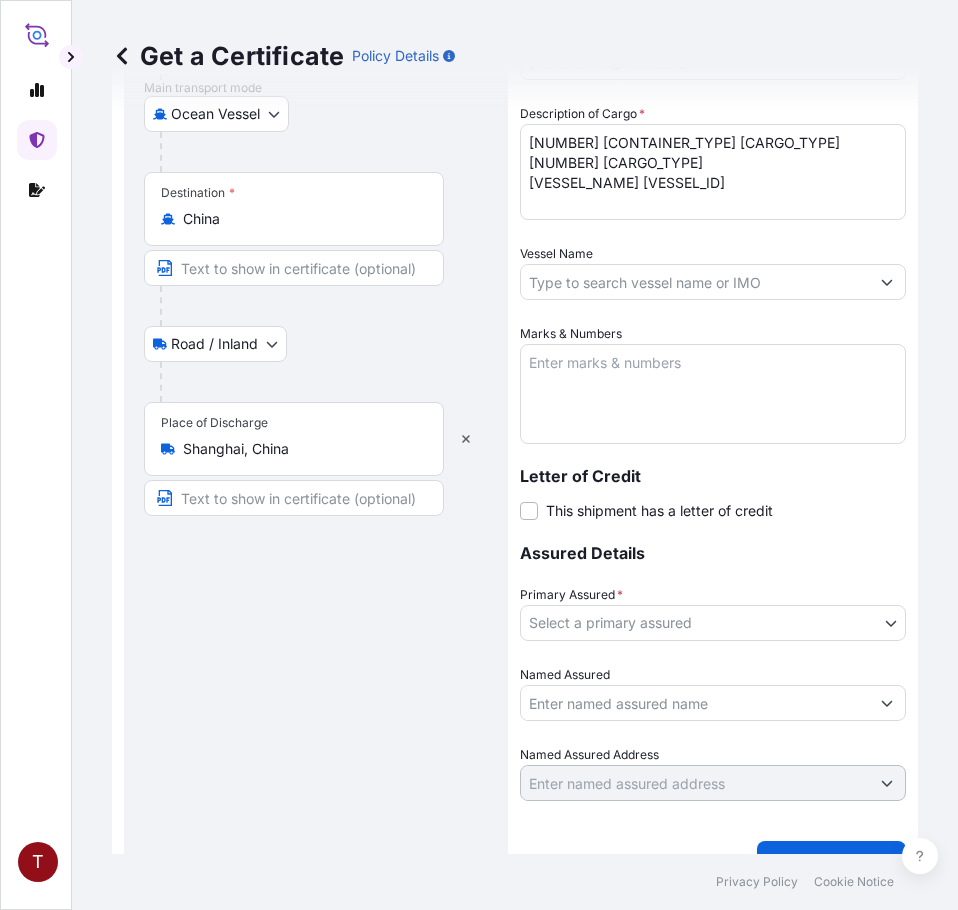 click on "Vessel Name" at bounding box center (695, 282) 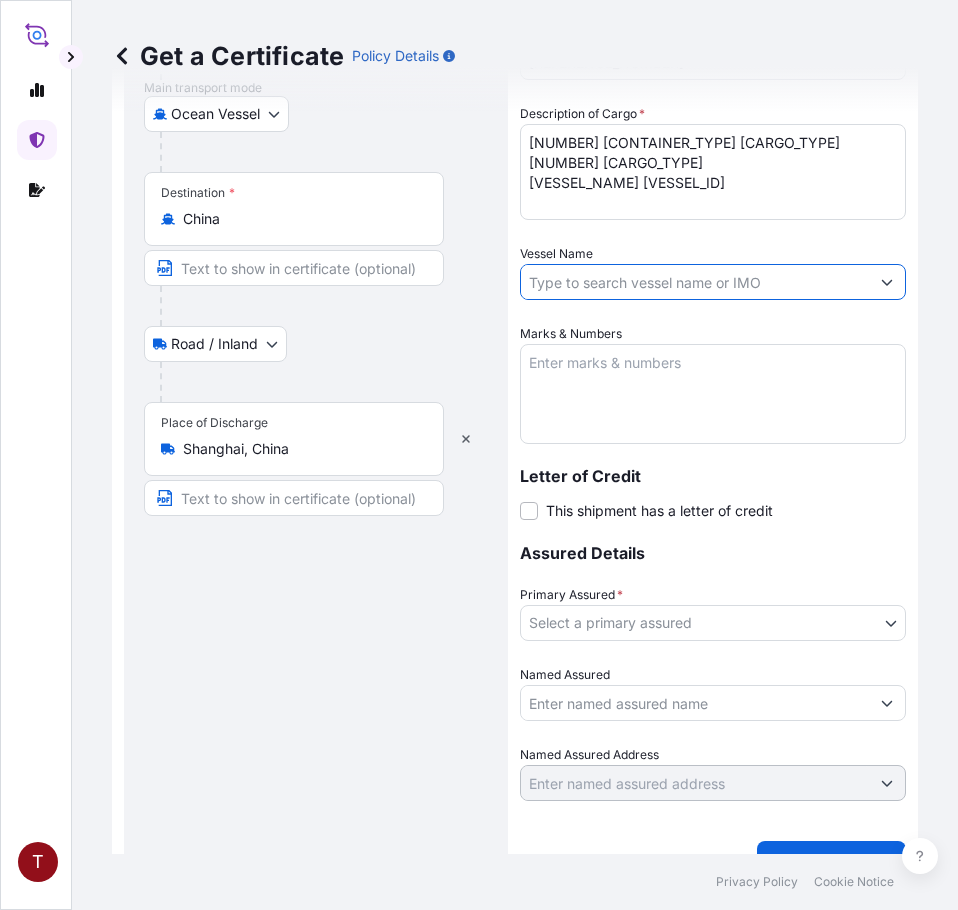 paste on "[VESSEL_NAME]" 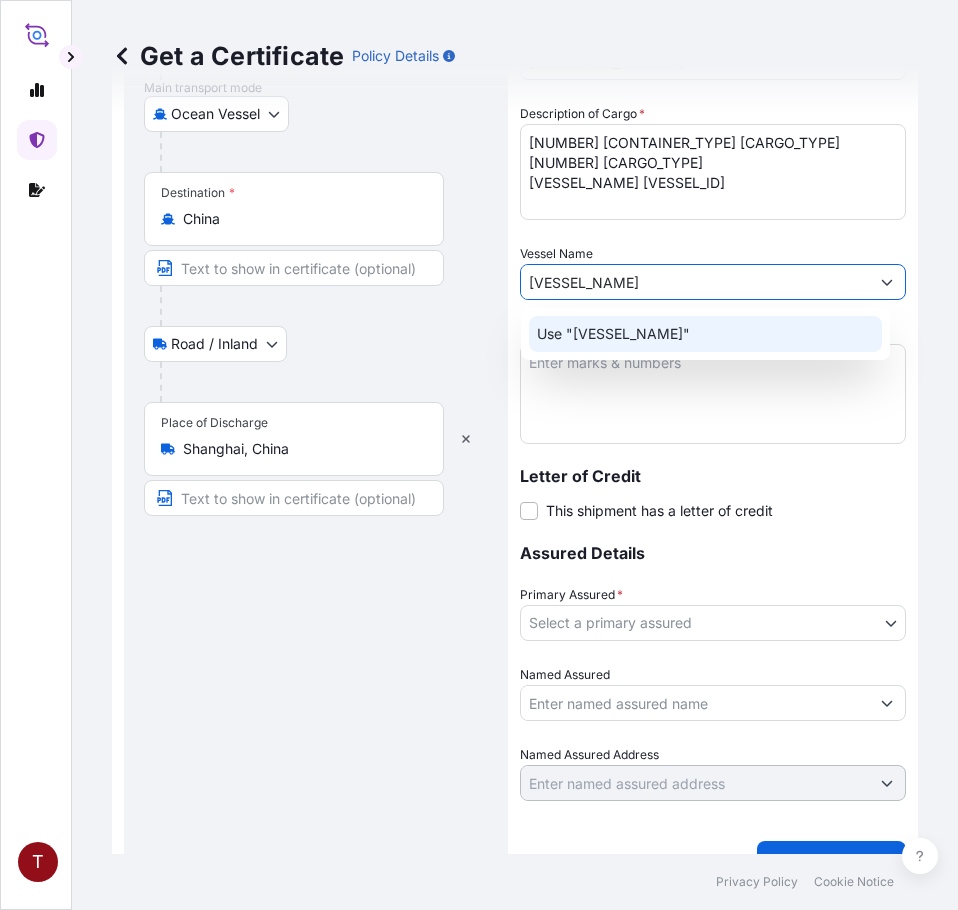 type on "[VESSEL_NAME]" 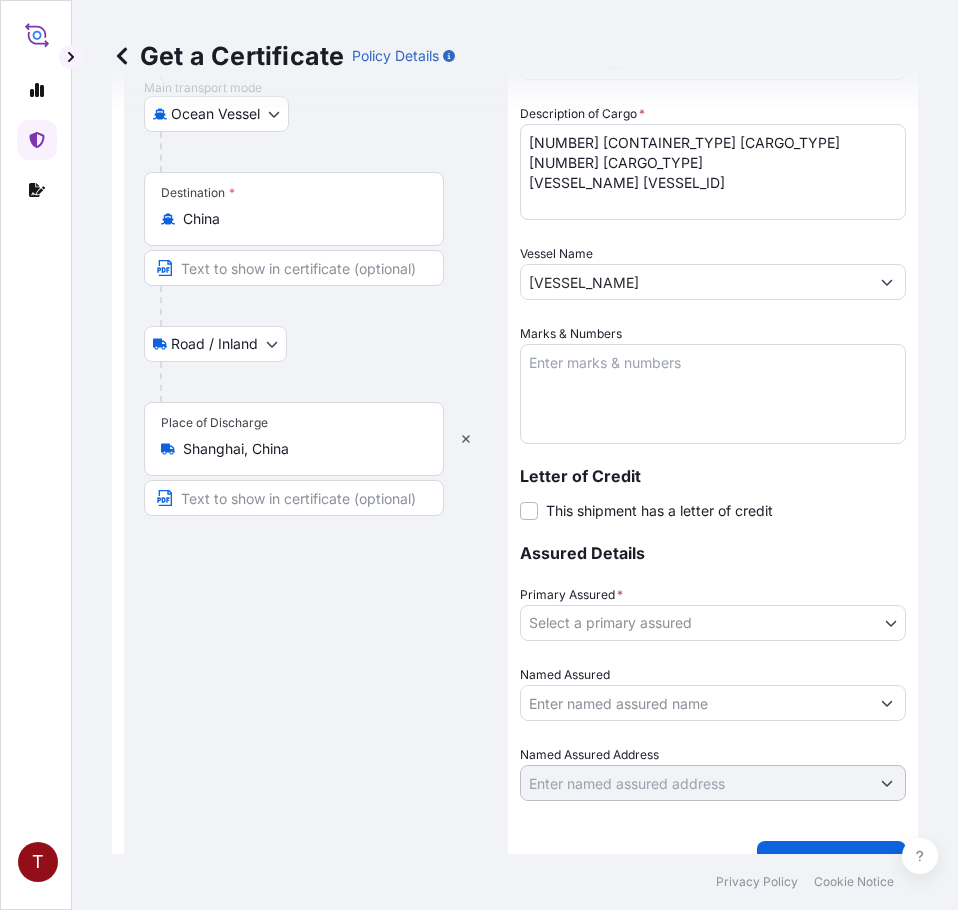 click on "Marks & Numbers" at bounding box center [713, 394] 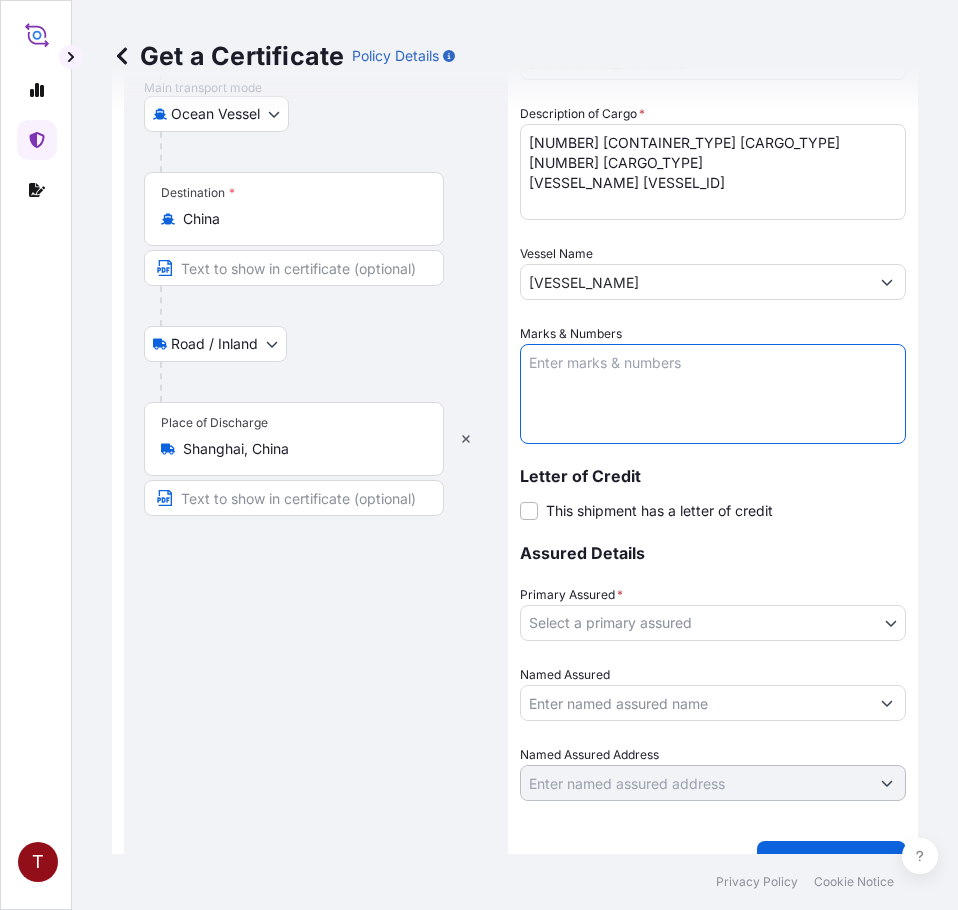 paste on "[REFERENCE_NUMBER]
[NUMBER]
[NUMBER]
[NUMBER]" 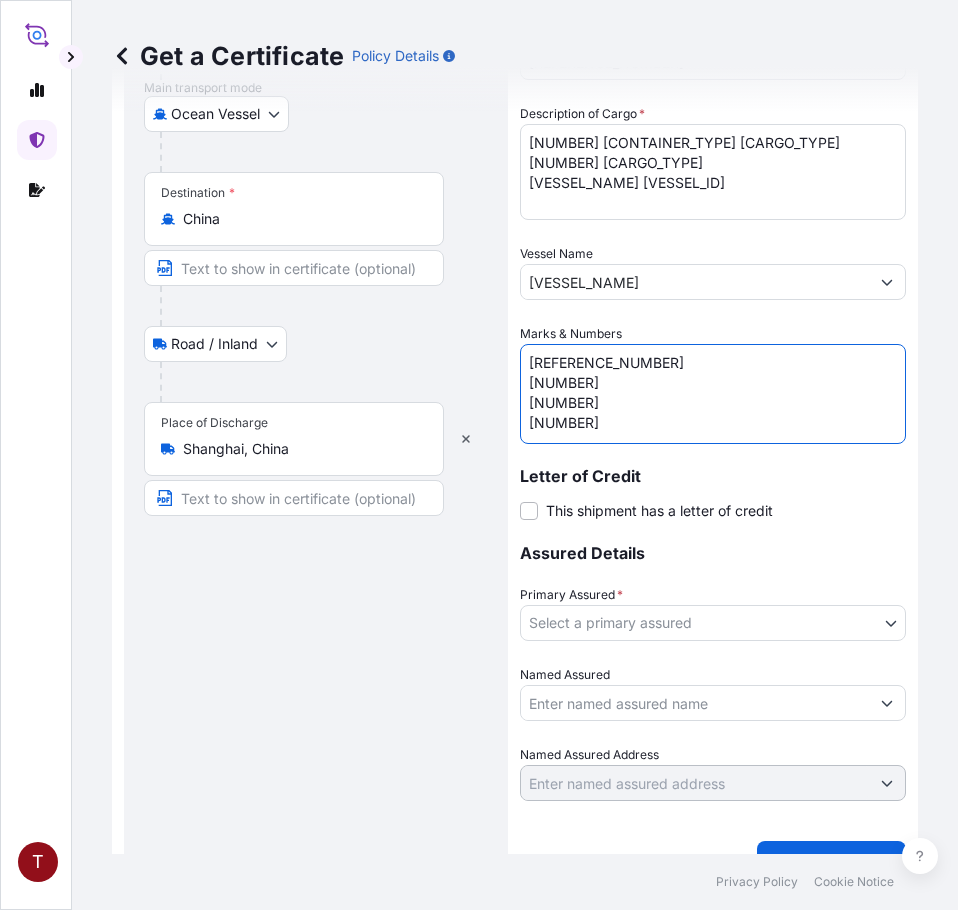 scroll, scrollTop: 8, scrollLeft: 0, axis: vertical 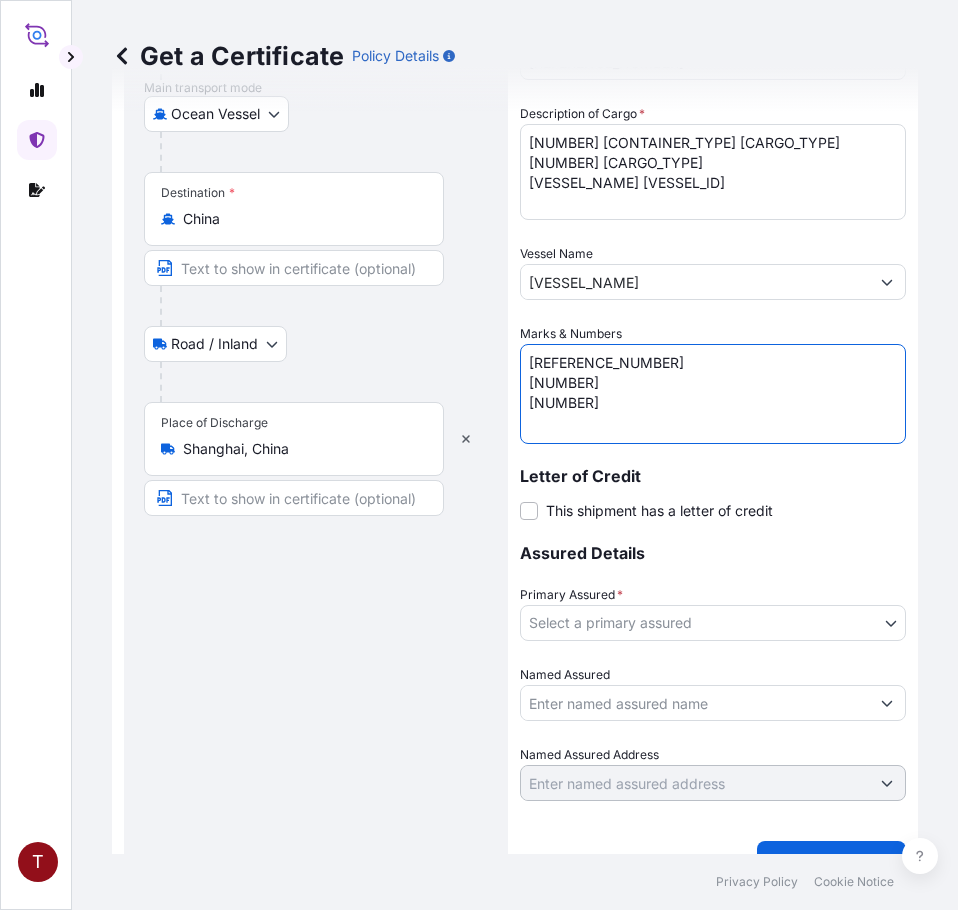 type on "[REFERENCE_NUMBER]
[NUMBER]
[NUMBER]" 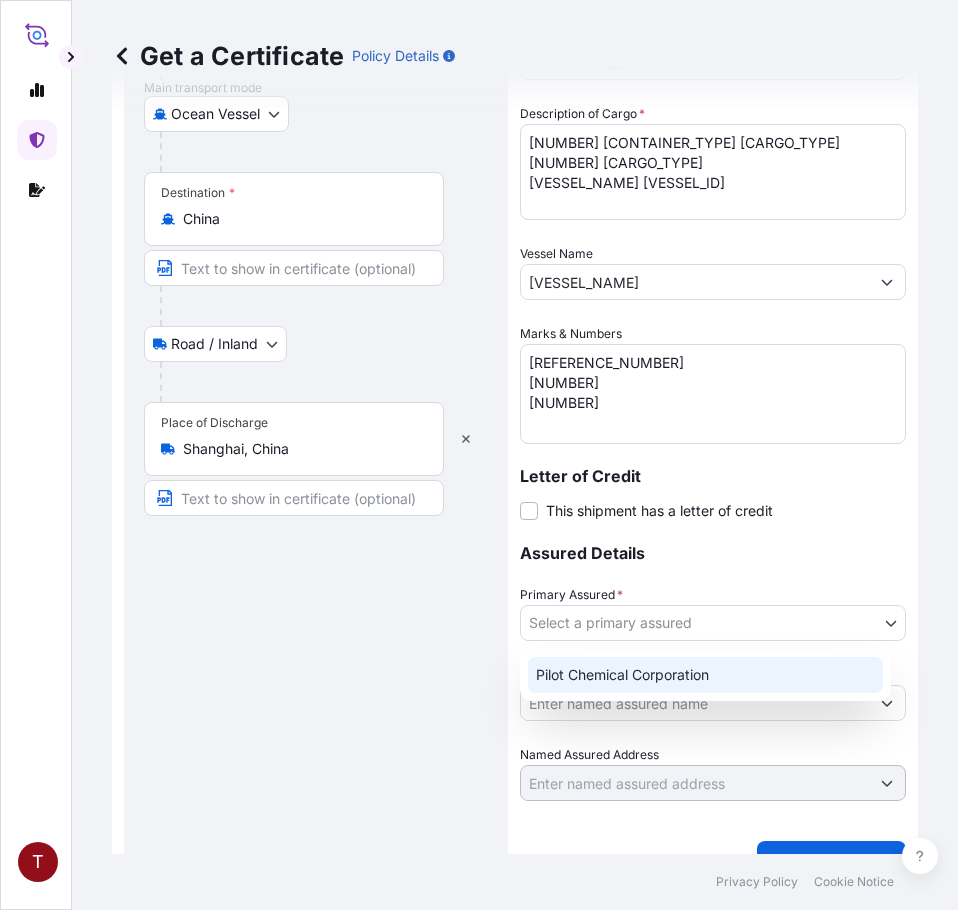 click on "Pilot Chemical Corporation" at bounding box center (705, 675) 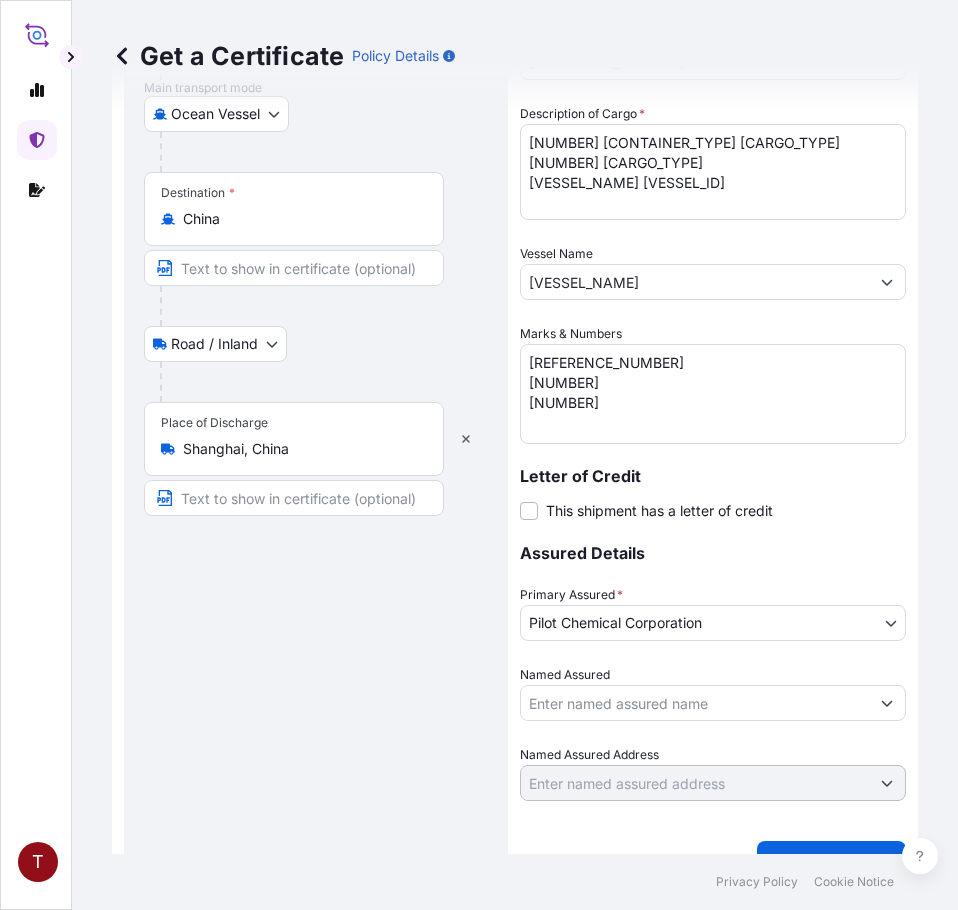 click on "Named Assured" at bounding box center [695, 703] 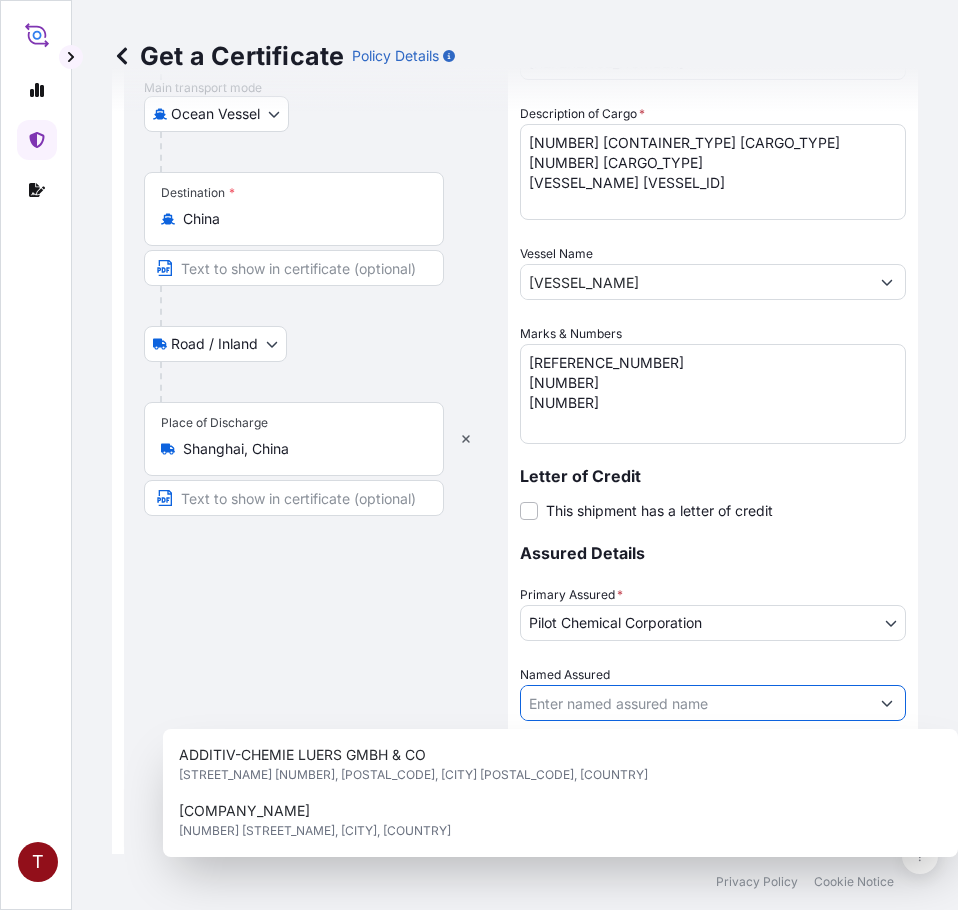 paste on "BASF SPECIALTY MATERIAL (HUIZHOU) CO., LTD USCI:[NUMBER] NO. [NUMBER] [STREET] [STREET] ([MIDDLE]), [DISTRICT] [PROVINCE] , [POSTAL_CODE] [COUNTRY]" 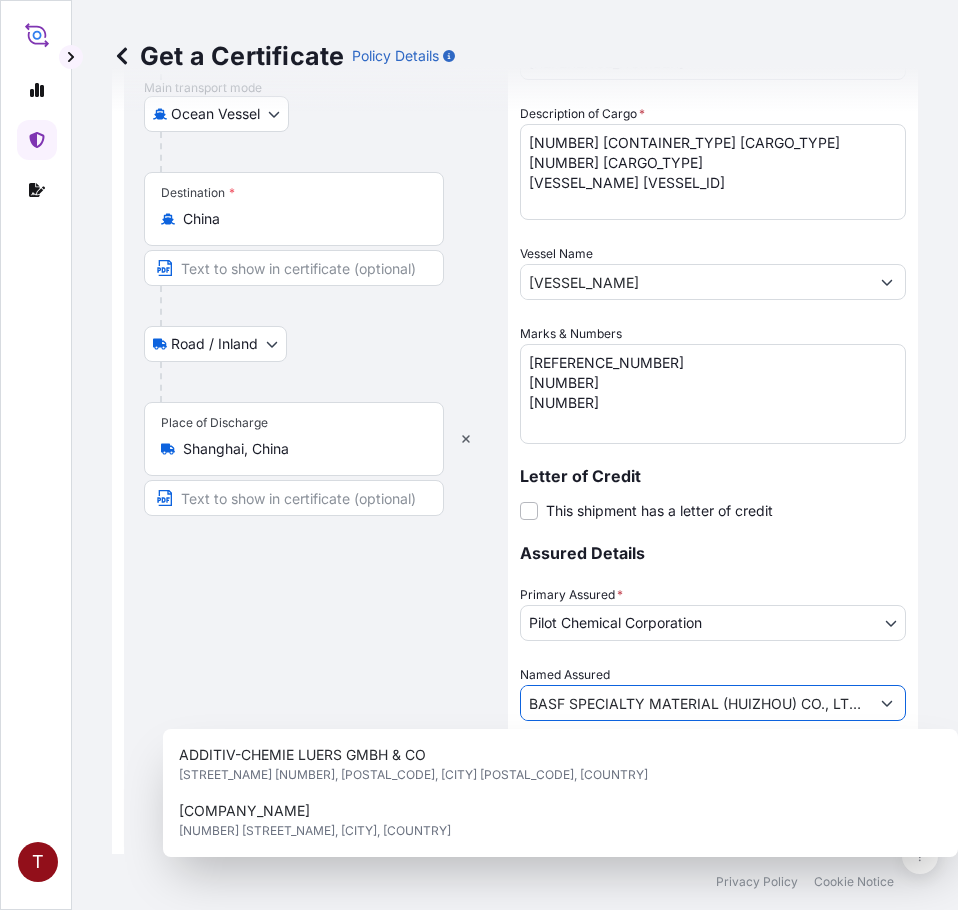 scroll, scrollTop: 0, scrollLeft: 897, axis: horizontal 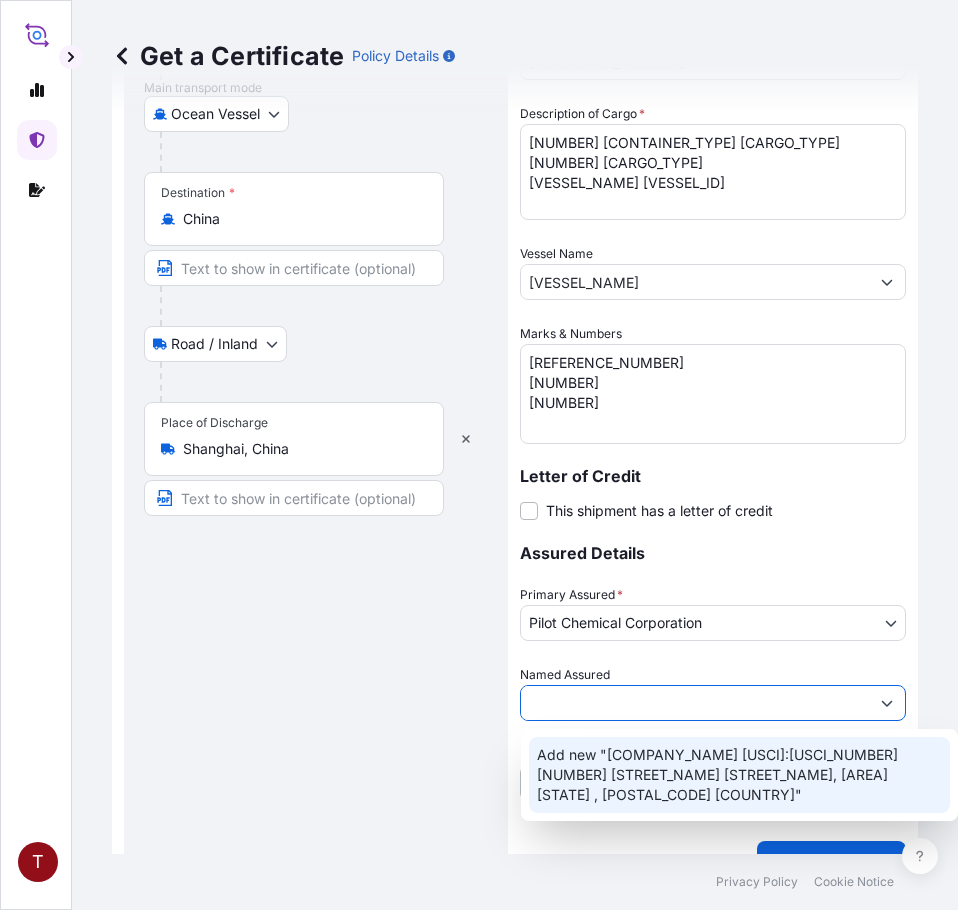 click on "Add new "[COMPANY_NAME] [USCI]:[USCI_NUMBER] [NUMBER] [STREET_NAME] [STREET_NAME], [AREA] [STATE] ,  [POSTAL_CODE] [COUNTRY]"" at bounding box center (739, 775) 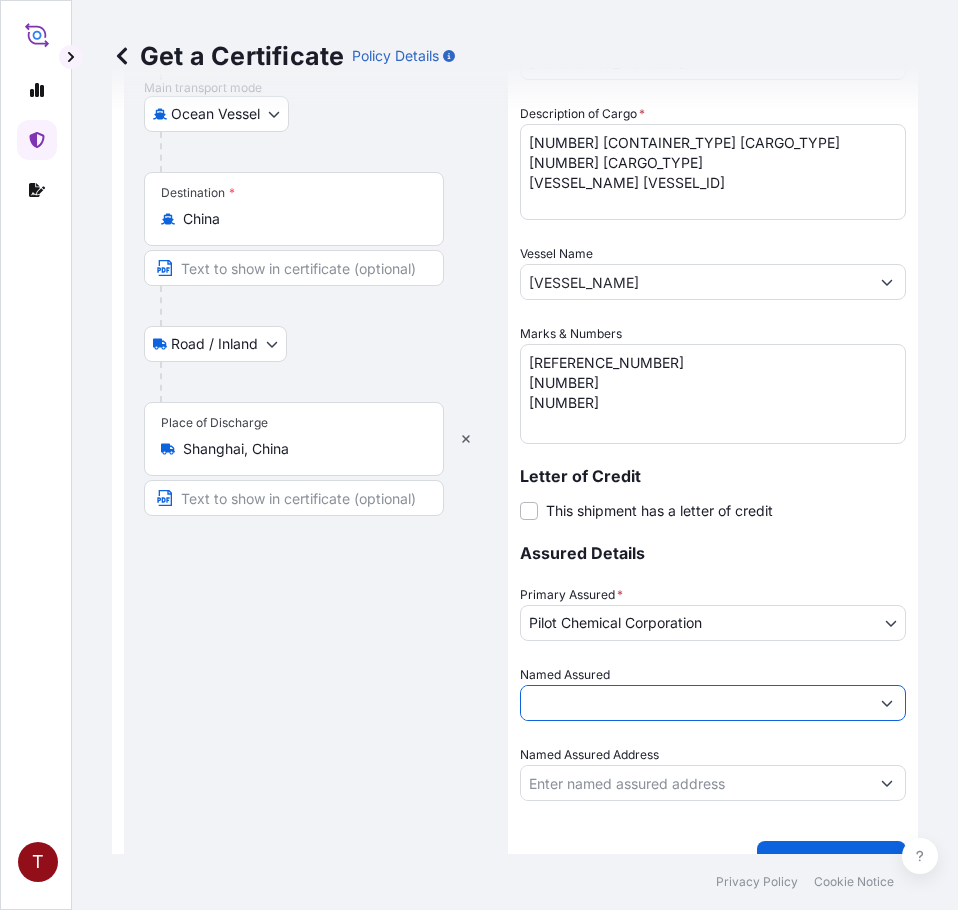 scroll, scrollTop: 539, scrollLeft: 0, axis: vertical 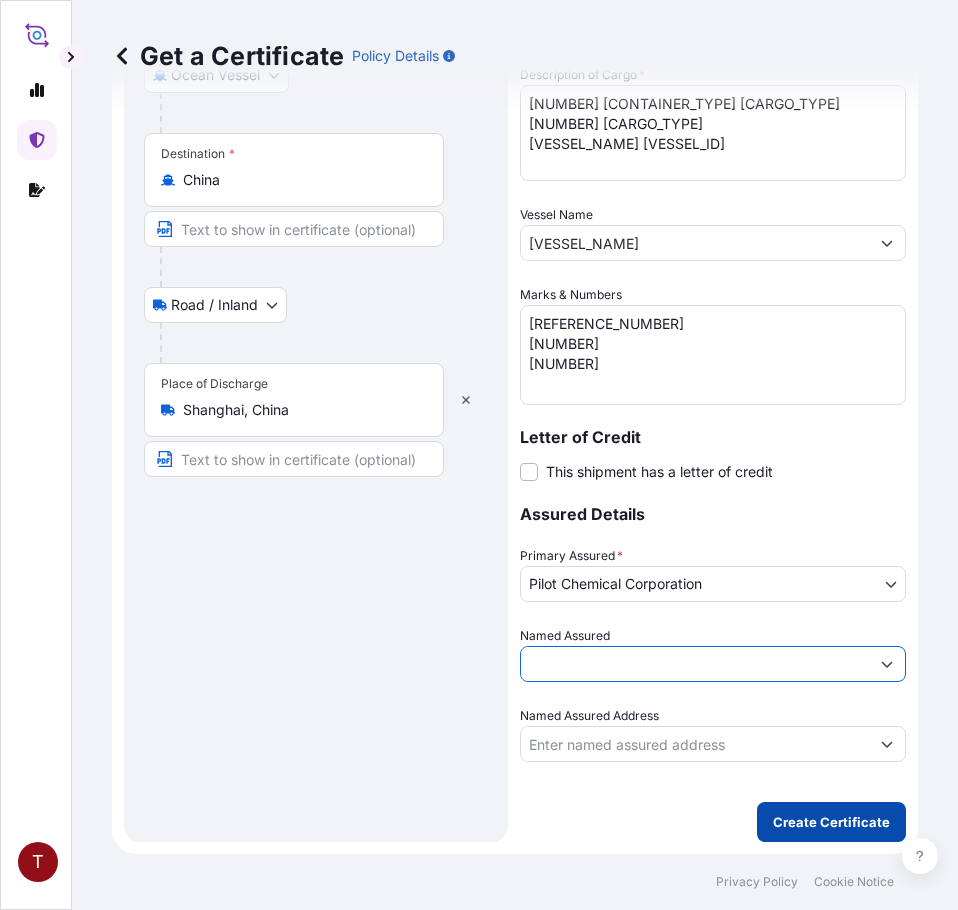 type on "BASF SPECIALTY MATERIAL (HUIZHOU) CO., LTD USCI:[NUMBER] NO. [NUMBER] [STREET] [STREET] ([MIDDLE]), [DISTRICT] [PROVINCE] , [POSTAL_CODE] [COUNTRY]" 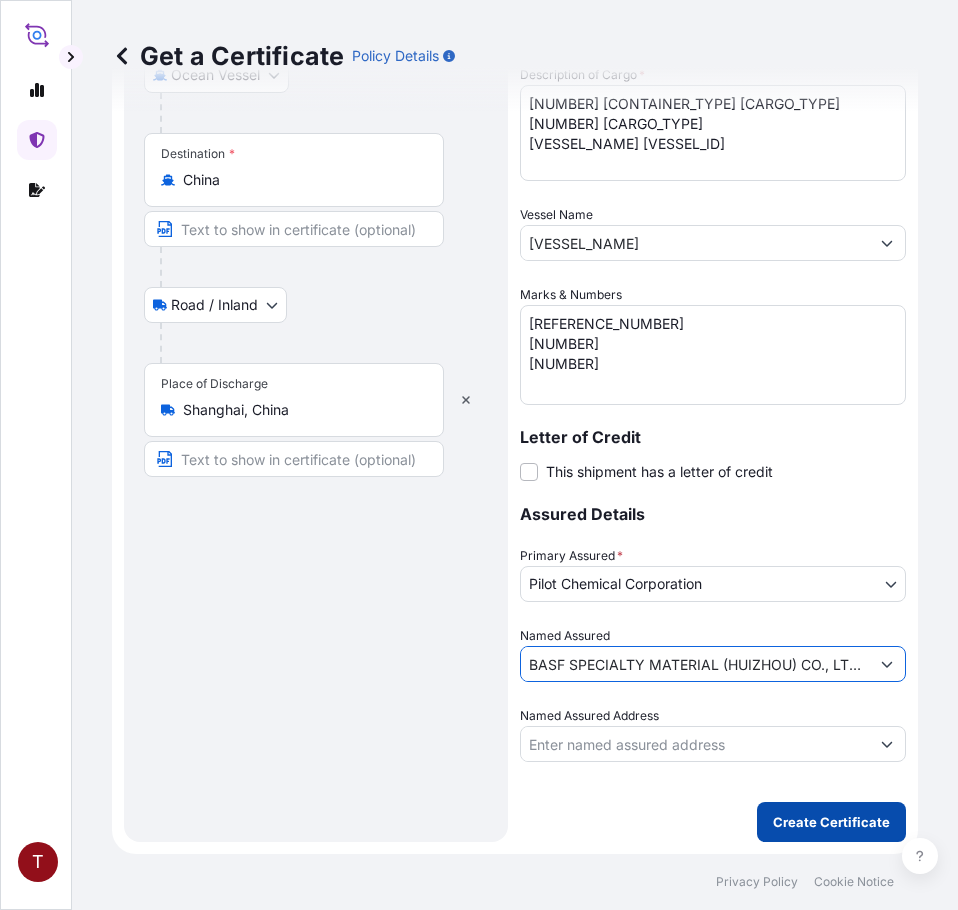 click on "Create Certificate" at bounding box center [831, 822] 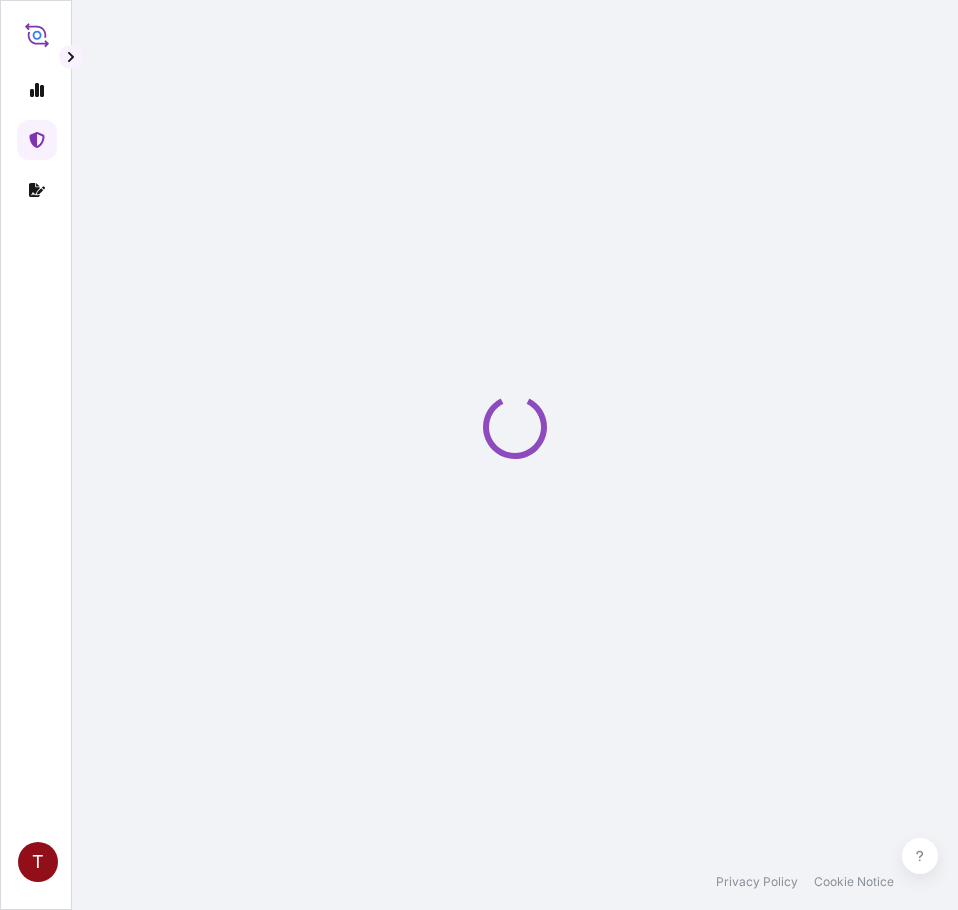 scroll, scrollTop: 0, scrollLeft: 0, axis: both 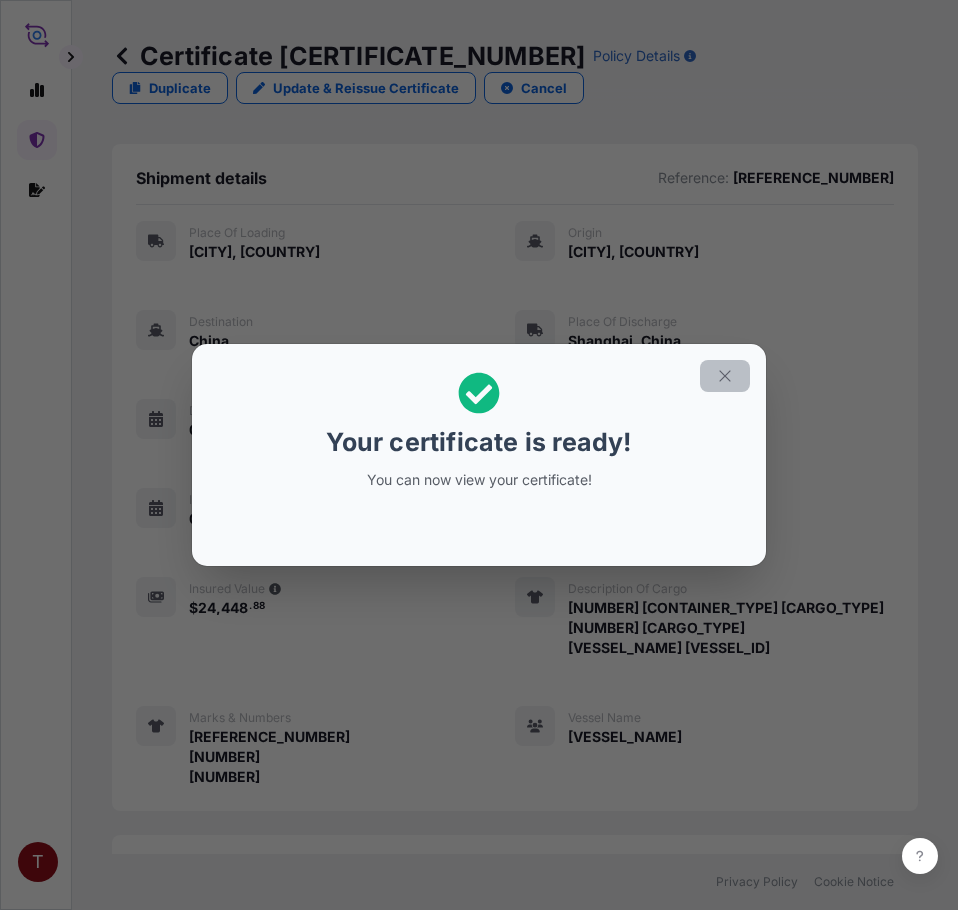 click 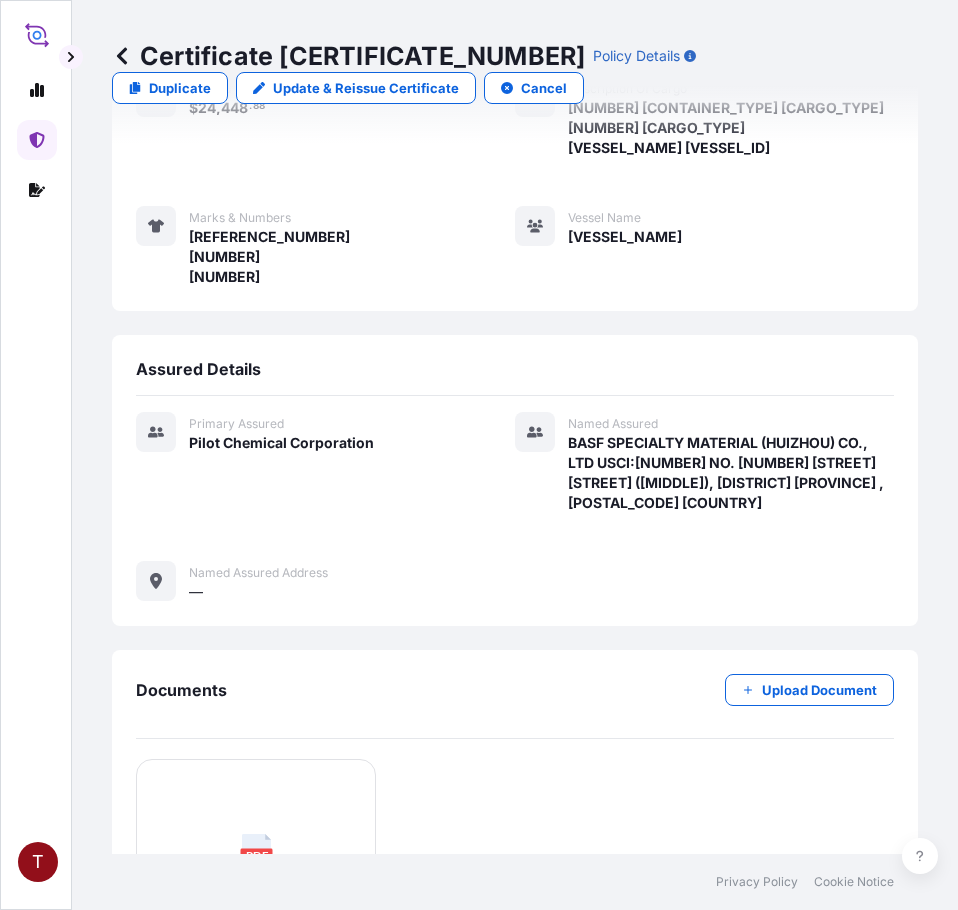 scroll, scrollTop: 700, scrollLeft: 0, axis: vertical 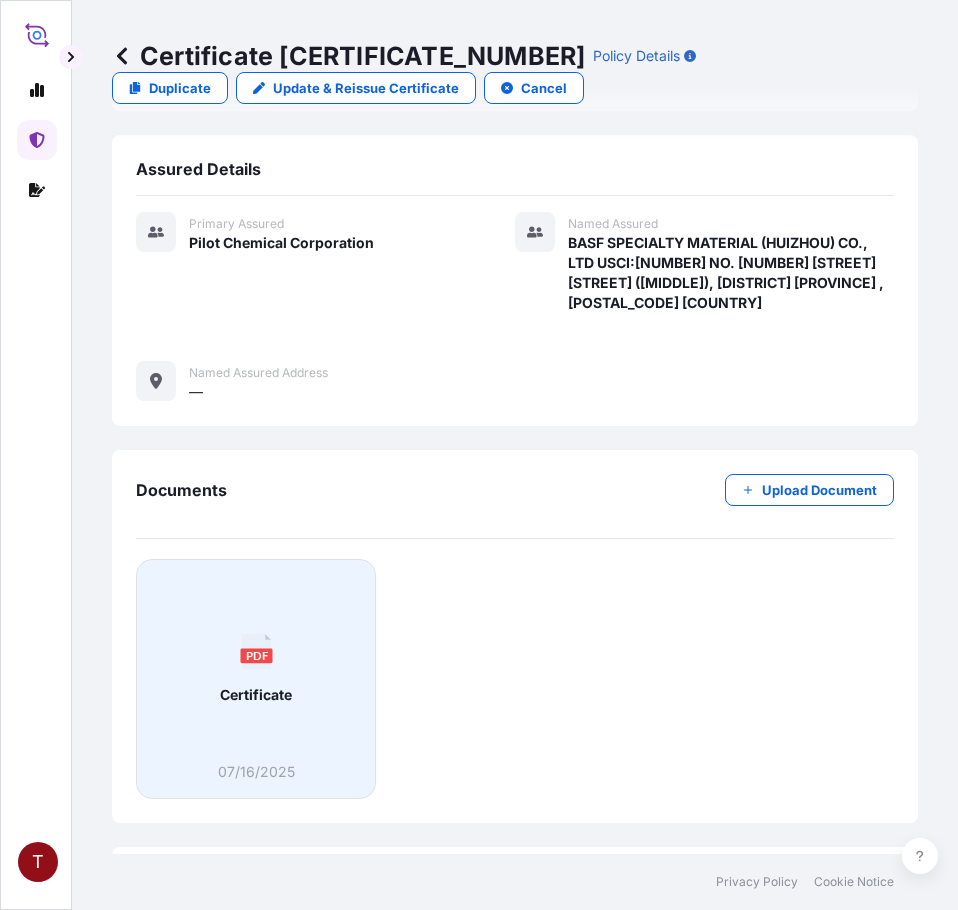 click on "PDF Certificate" at bounding box center (256, 669) 